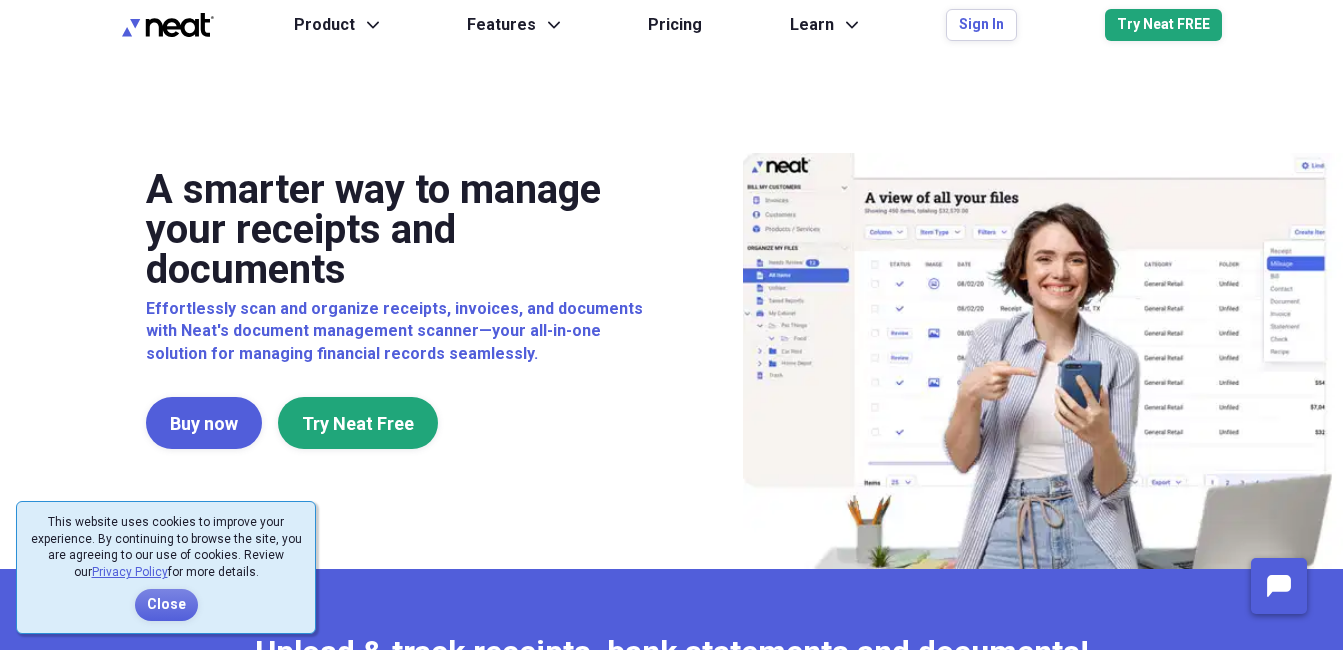 scroll, scrollTop: 0, scrollLeft: 0, axis: both 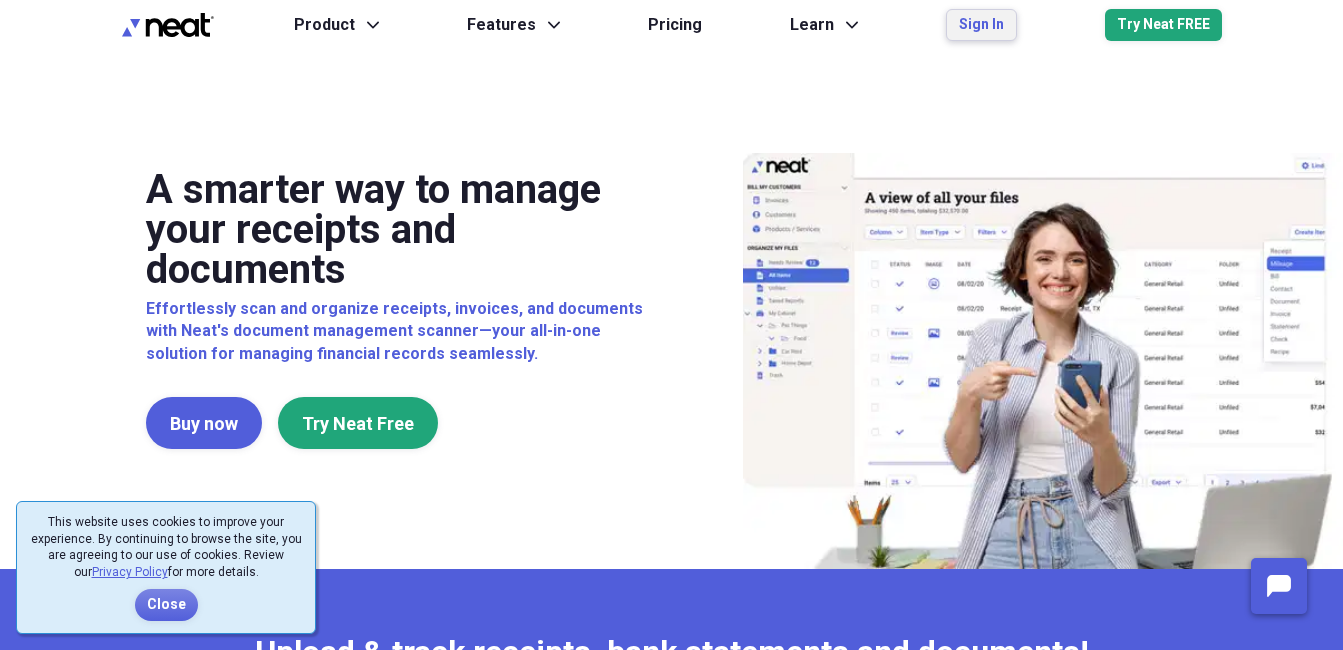 click on "Sign In" at bounding box center [981, 25] 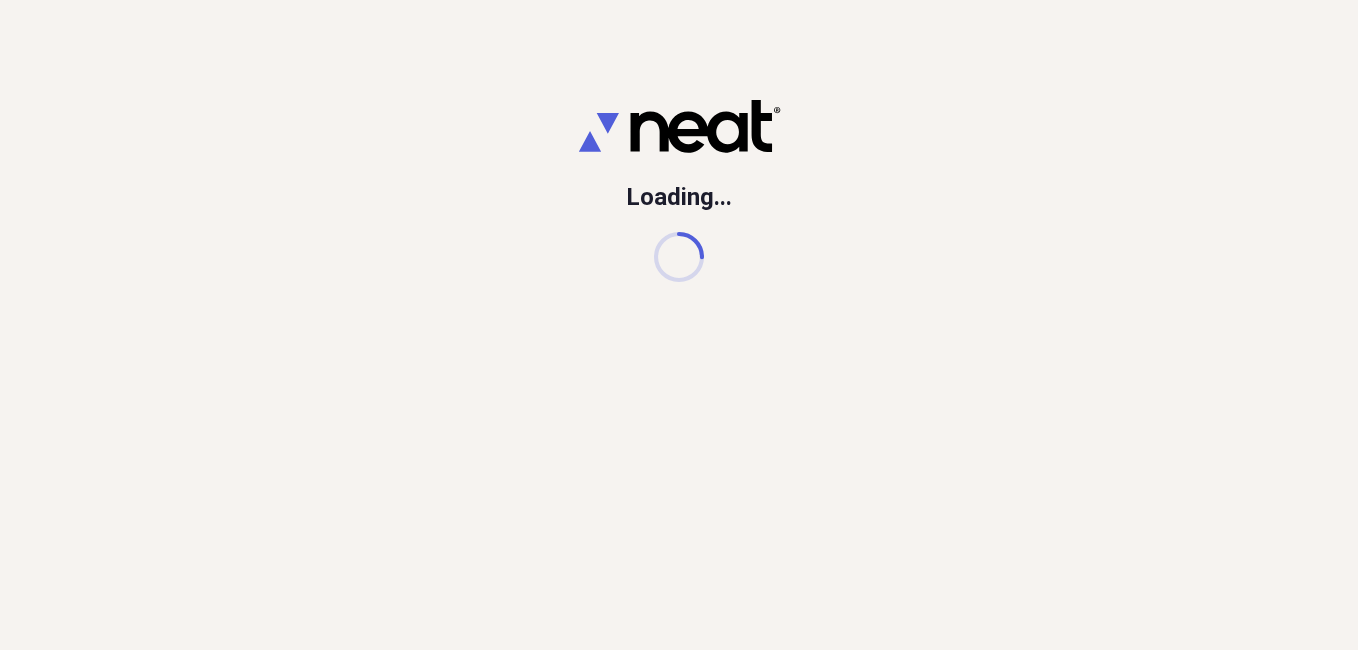 scroll, scrollTop: 0, scrollLeft: 0, axis: both 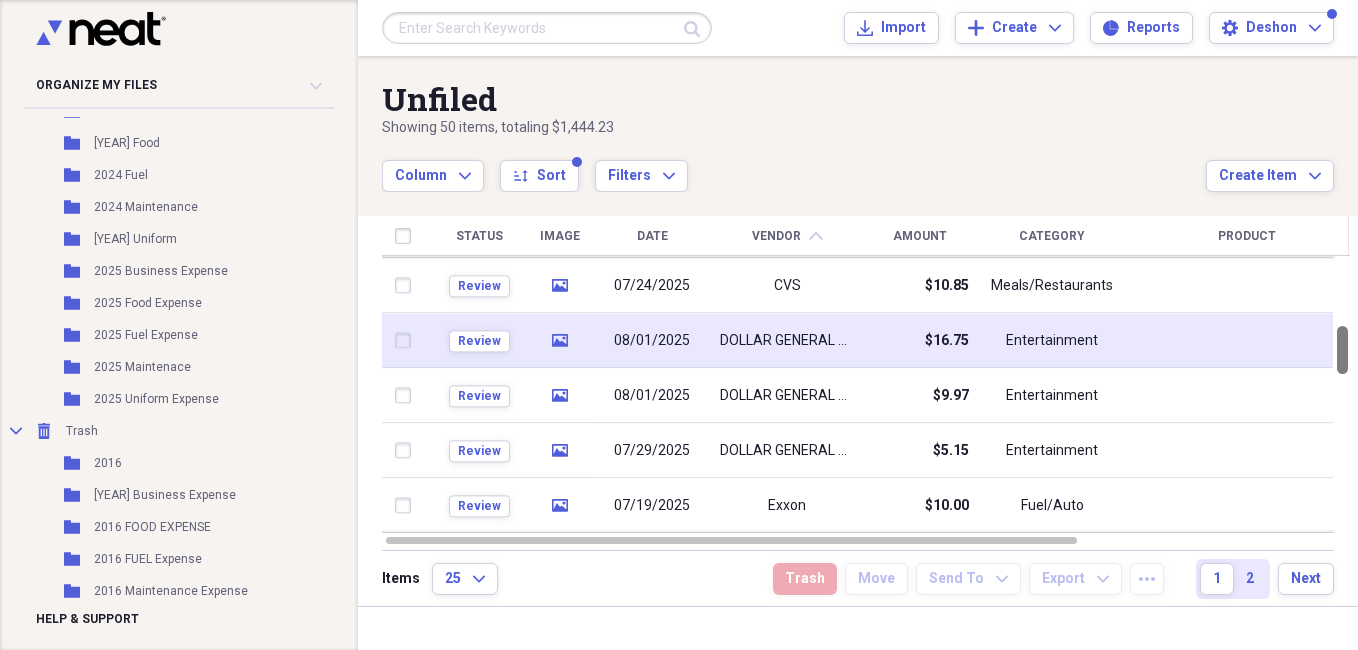 drag, startPoint x: 1351, startPoint y: 289, endPoint x: 1342, endPoint y: 357, distance: 68.593 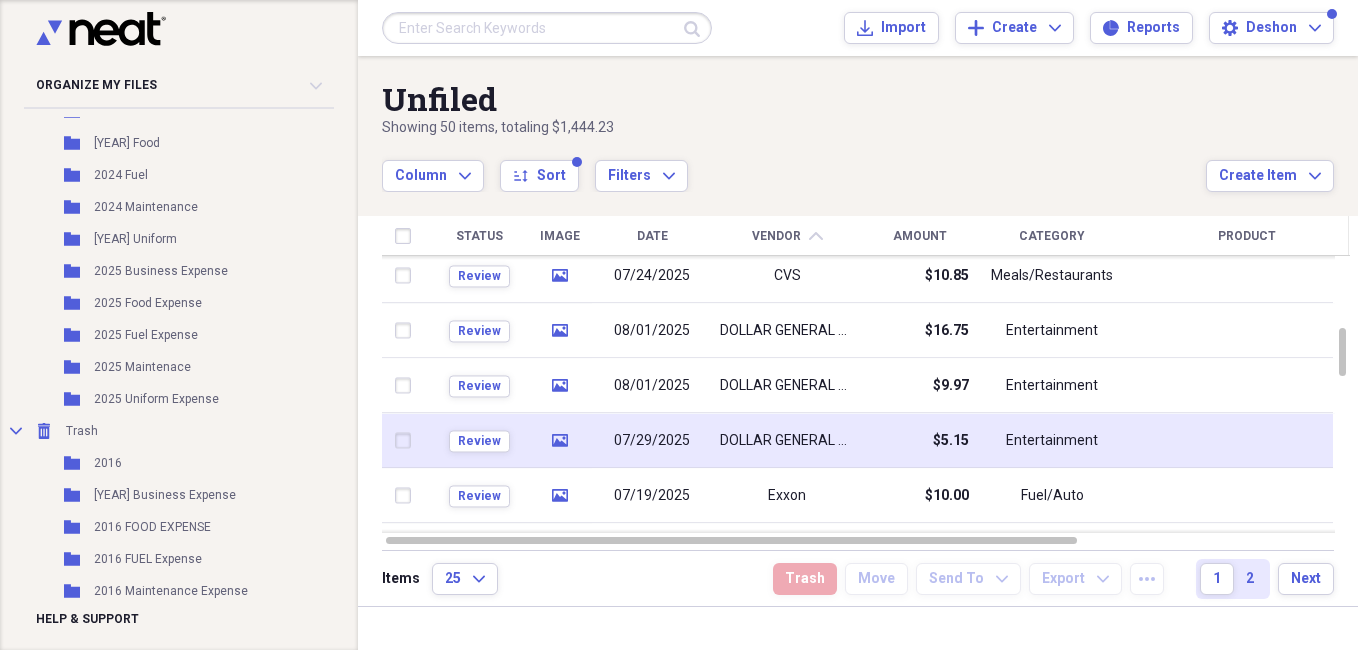 click at bounding box center (407, 441) 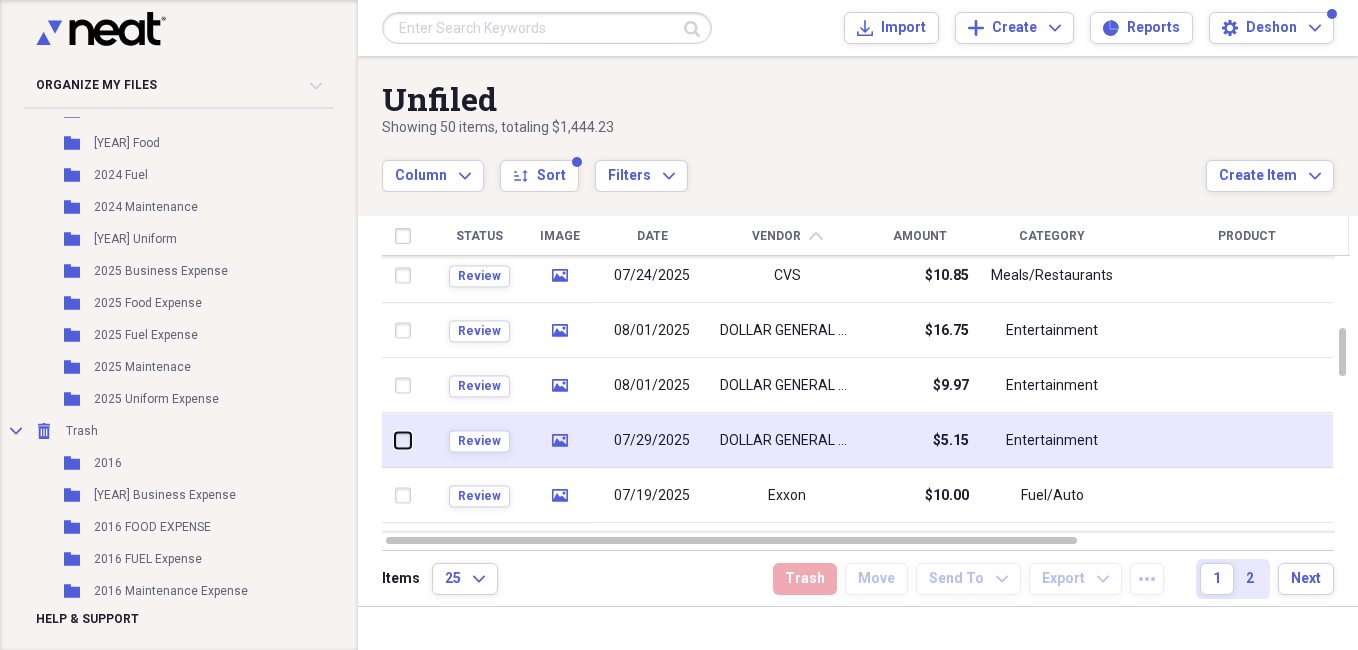 click at bounding box center [395, 440] 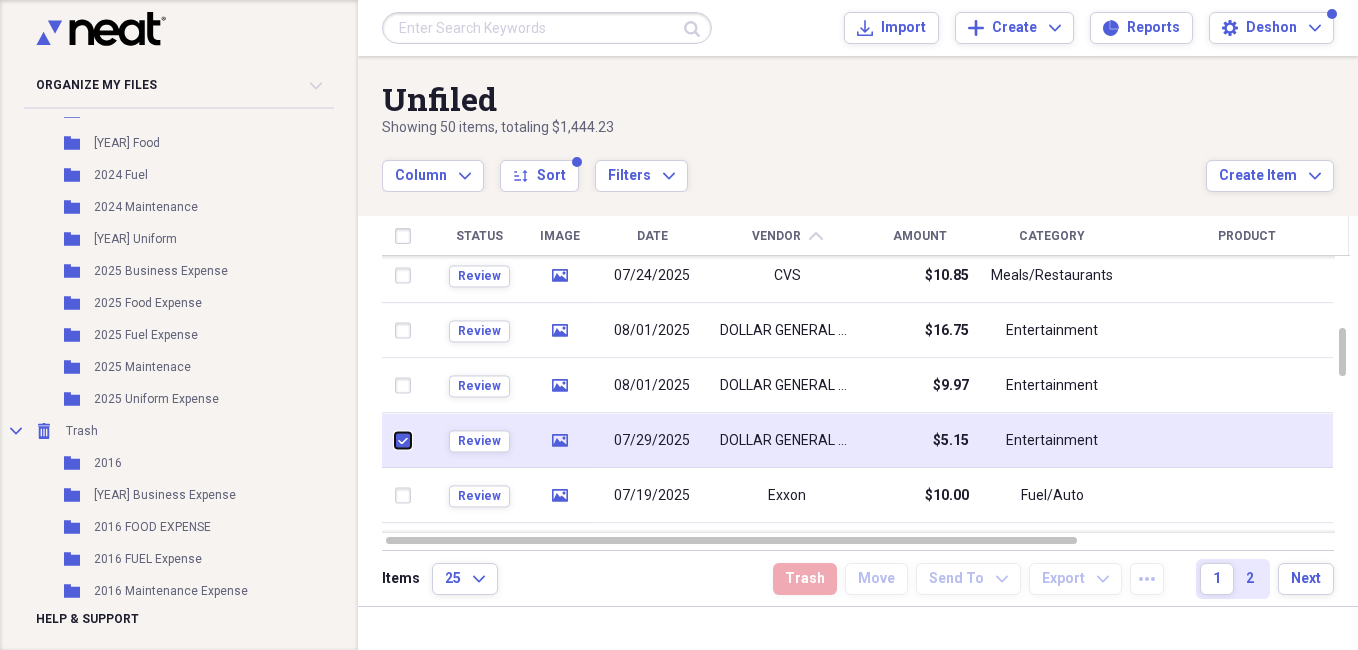 checkbox on "true" 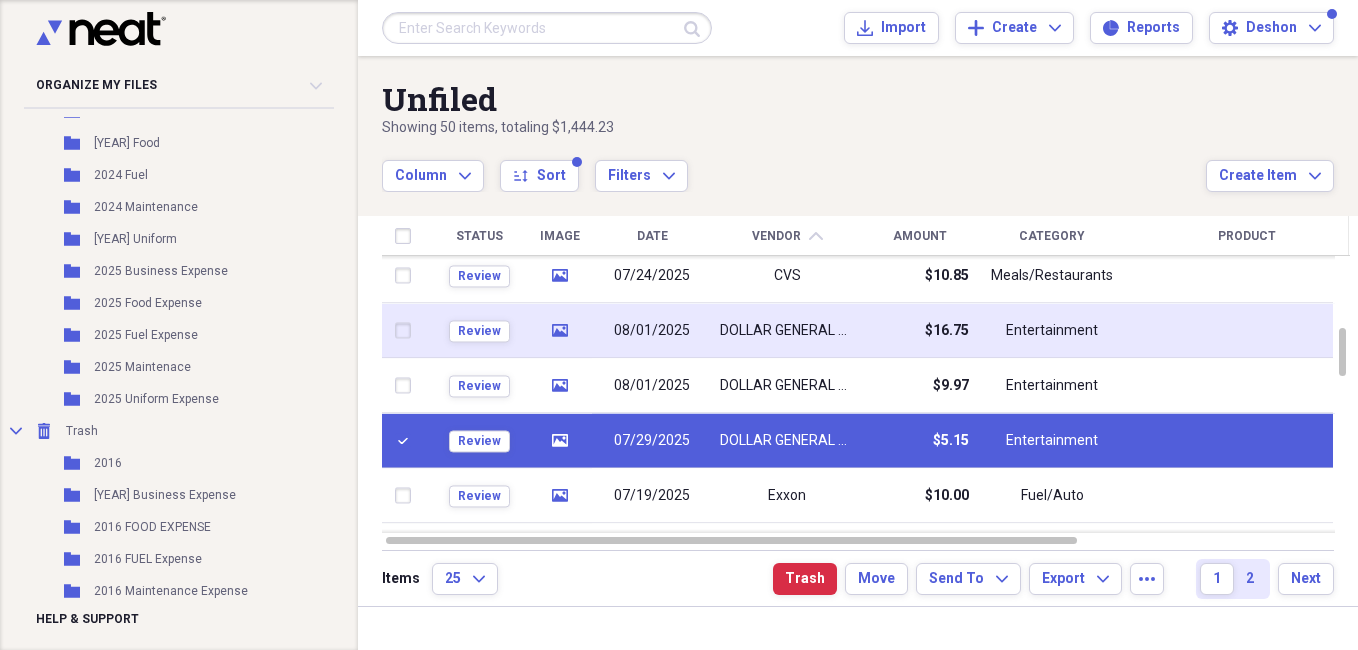 drag, startPoint x: 405, startPoint y: 374, endPoint x: 409, endPoint y: 334, distance: 40.1995 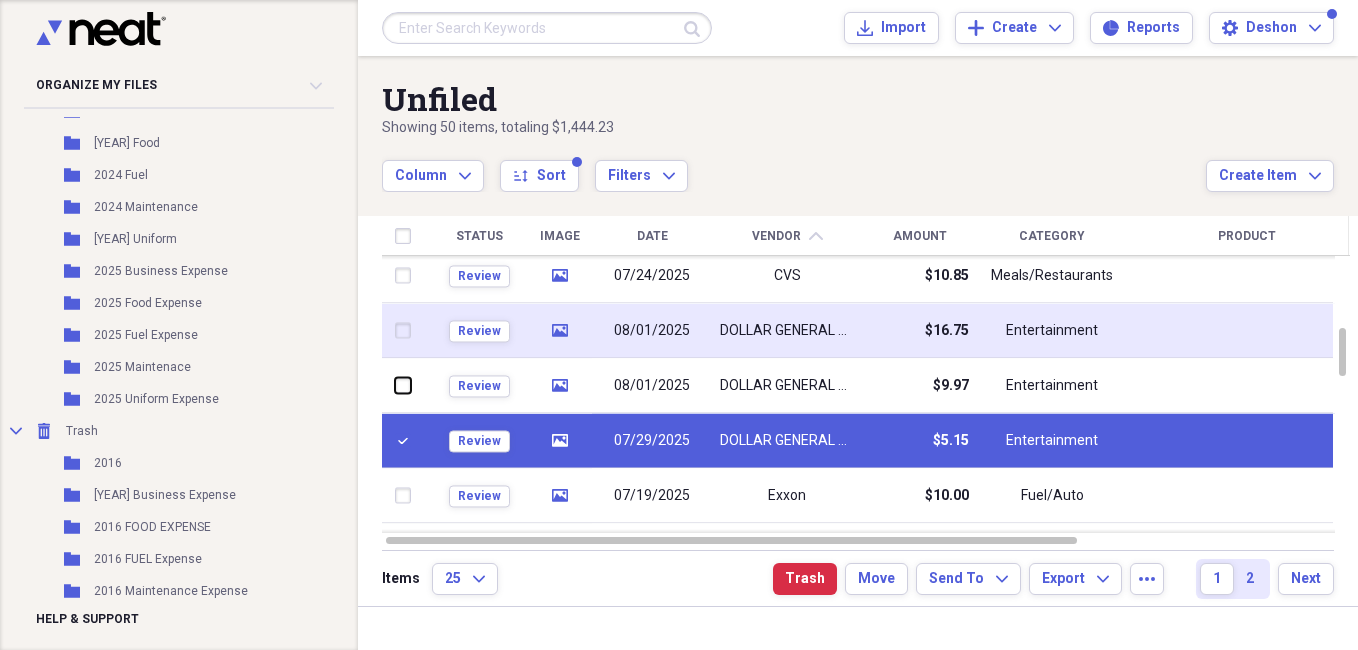click at bounding box center [395, 385] 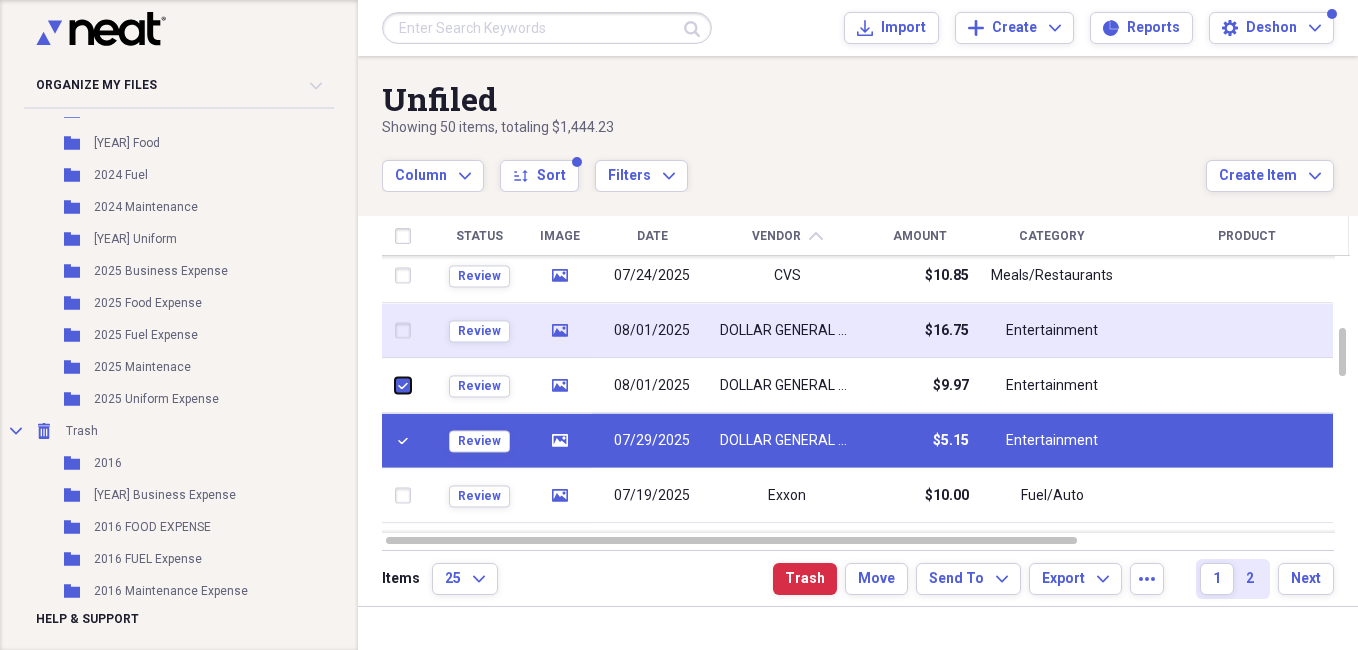 checkbox on "true" 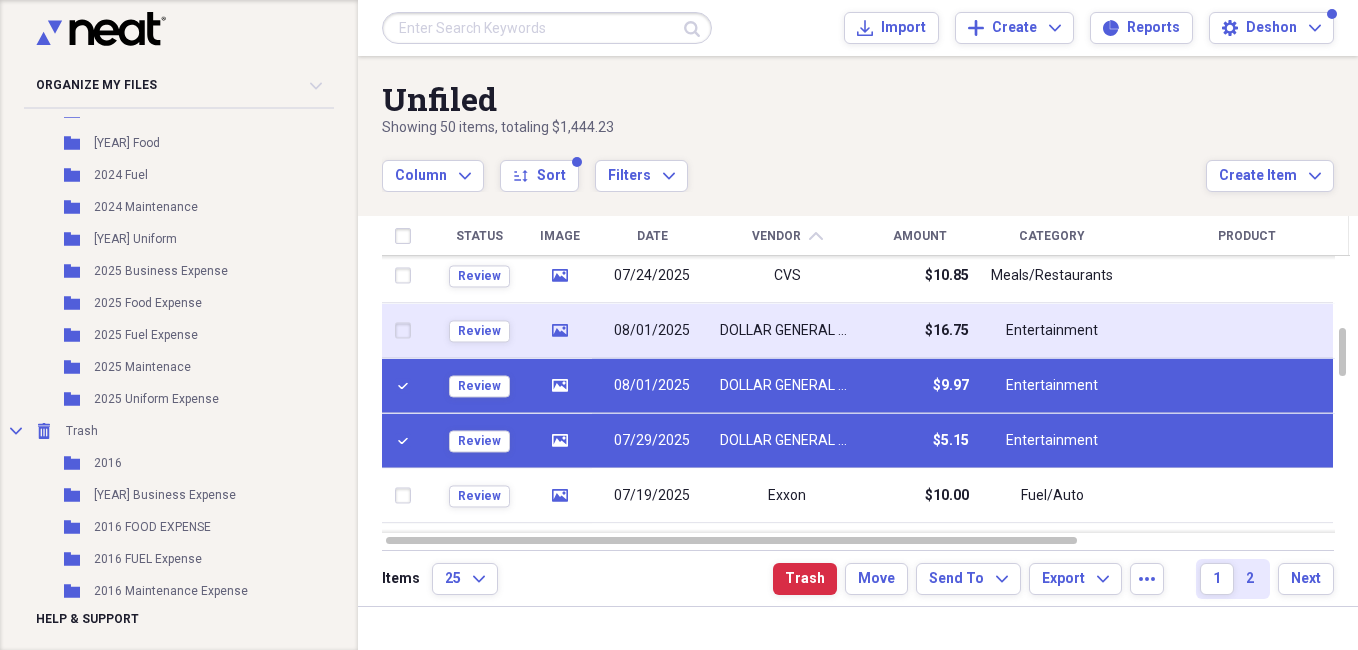 click at bounding box center (407, 331) 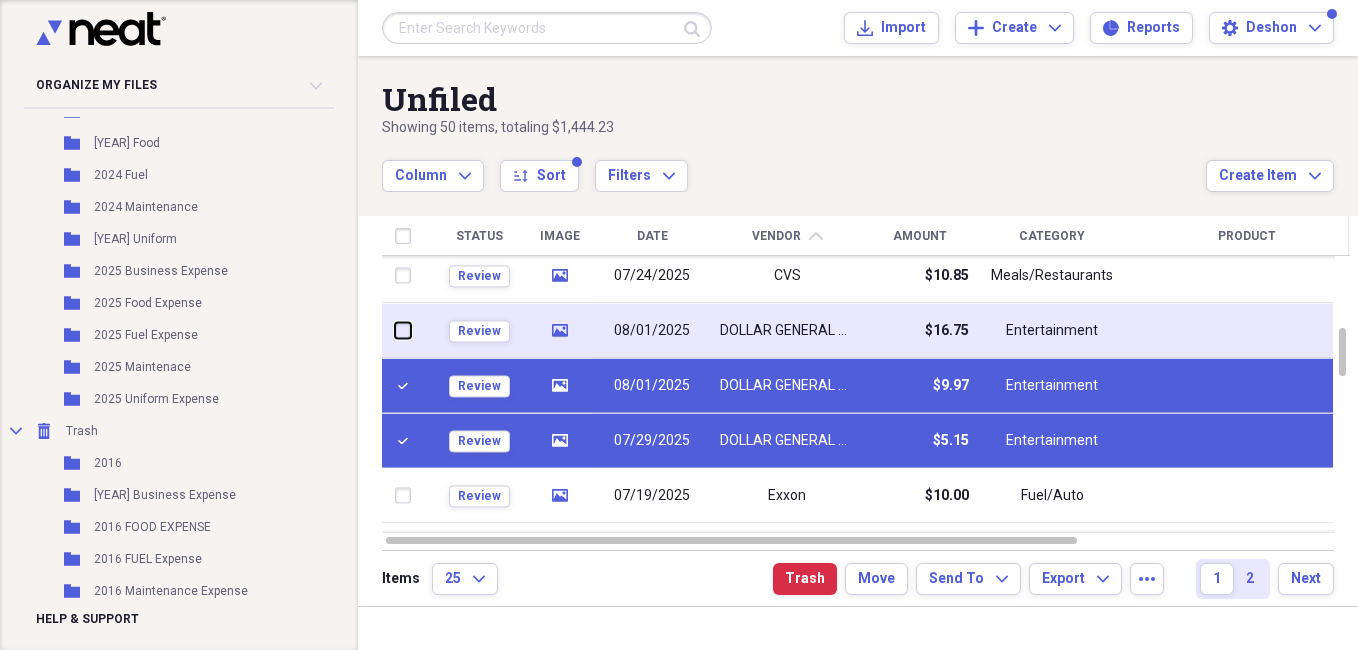 click at bounding box center [395, 330] 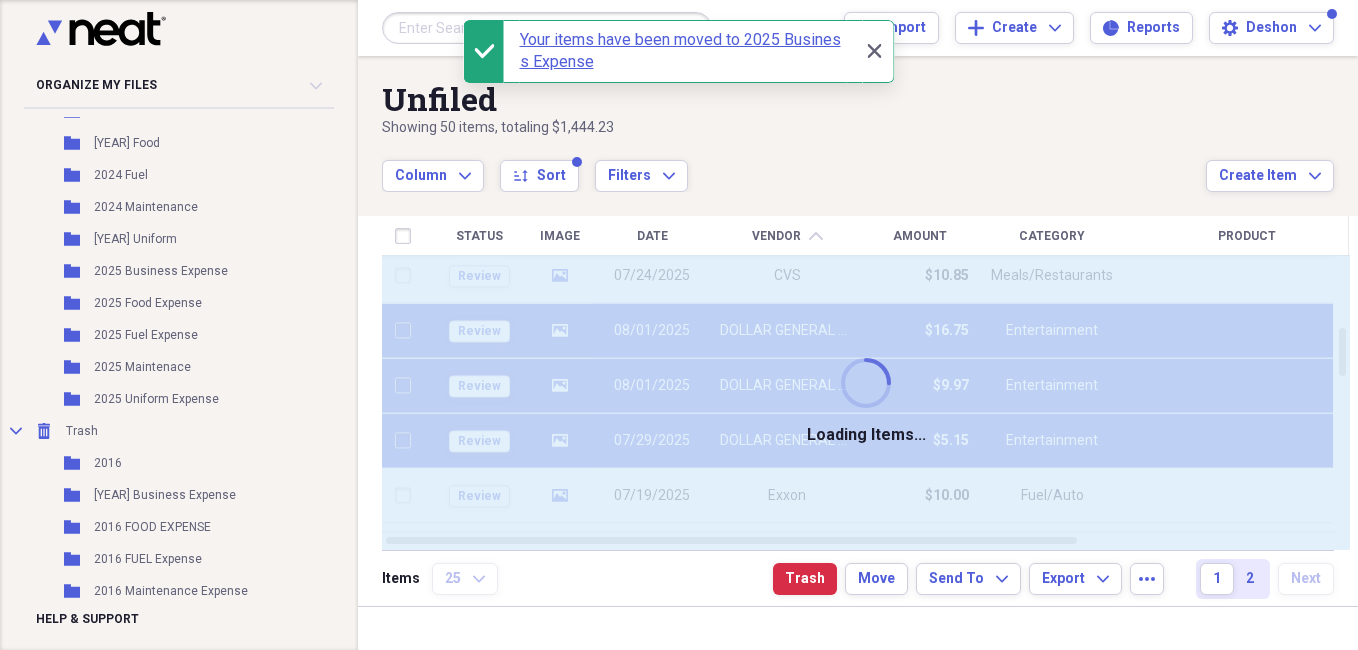 checkbox on "false" 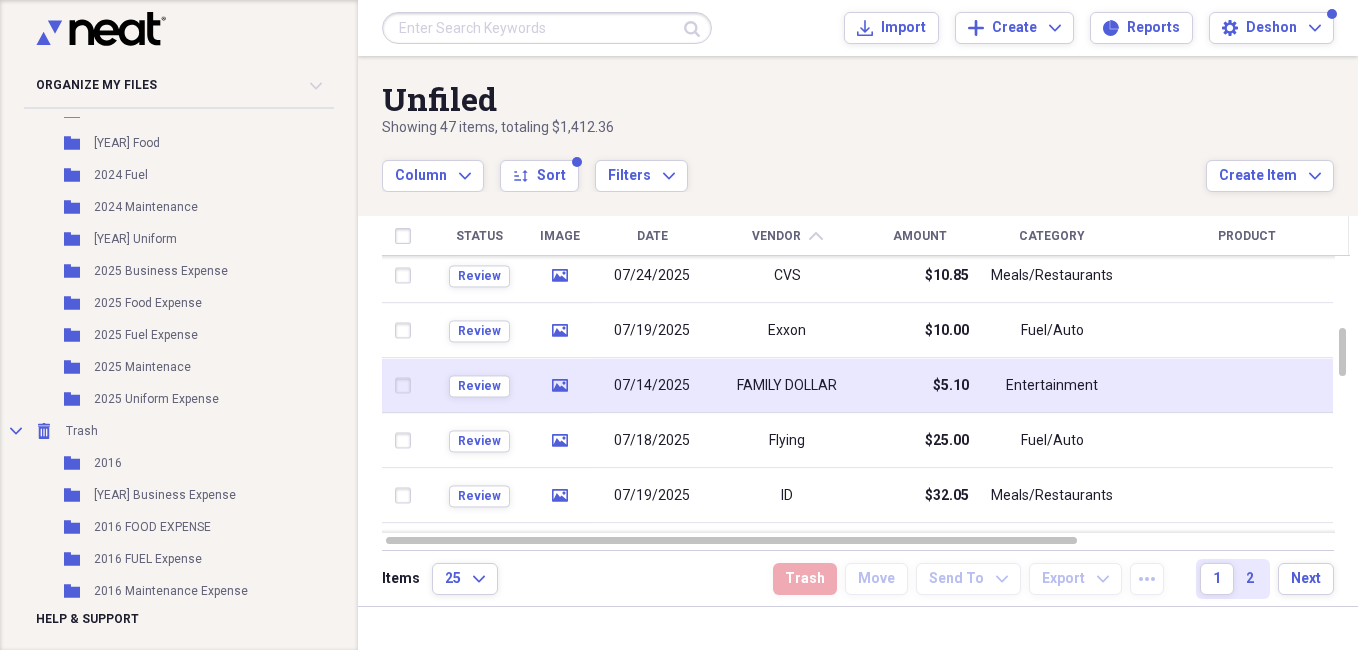 click at bounding box center (407, 386) 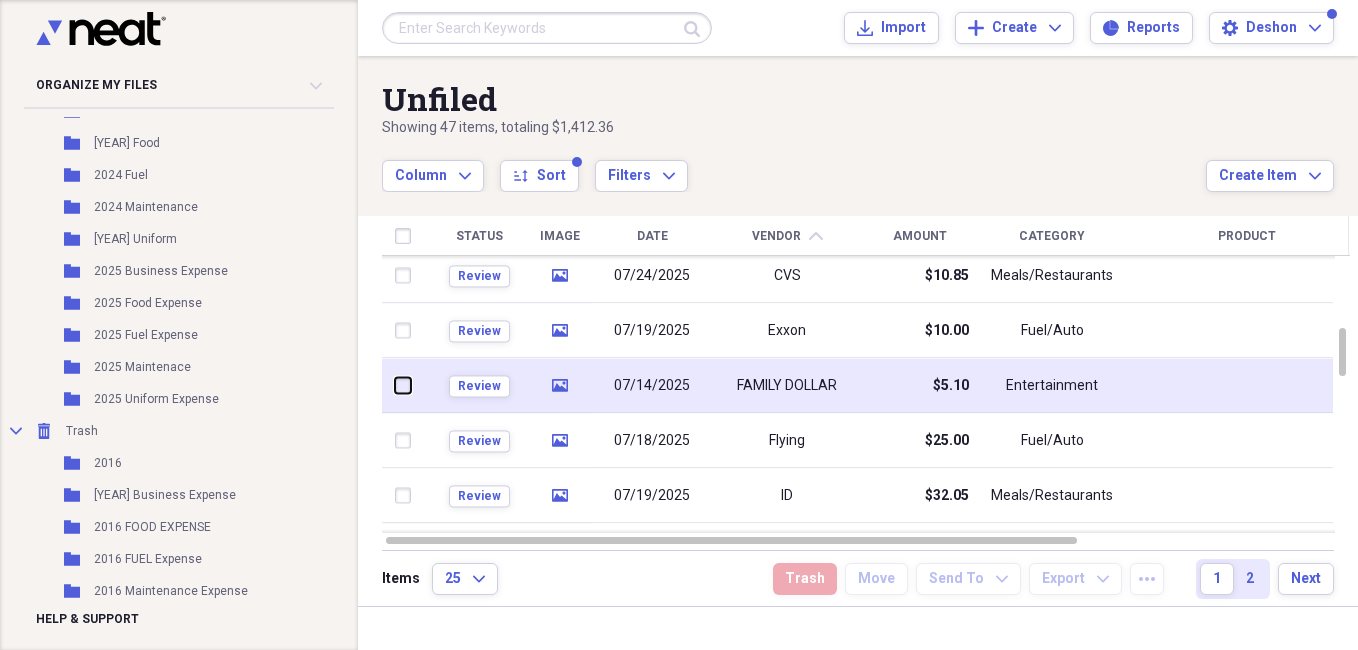 click at bounding box center (395, 385) 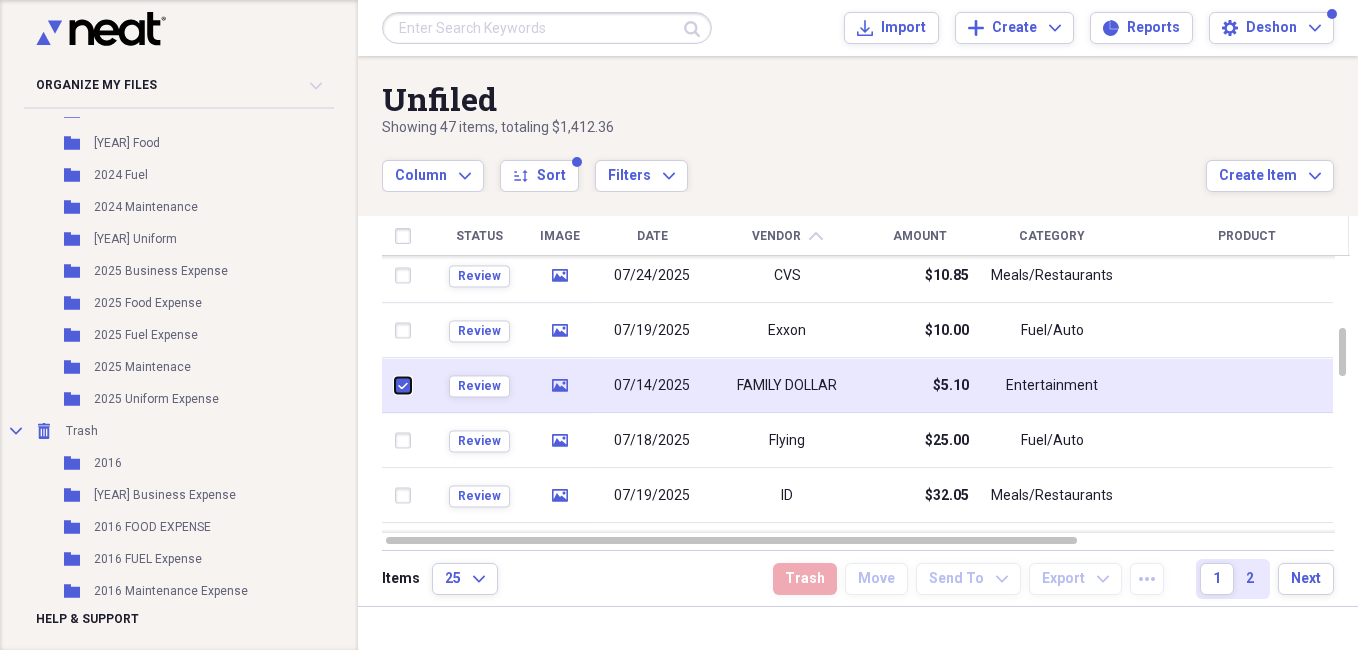 checkbox on "true" 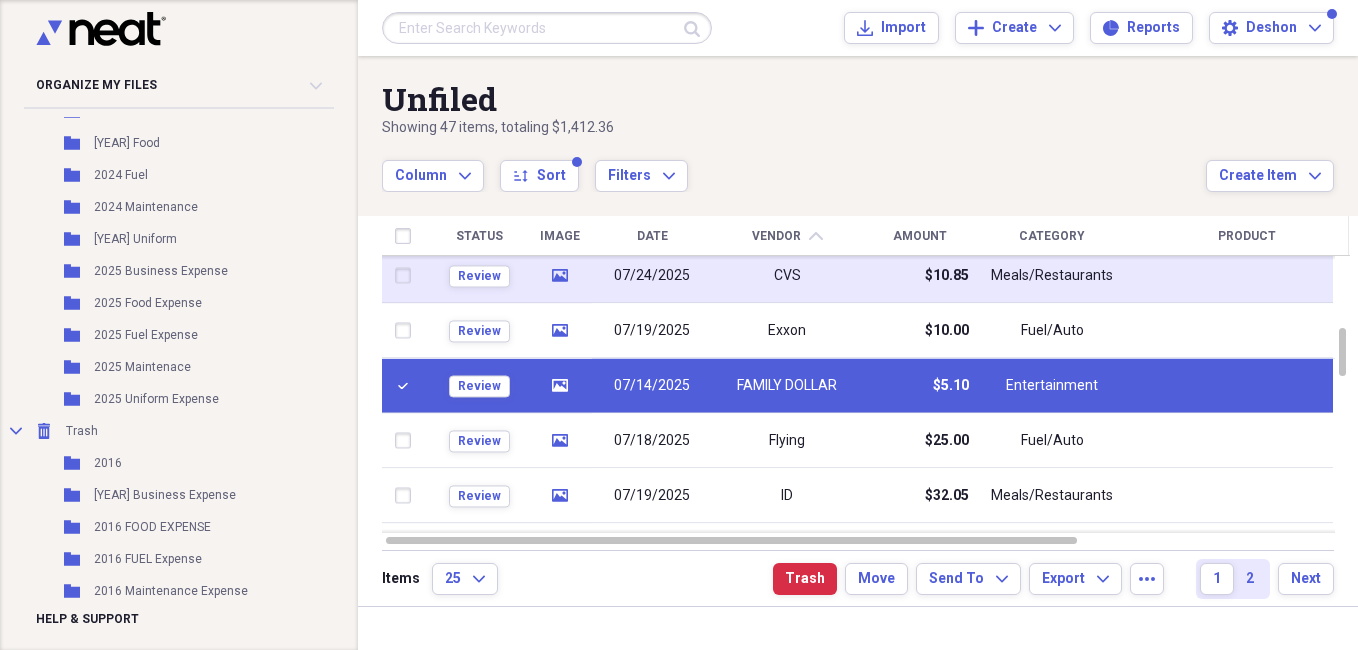 click at bounding box center [407, 276] 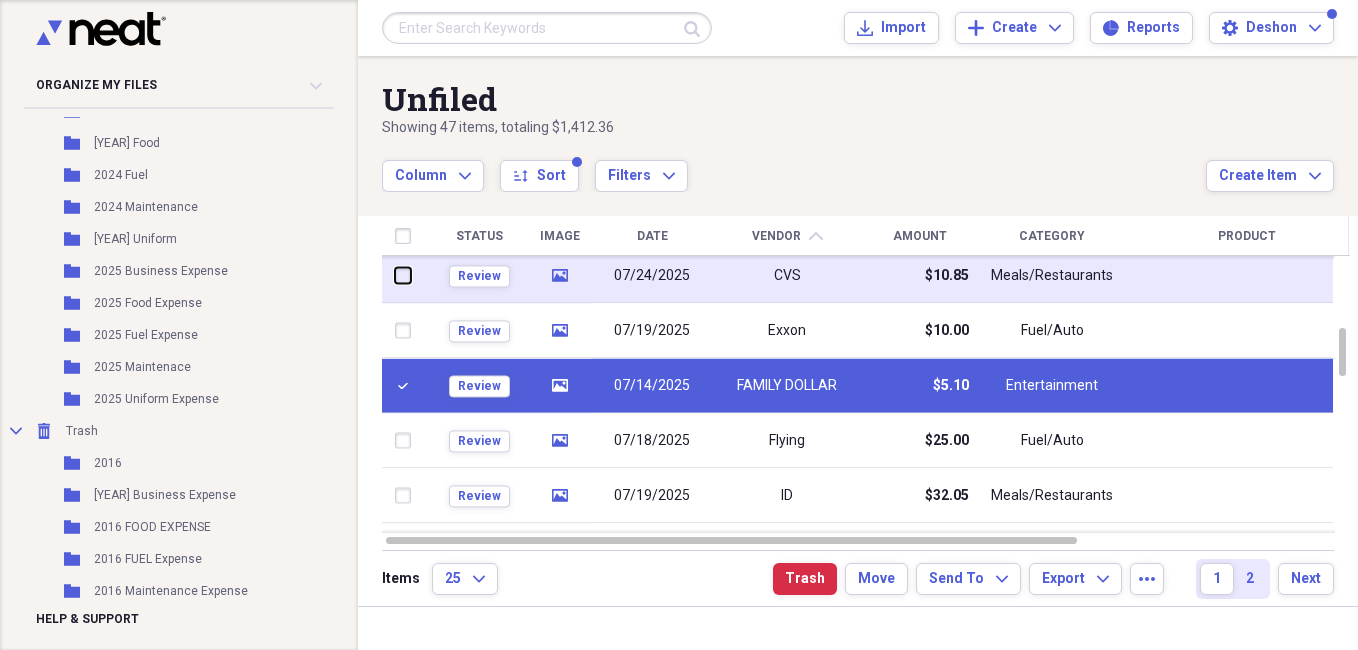 click at bounding box center [395, 275] 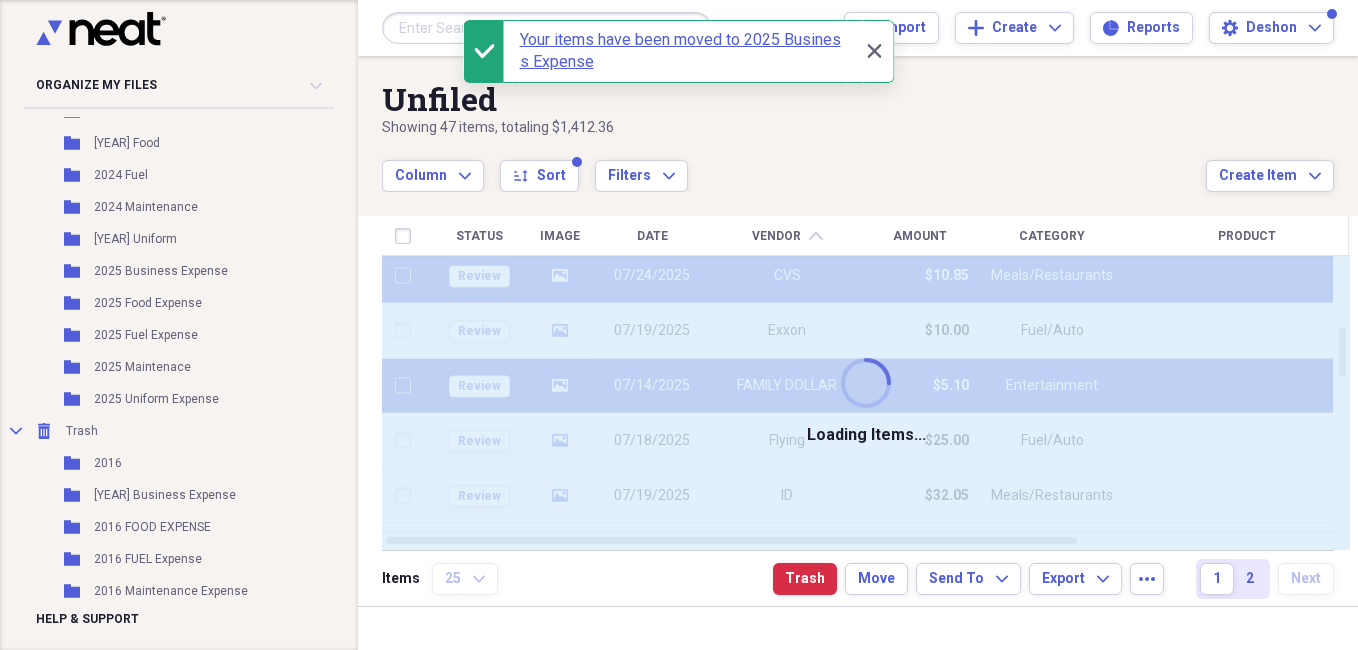 checkbox on "false" 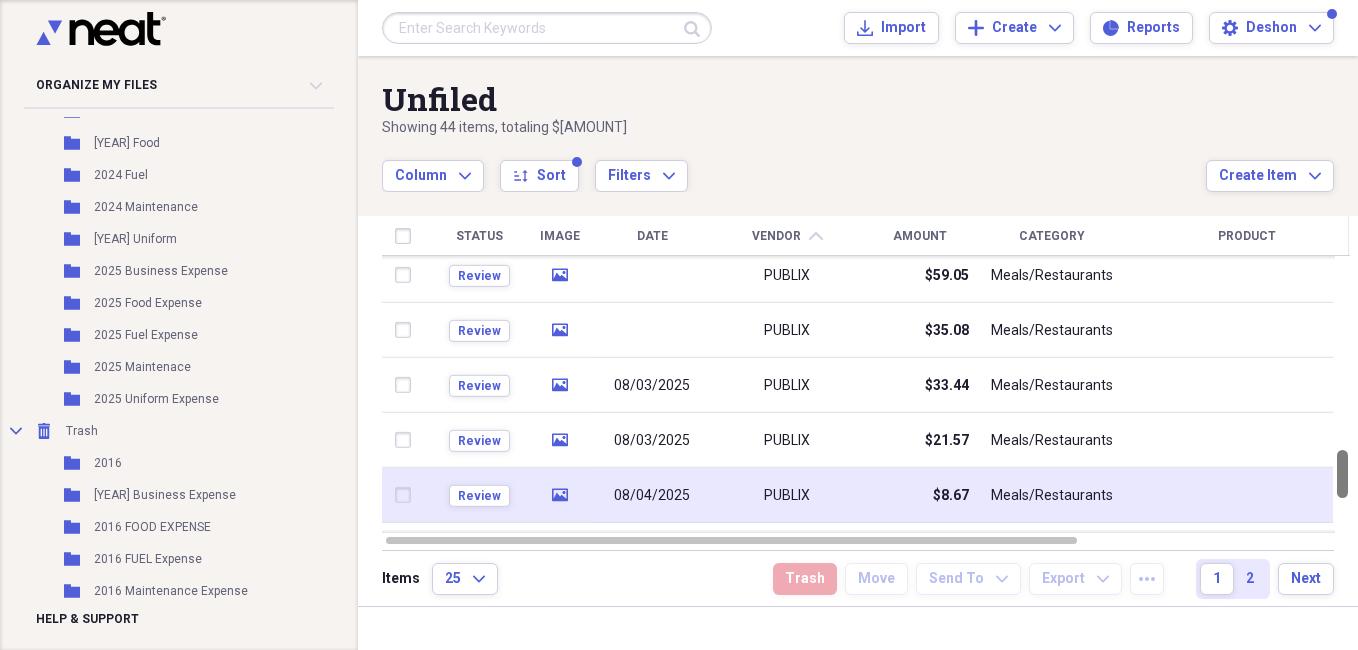 drag, startPoint x: 1349, startPoint y: 364, endPoint x: 1316, endPoint y: 486, distance: 126.38433 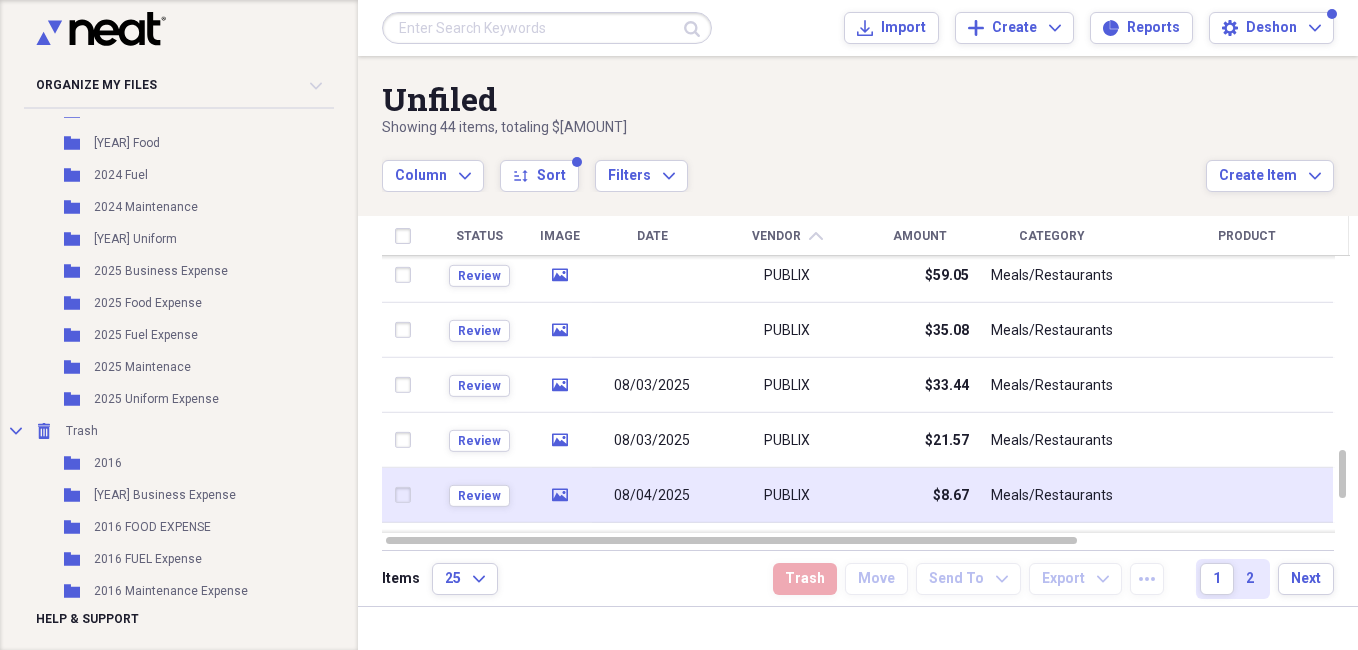 click at bounding box center [407, 495] 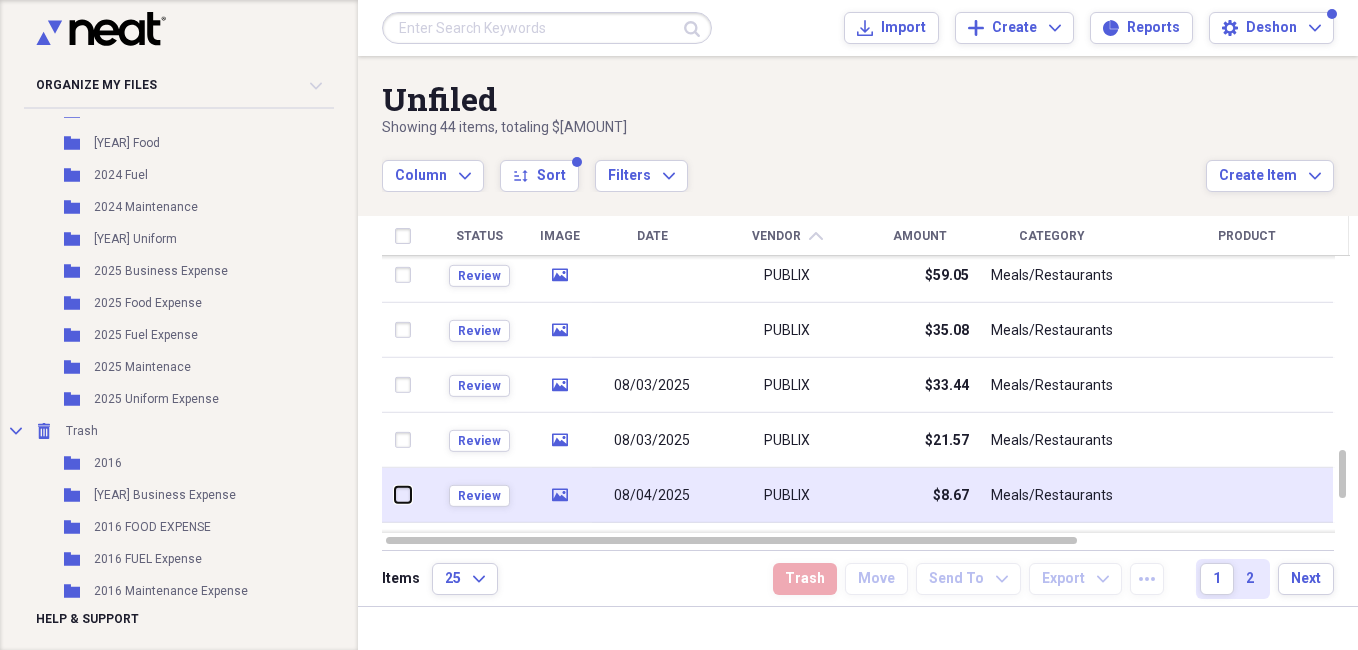 click at bounding box center [395, 495] 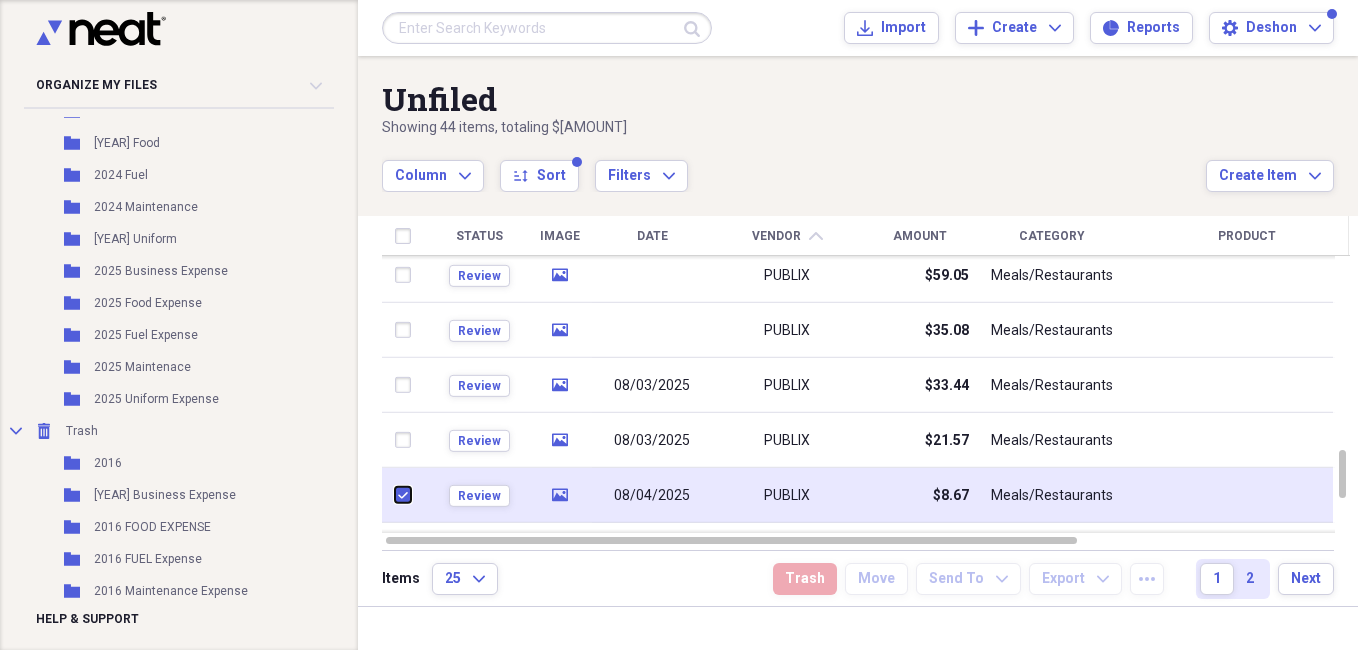 checkbox on "true" 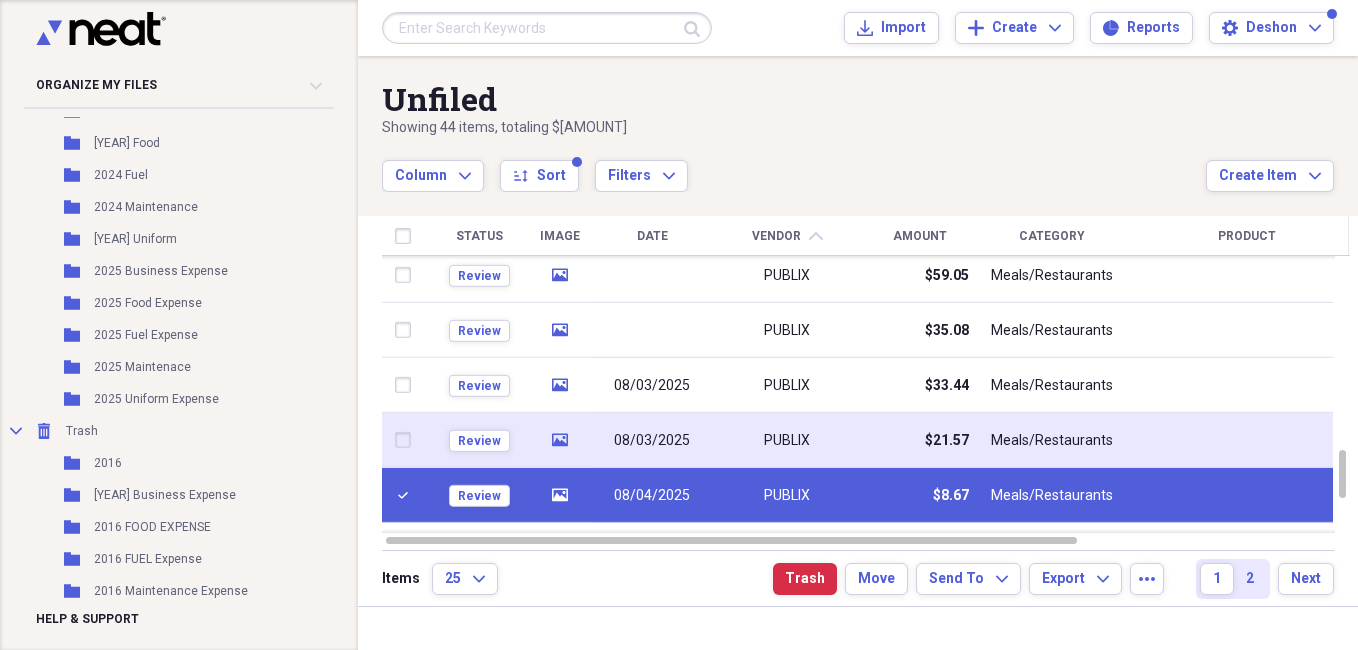 click at bounding box center (407, 440) 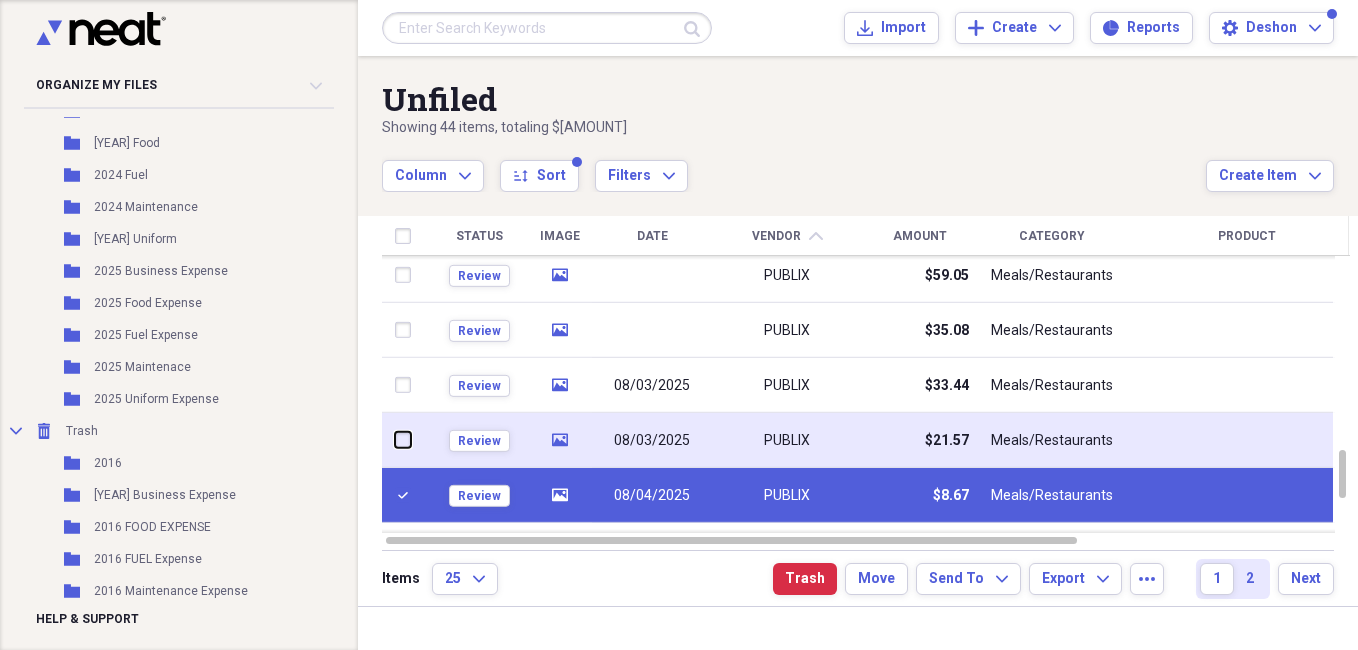 click at bounding box center (395, 440) 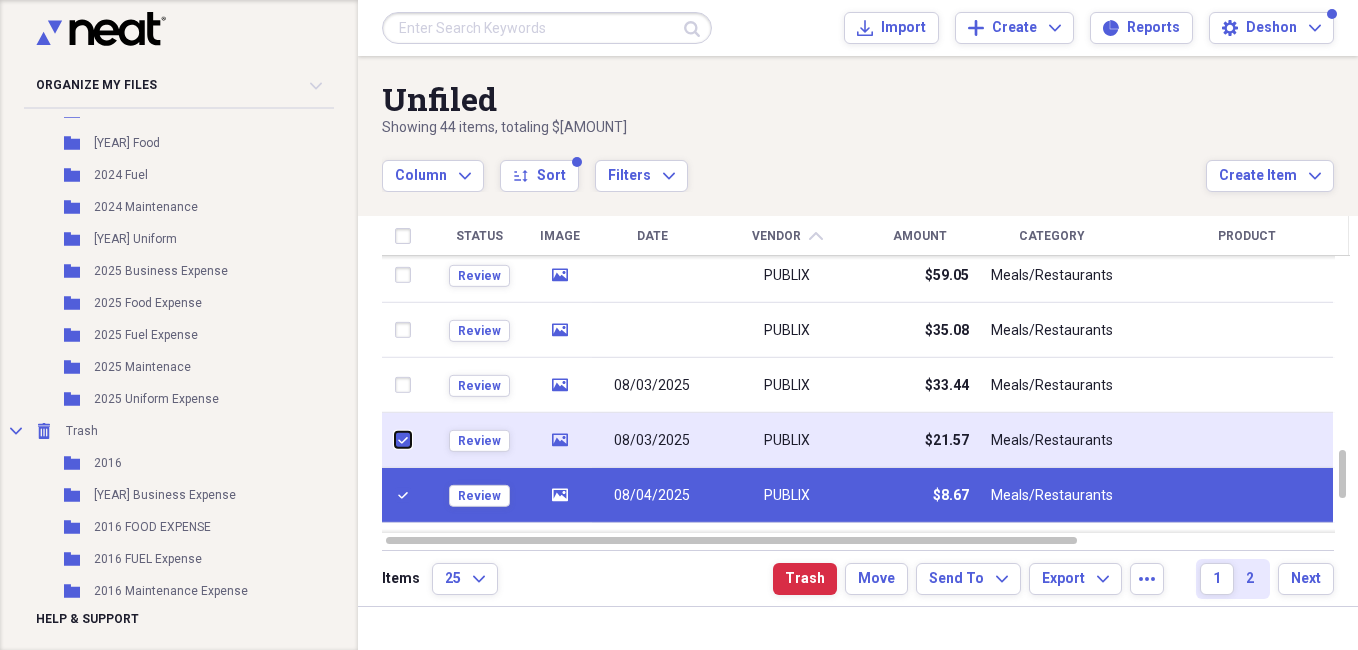 checkbox on "true" 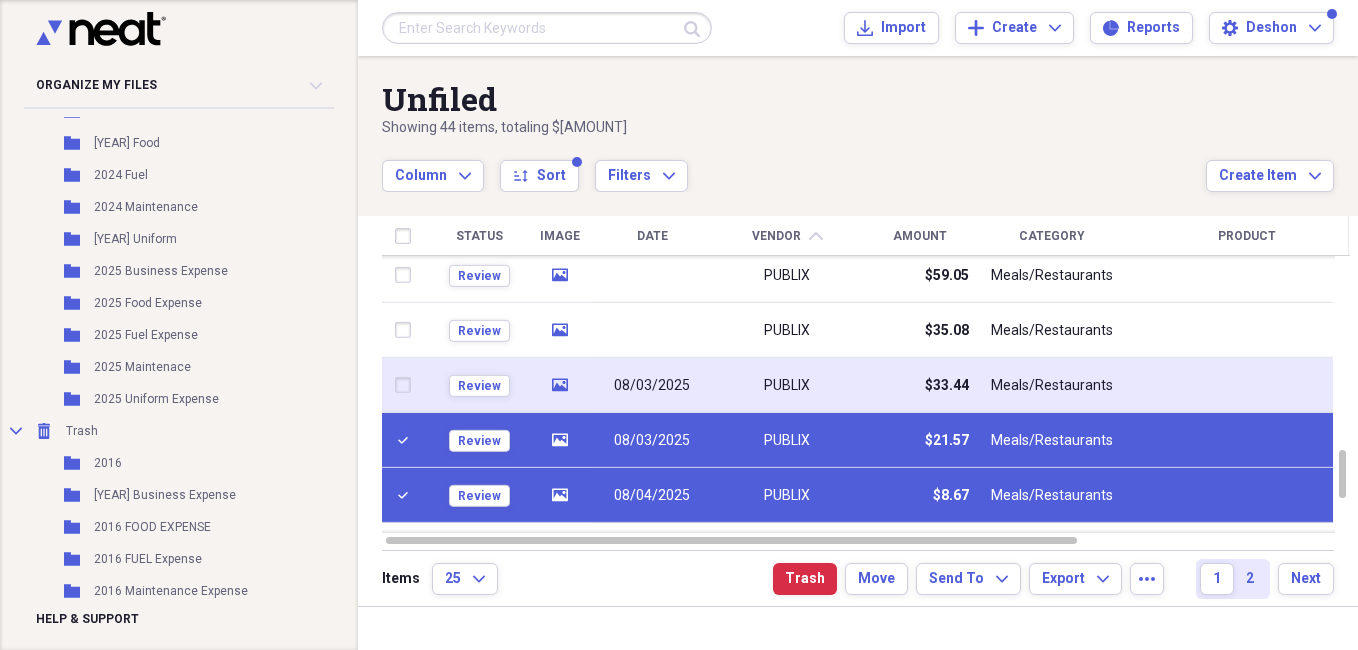 click at bounding box center [407, 385] 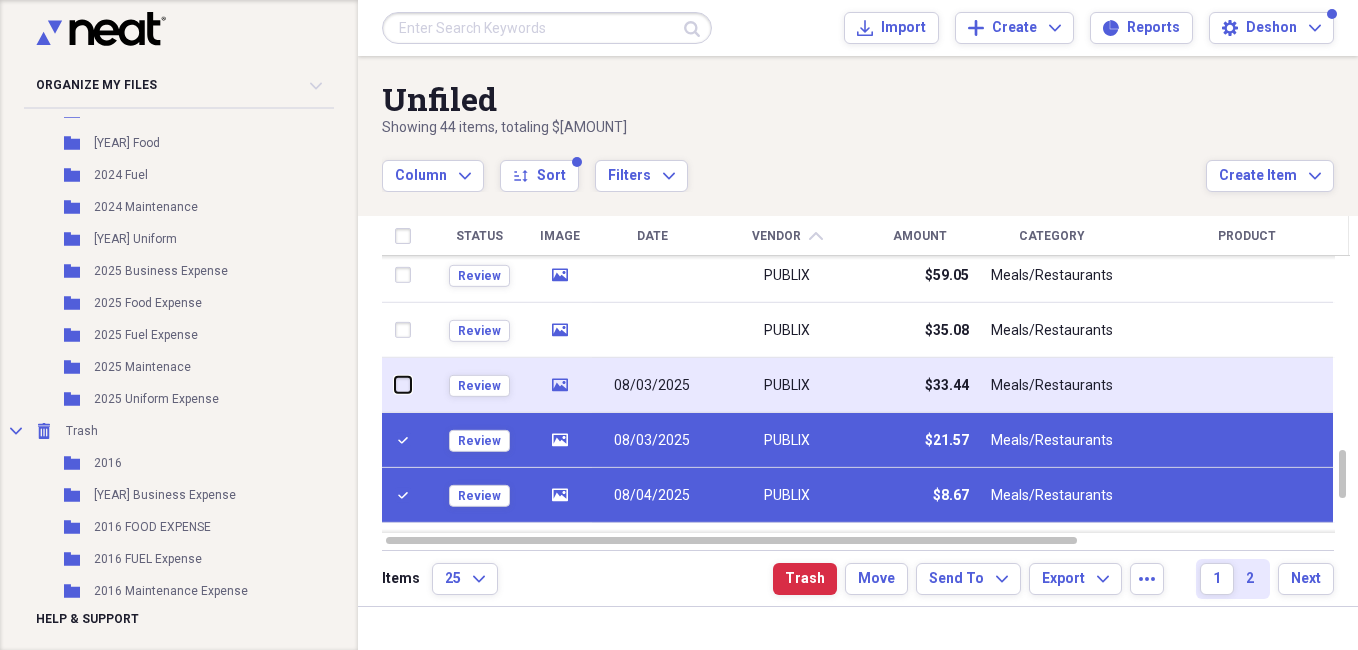 click at bounding box center (395, 385) 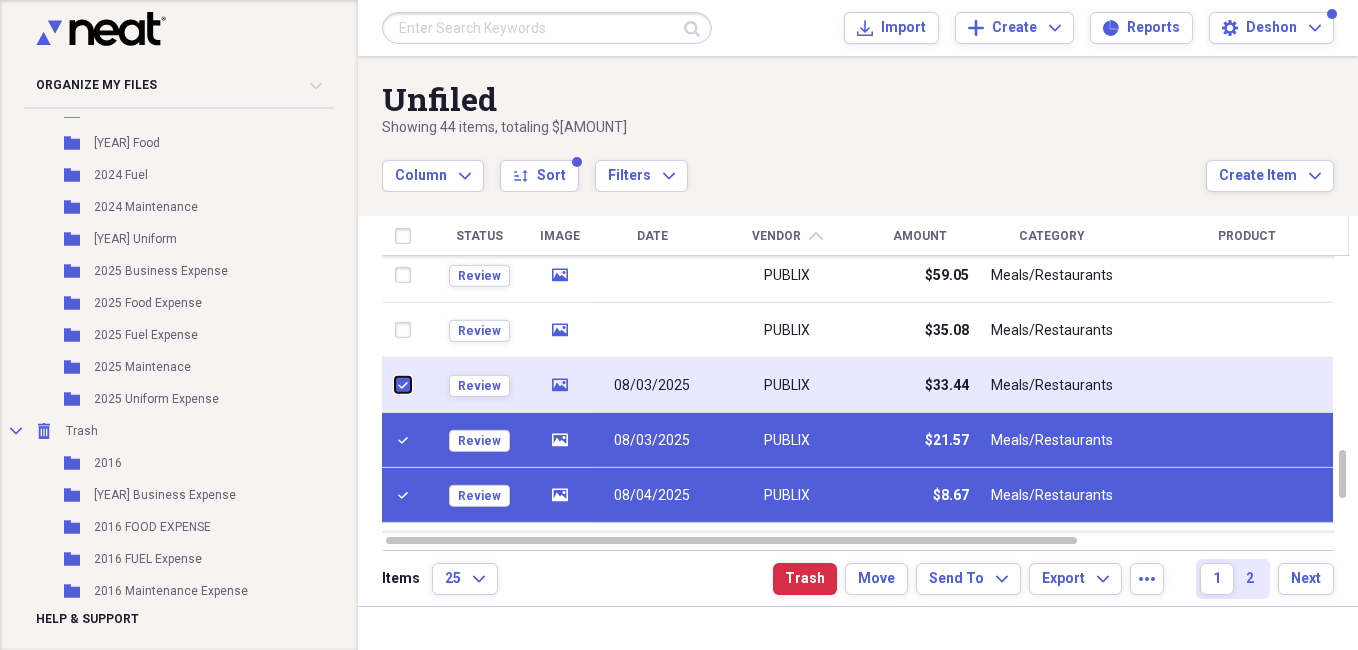 checkbox on "true" 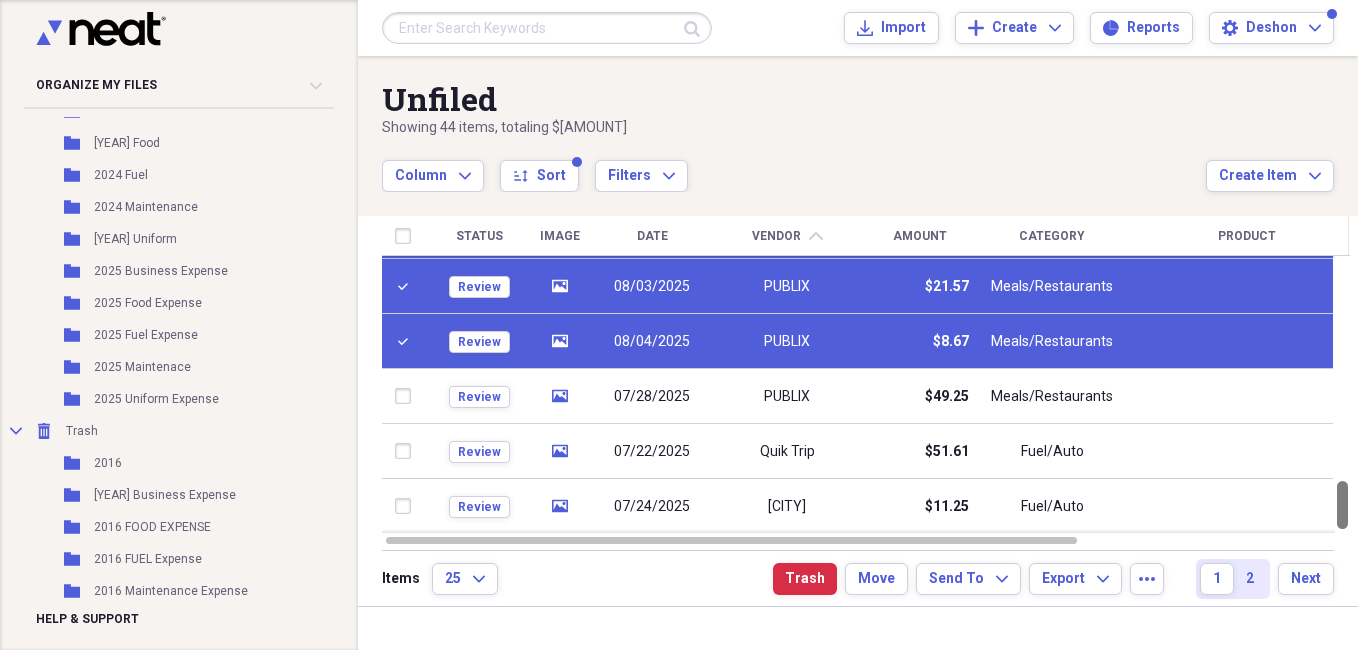 drag, startPoint x: 1350, startPoint y: 482, endPoint x: 1348, endPoint y: 513, distance: 31.06445 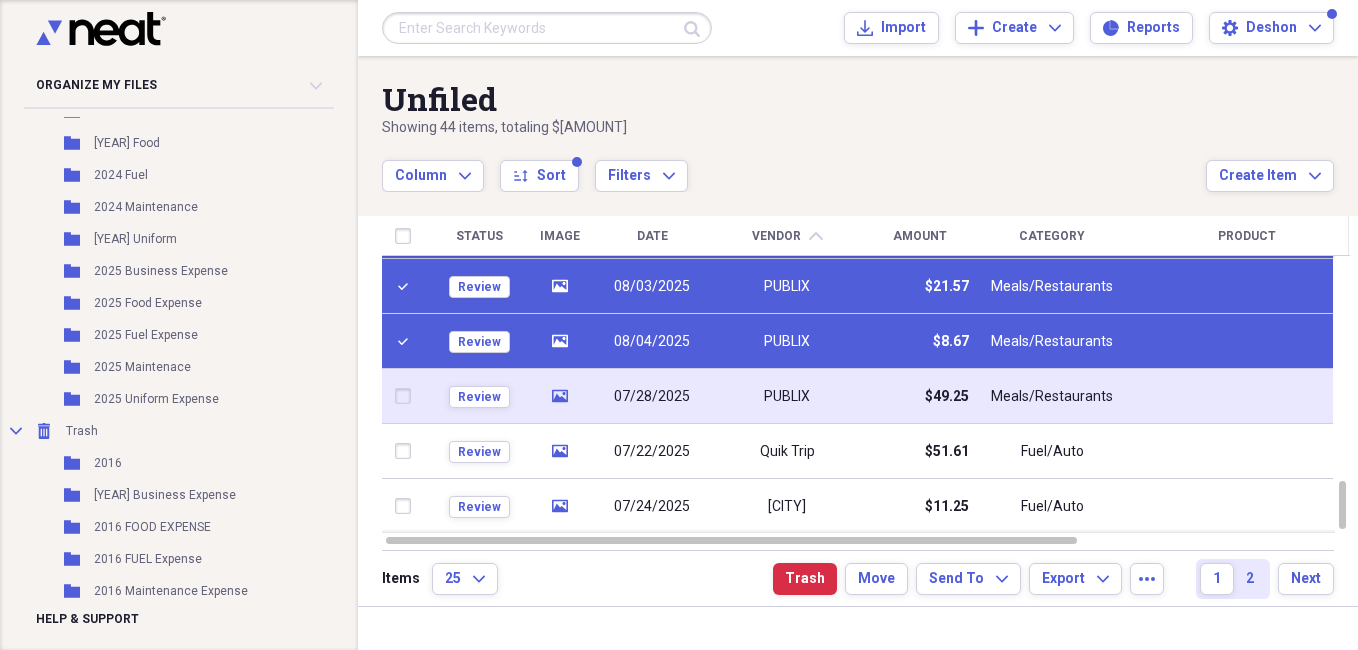 click at bounding box center (407, 396) 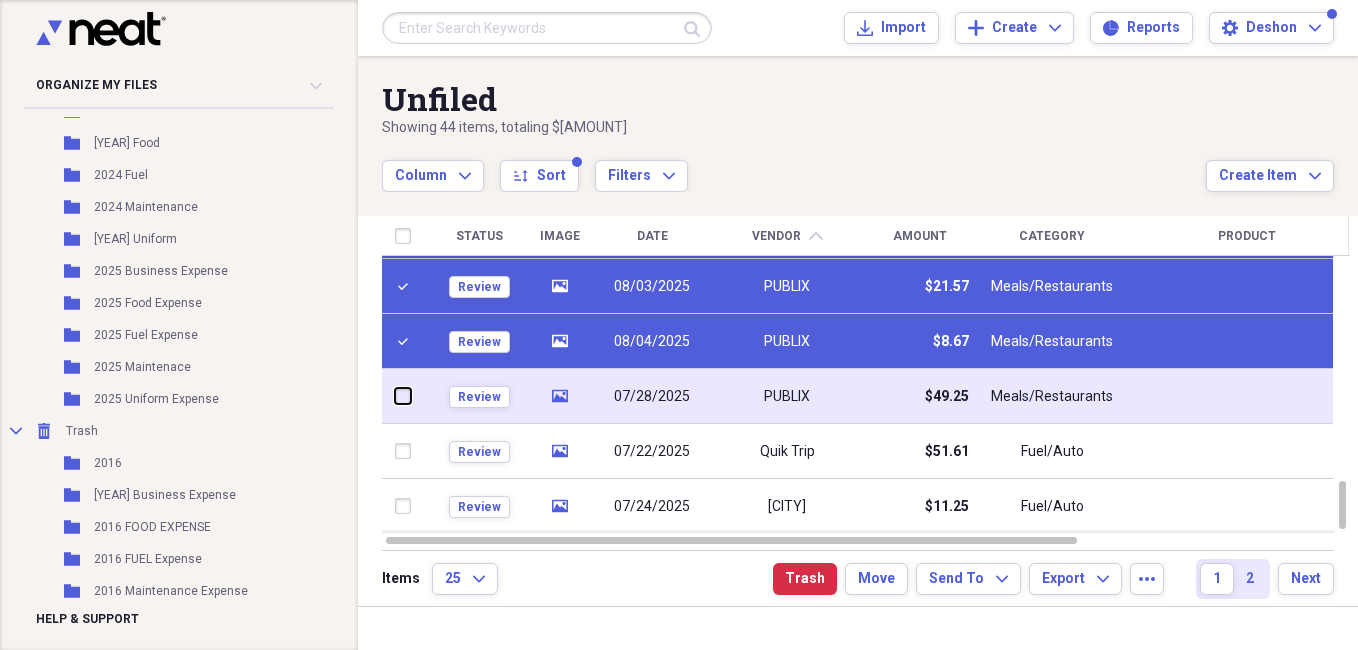 click at bounding box center (395, 396) 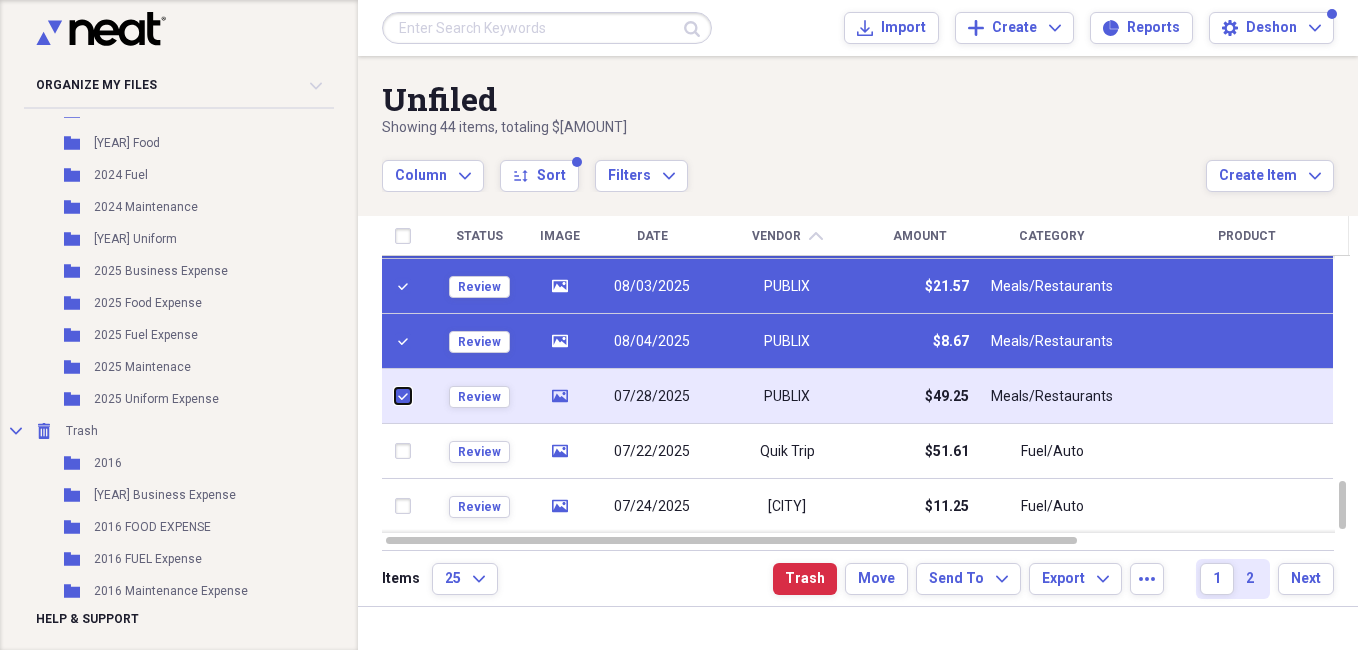 checkbox on "true" 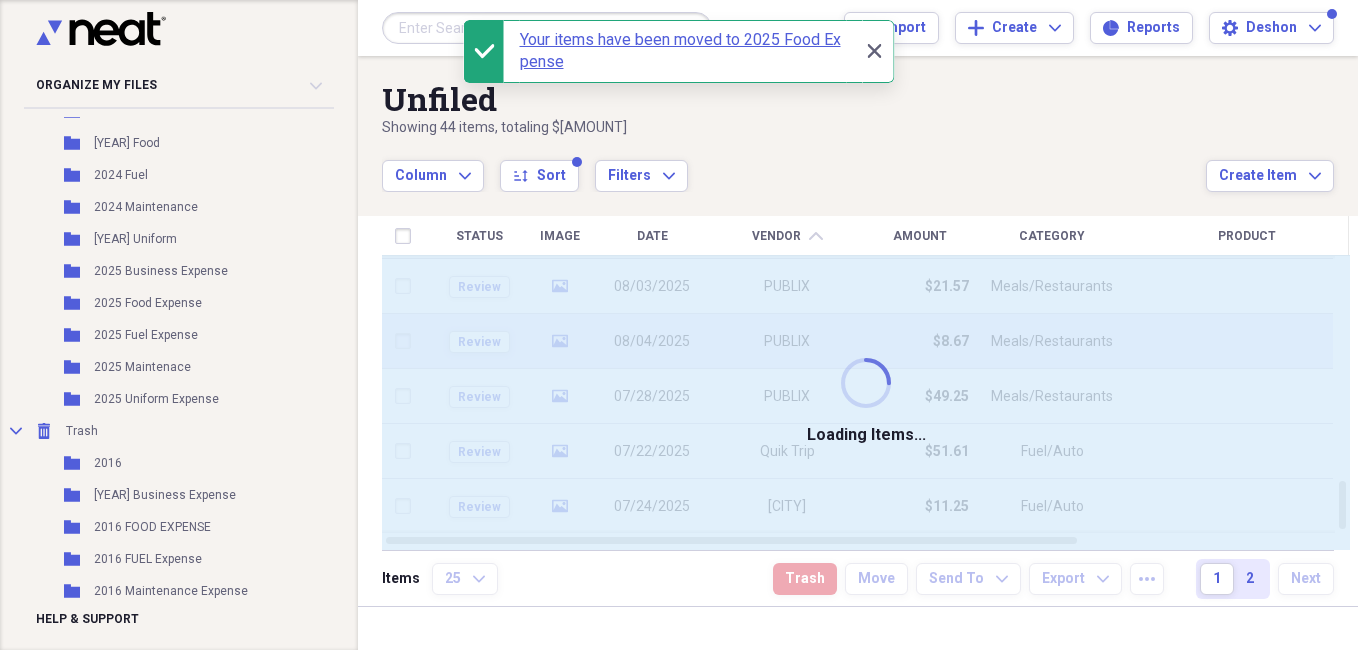 checkbox on "false" 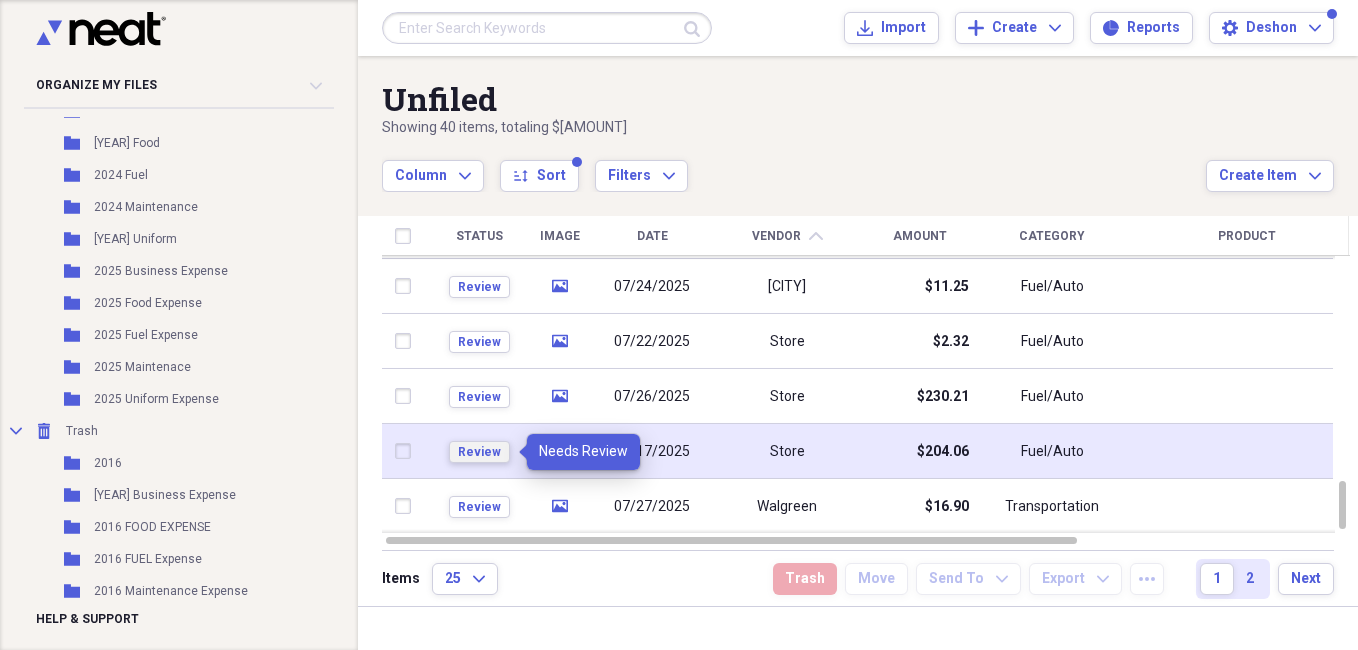 click on "Review" at bounding box center [479, 452] 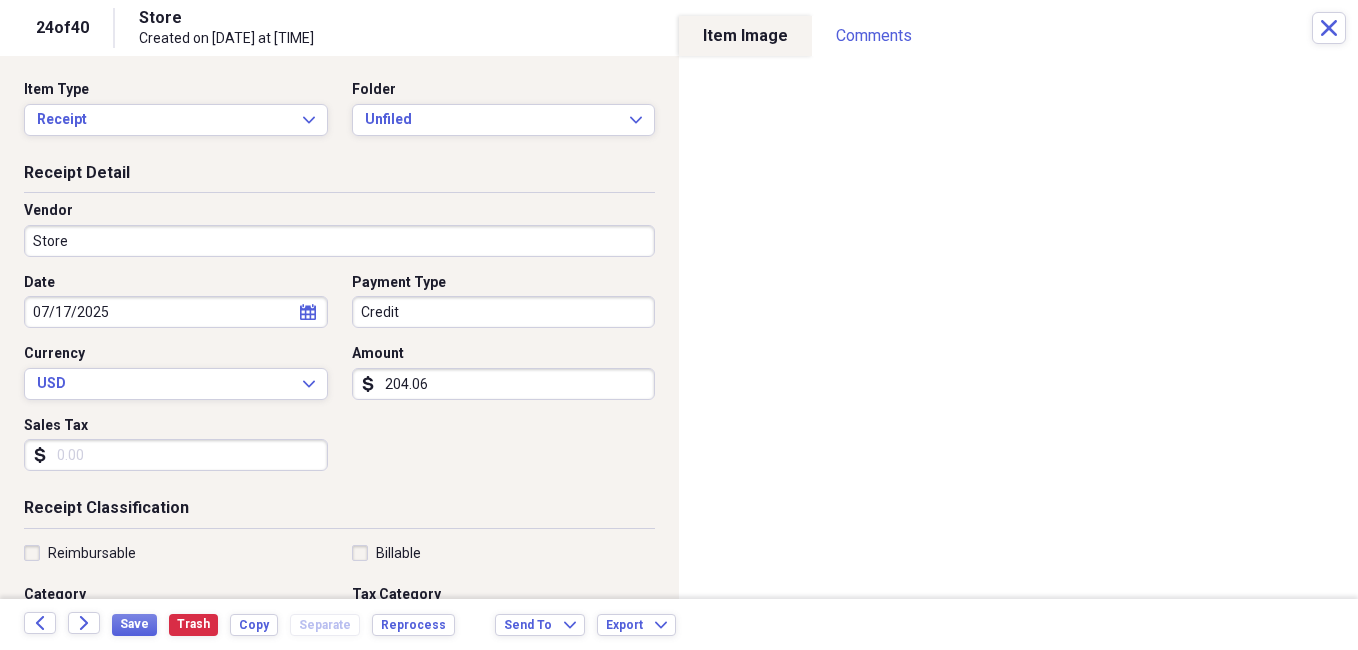 click on "Store" at bounding box center (339, 241) 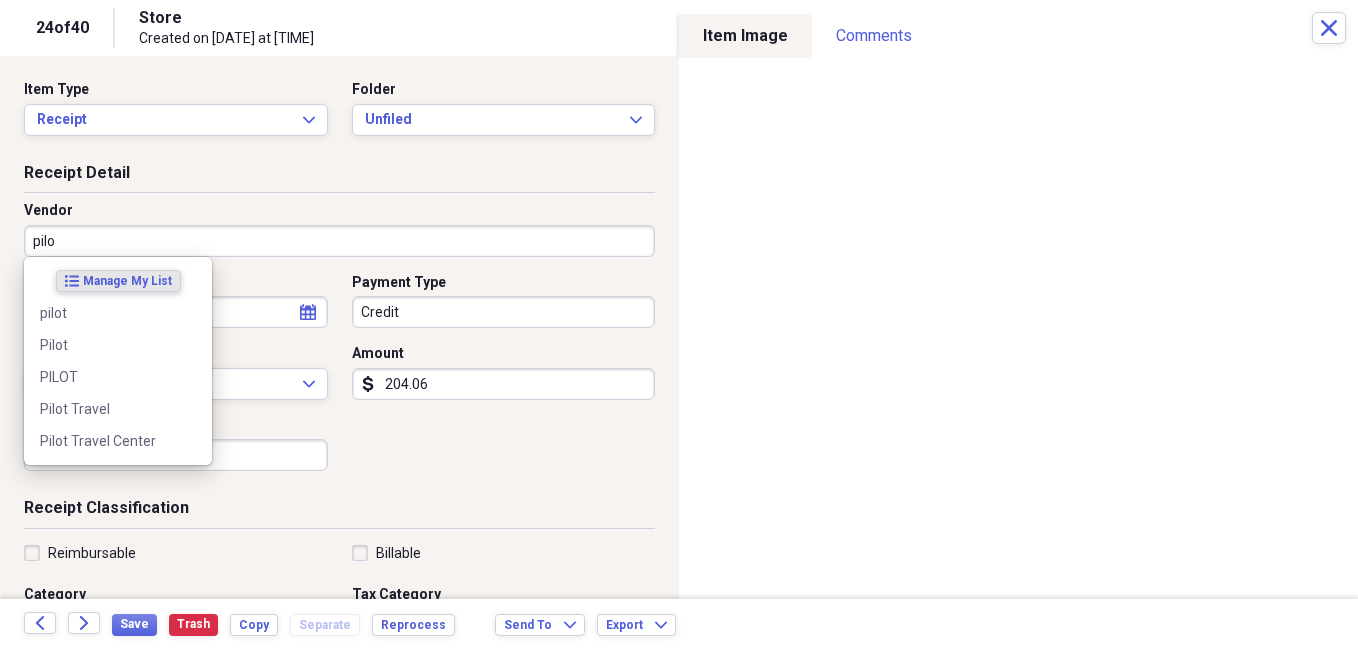type on "pilot" 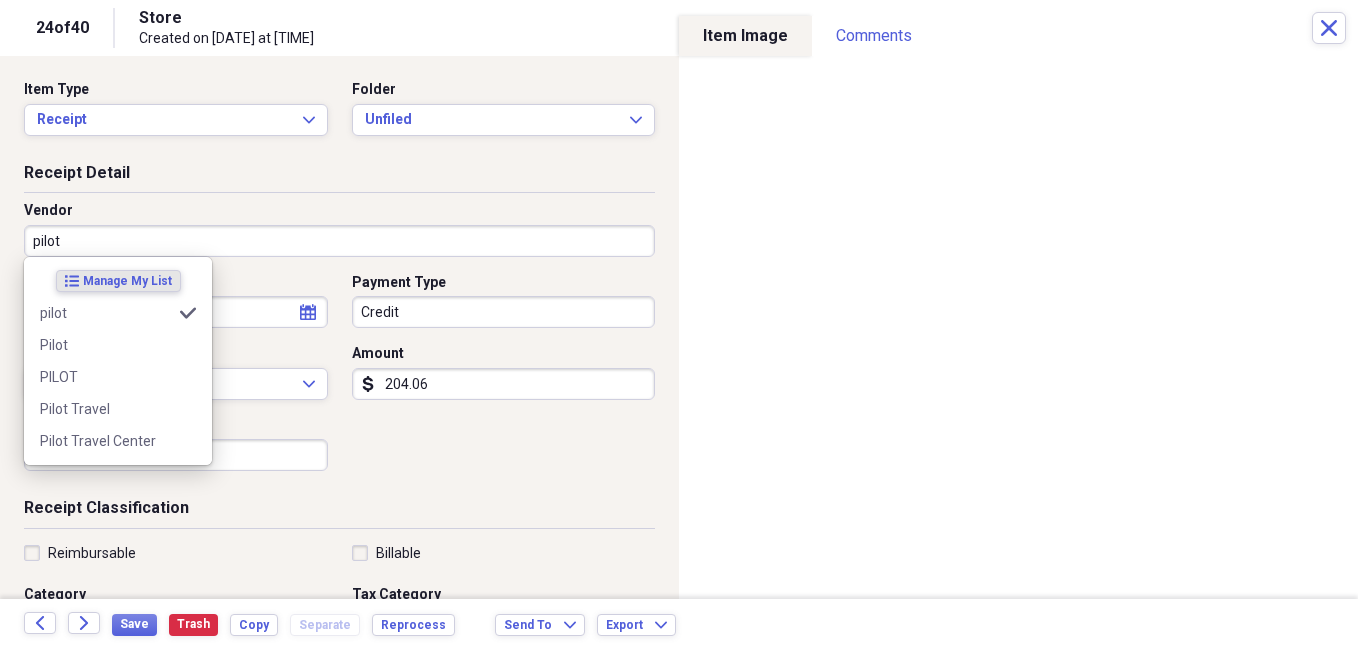 type on "Meals/Restaurants" 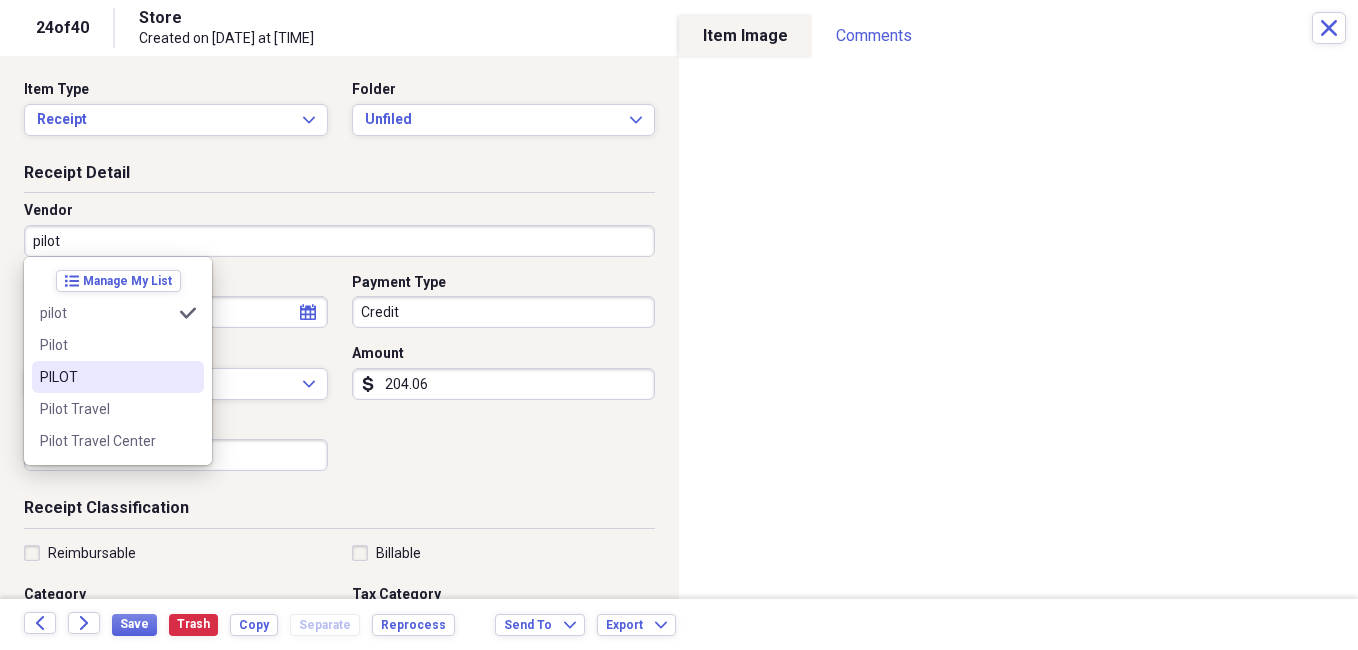 click on "PILOT" at bounding box center (106, 377) 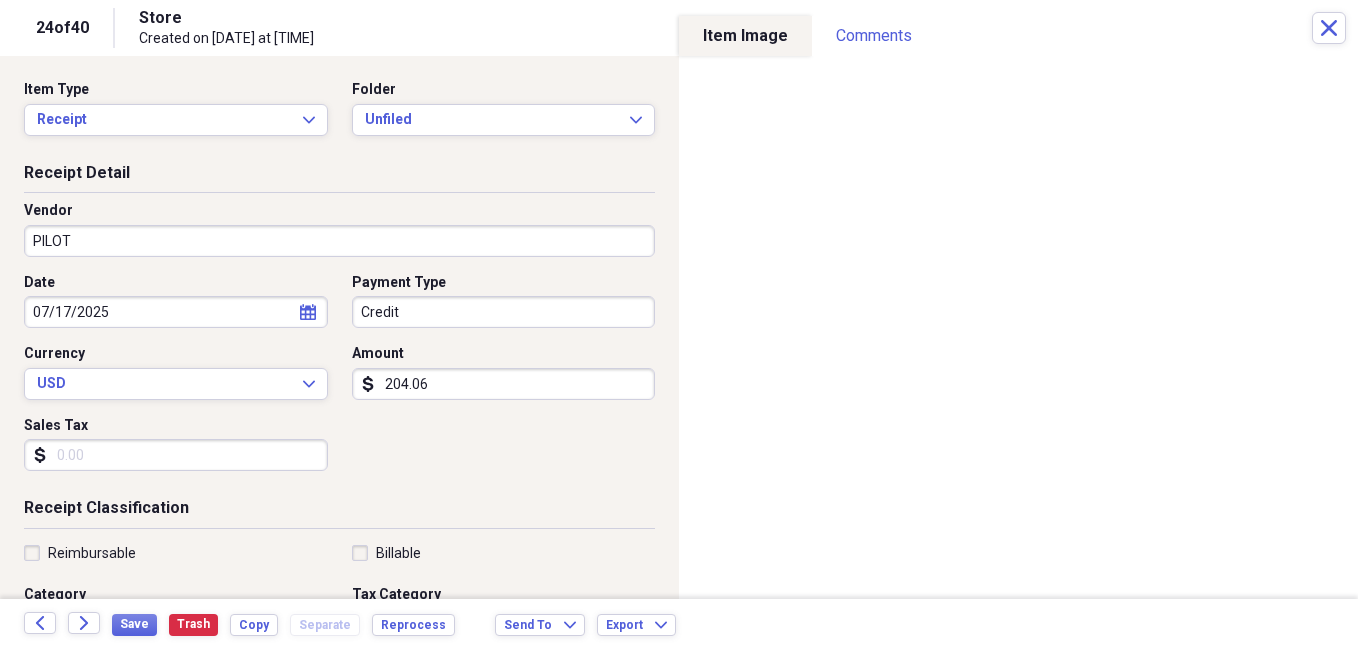 type on "Fuel/Auto" 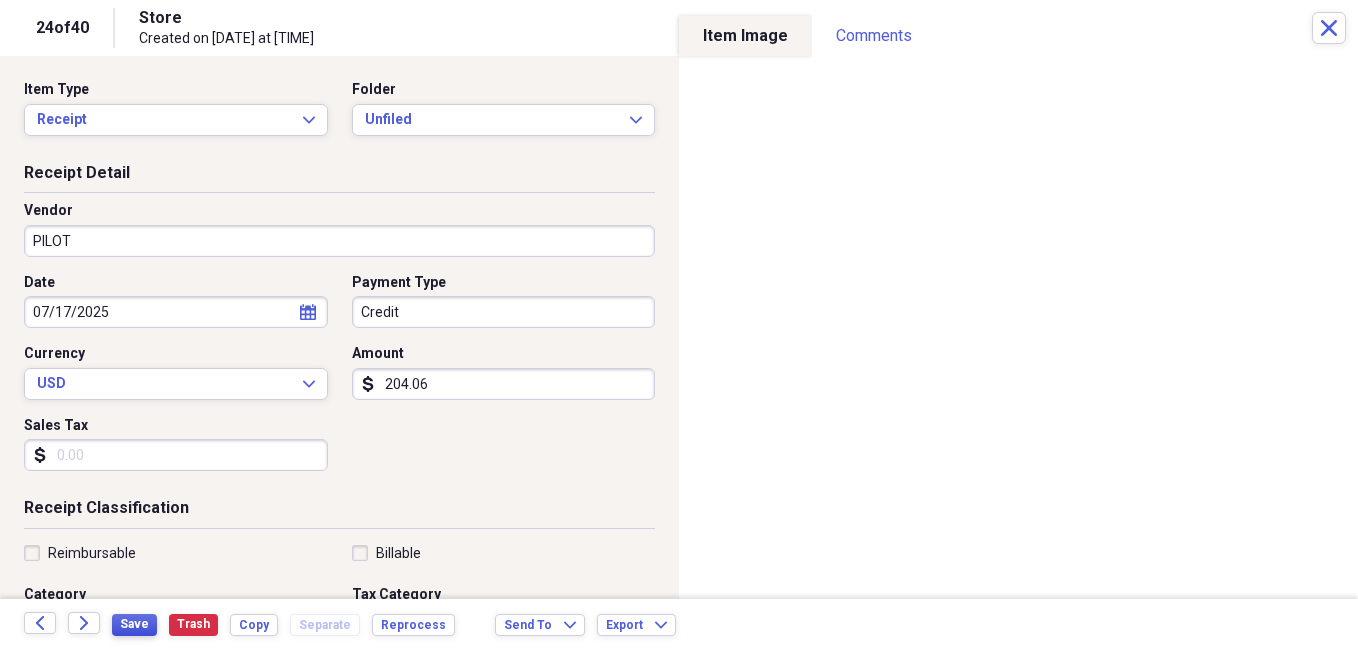 click on "Save" at bounding box center (134, 624) 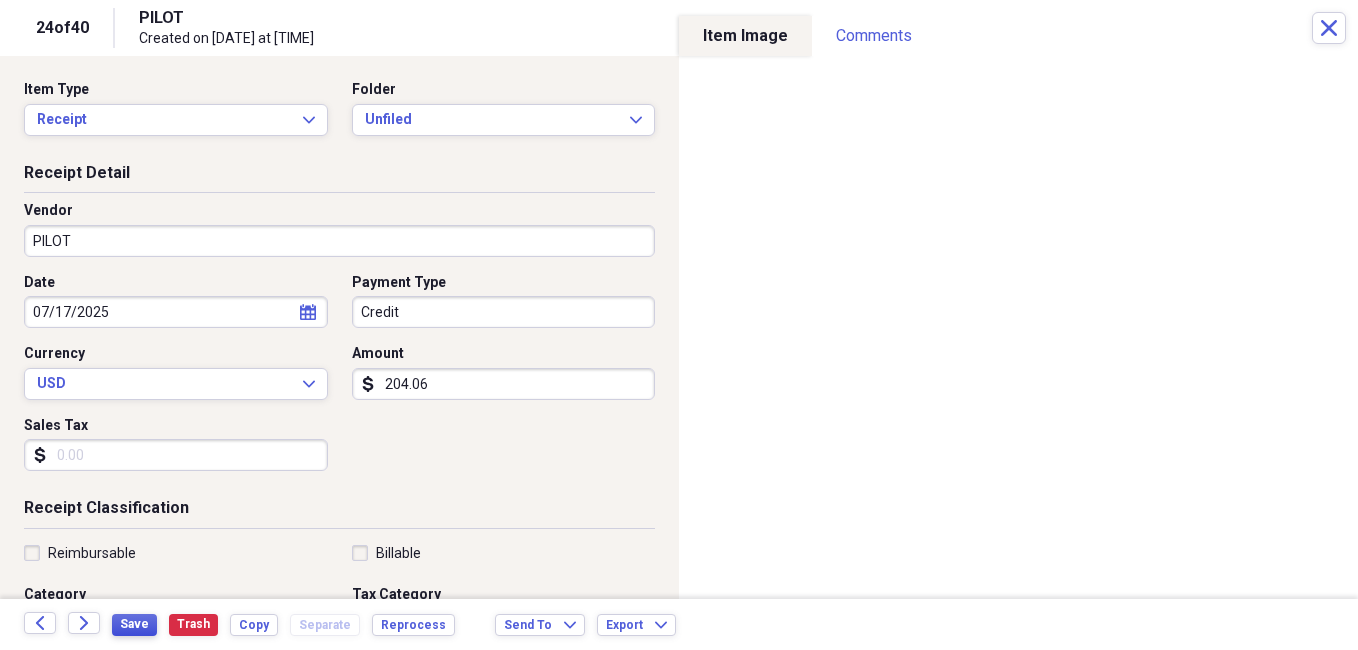 click on "Save" at bounding box center [134, 624] 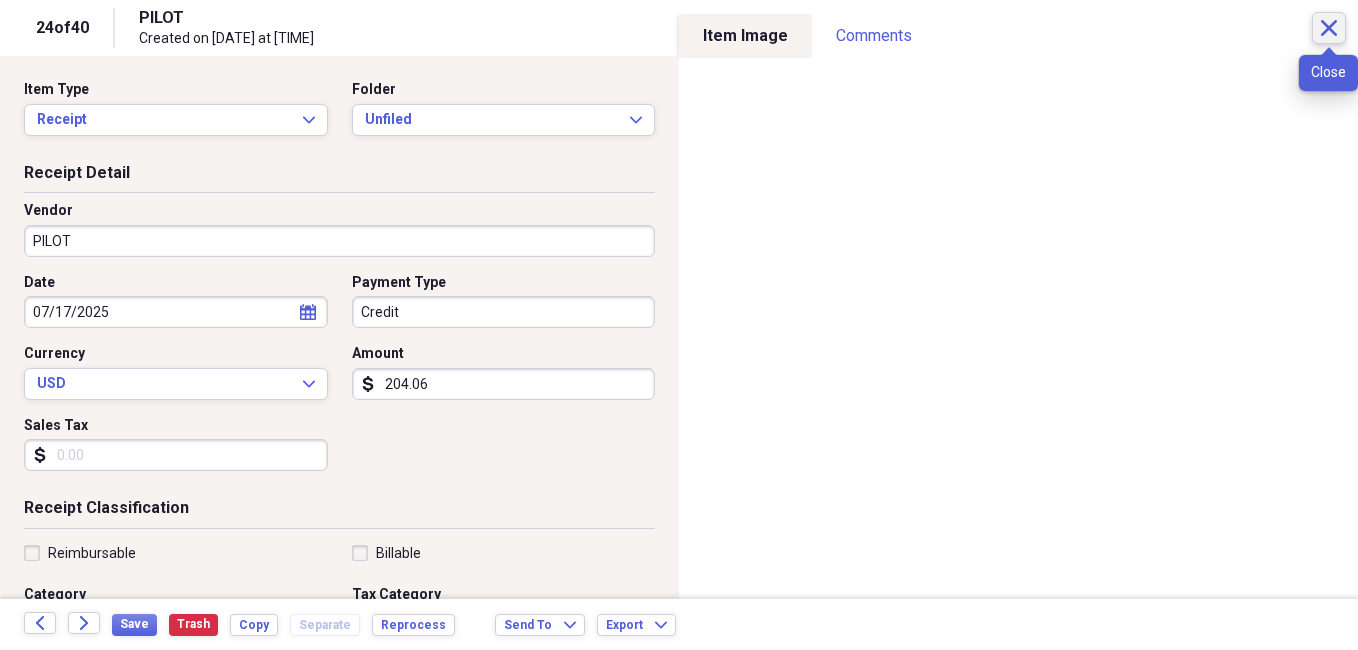 click on "Close" 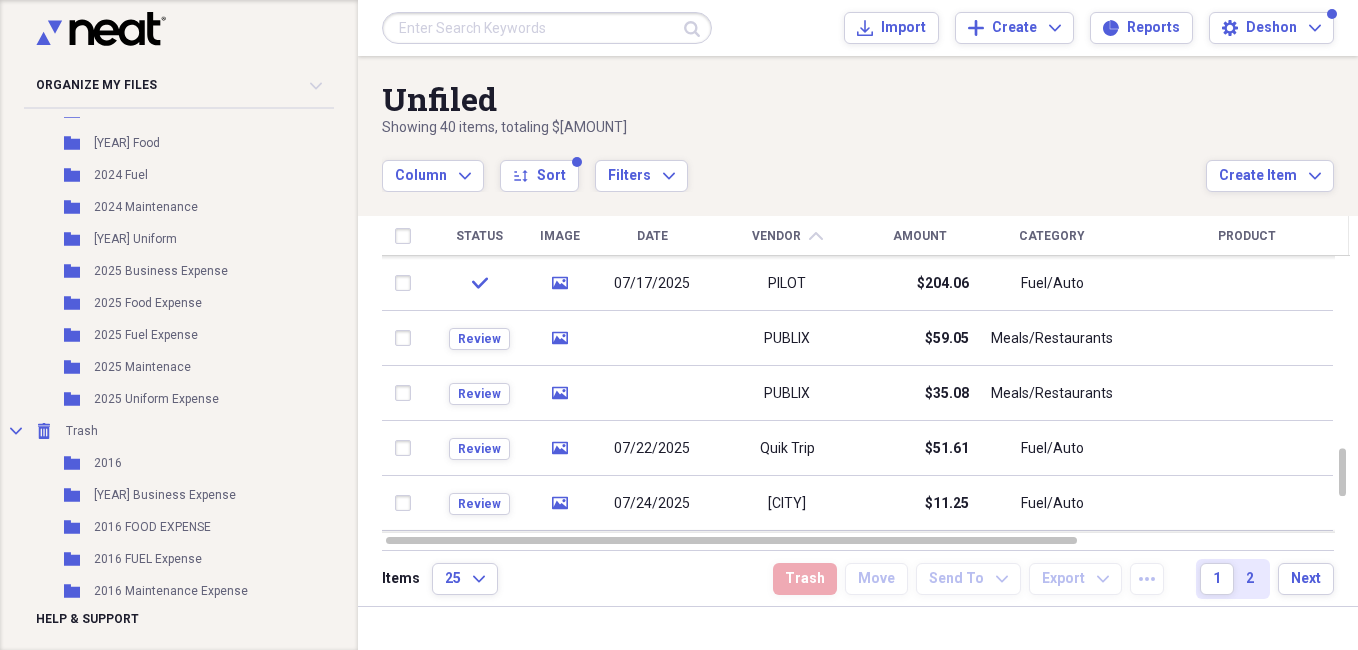 drag, startPoint x: 924, startPoint y: 180, endPoint x: 799, endPoint y: 239, distance: 138.22446 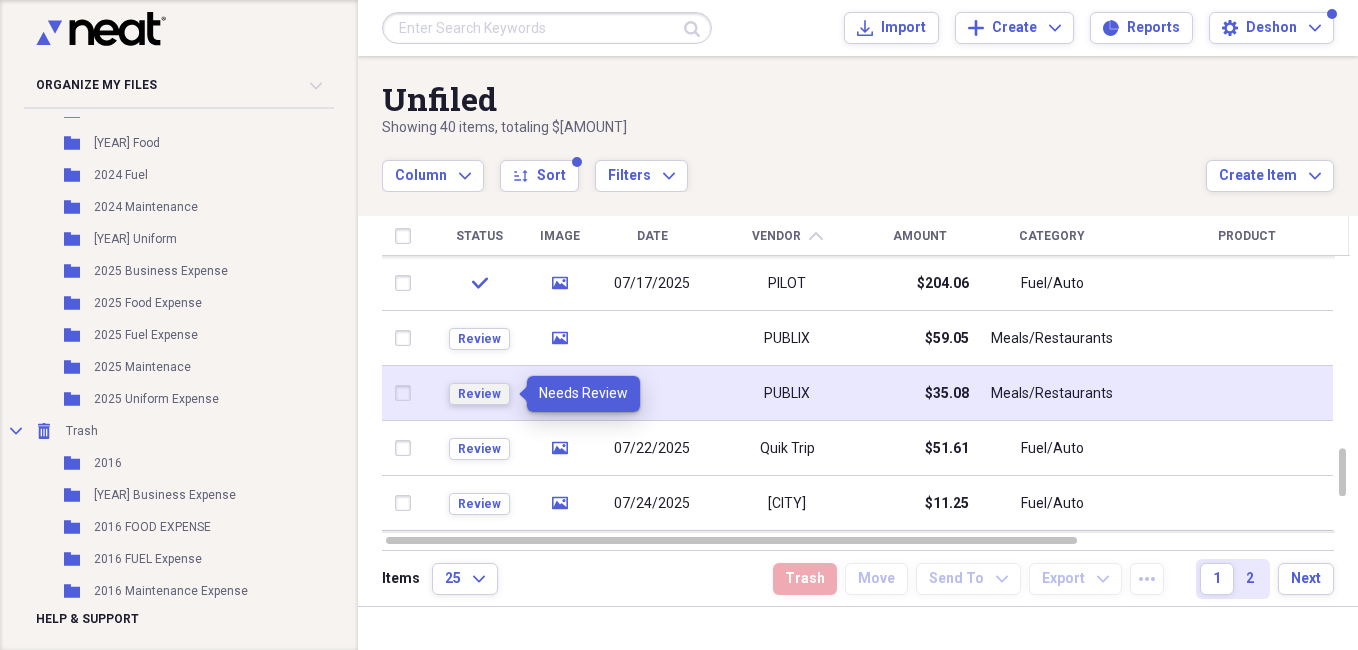 click on "Review" at bounding box center (479, 394) 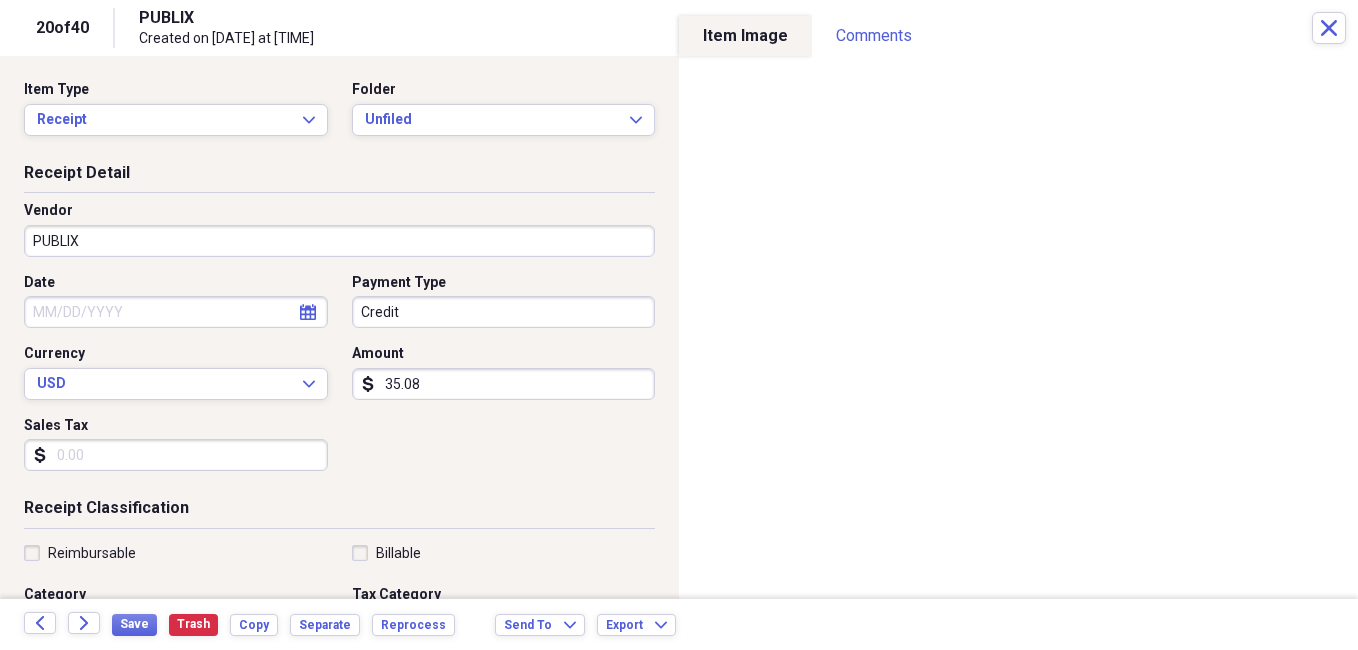 click on "Date" at bounding box center [176, 312] 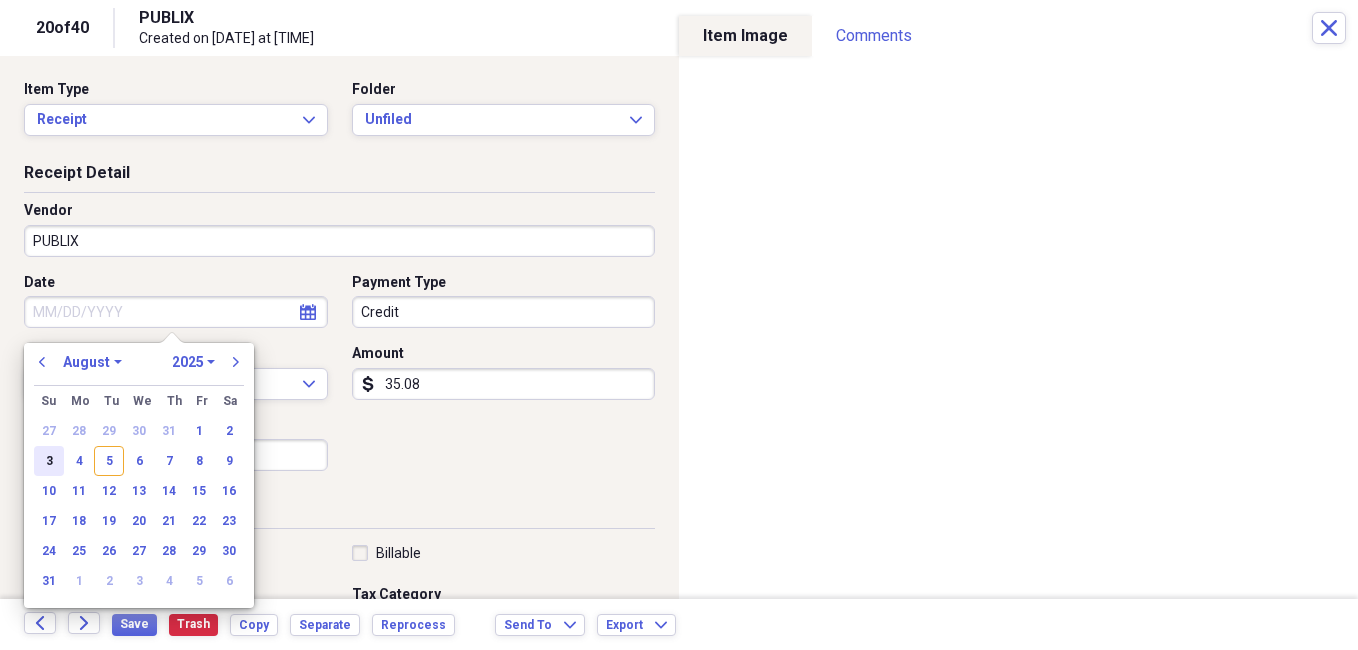 click on "3" at bounding box center [49, 461] 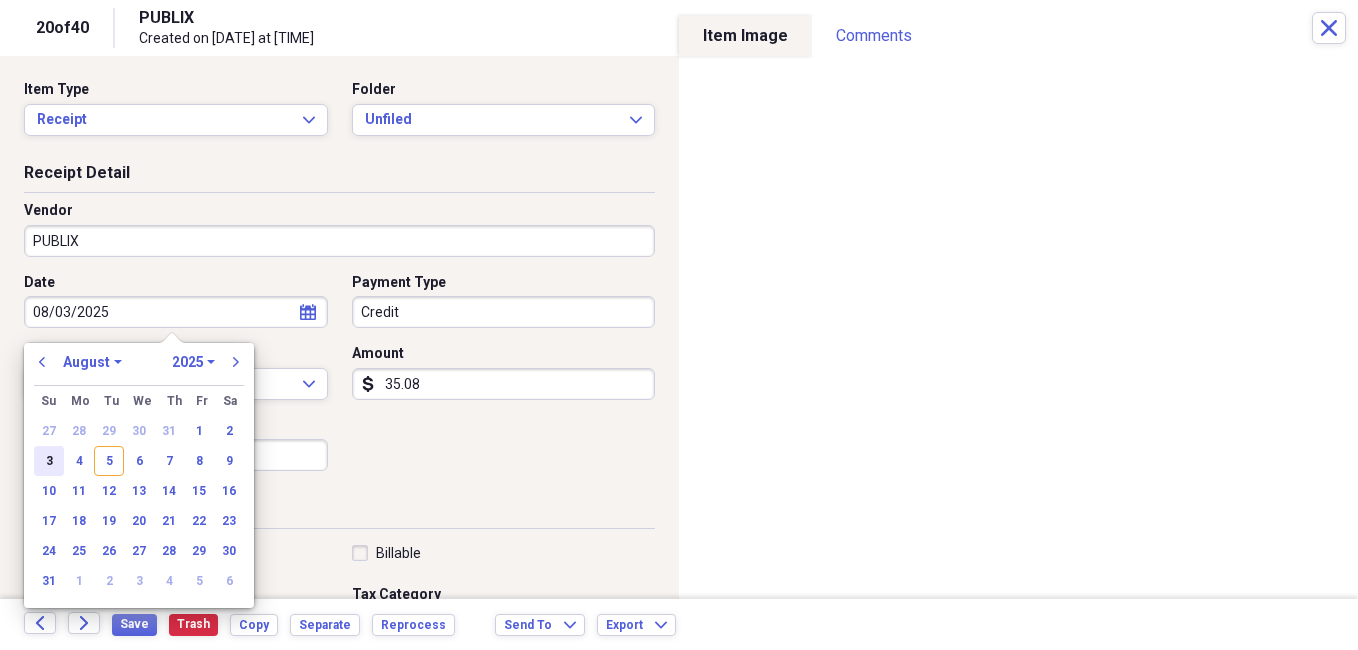 type on "08/03/2025" 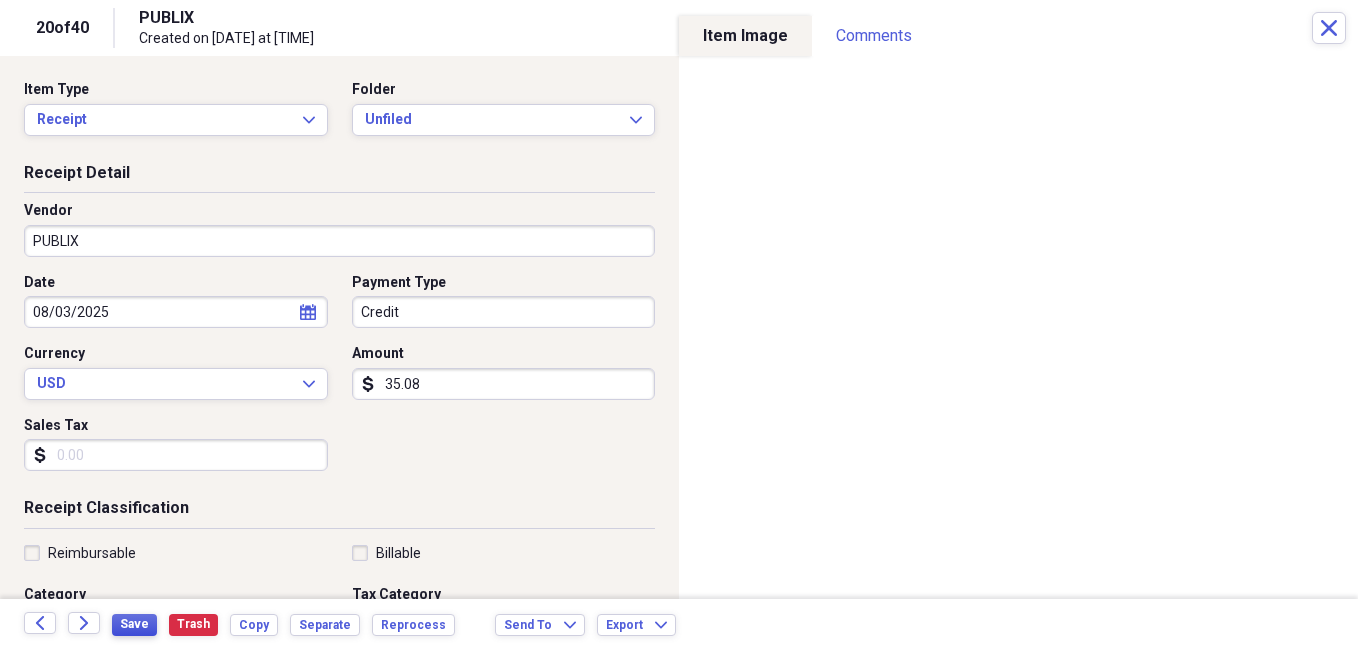 click on "Save" at bounding box center (134, 624) 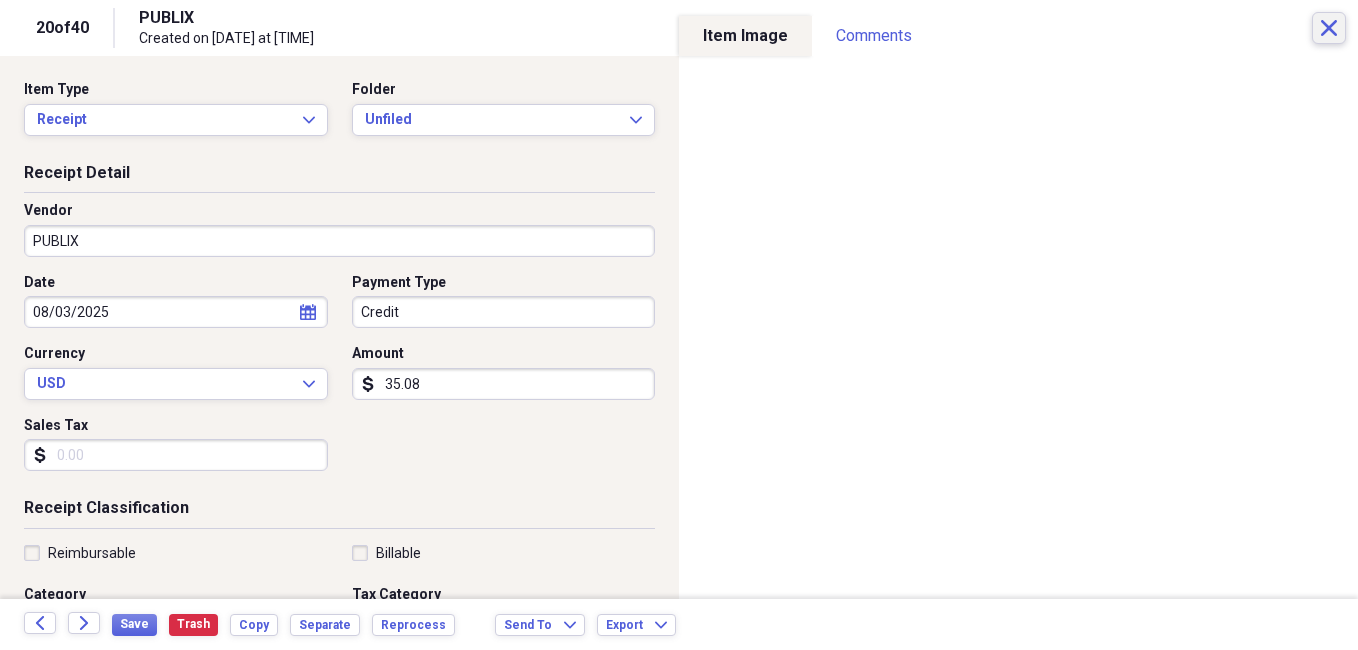 click on "Close" at bounding box center (1329, 28) 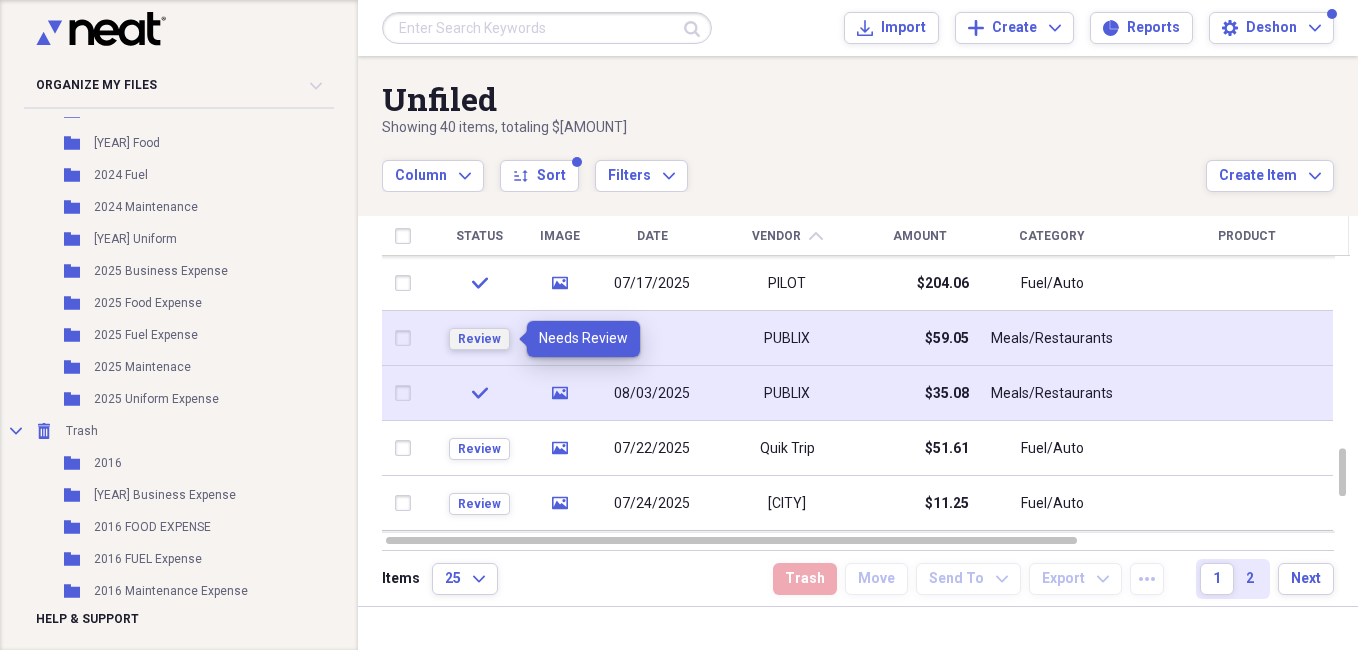 click on "Review" at bounding box center [479, 339] 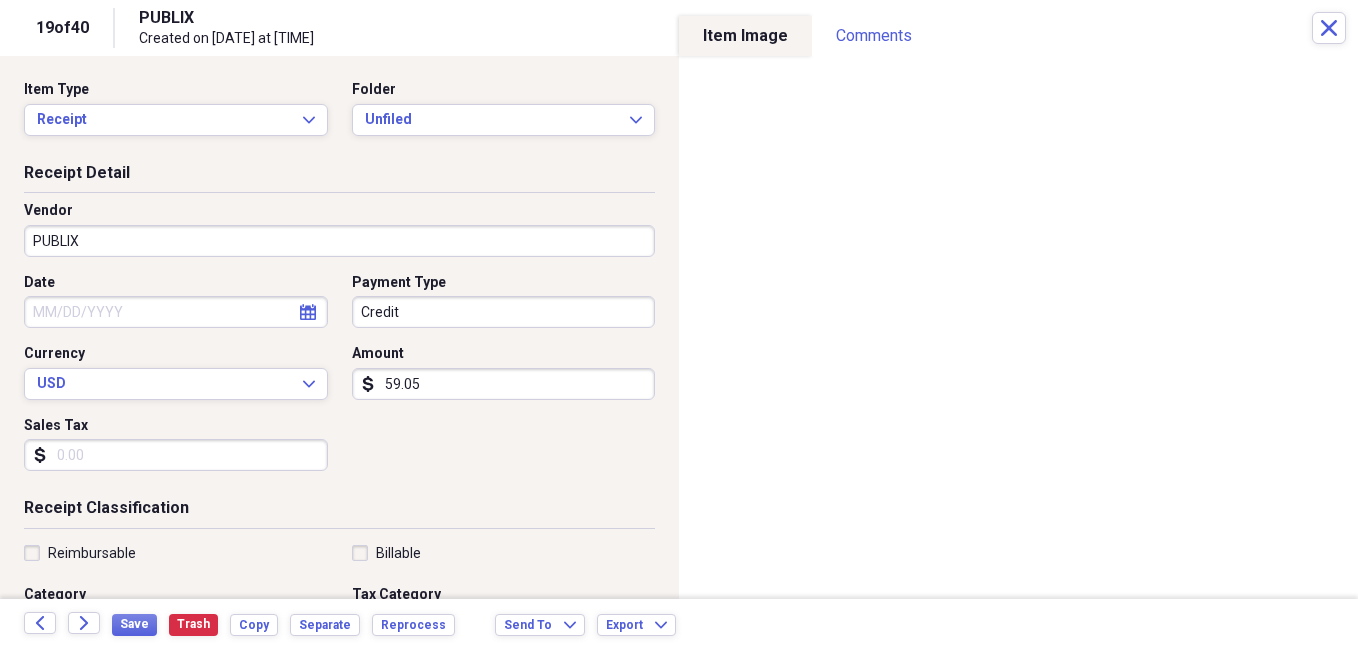 click on "Date" at bounding box center [176, 312] 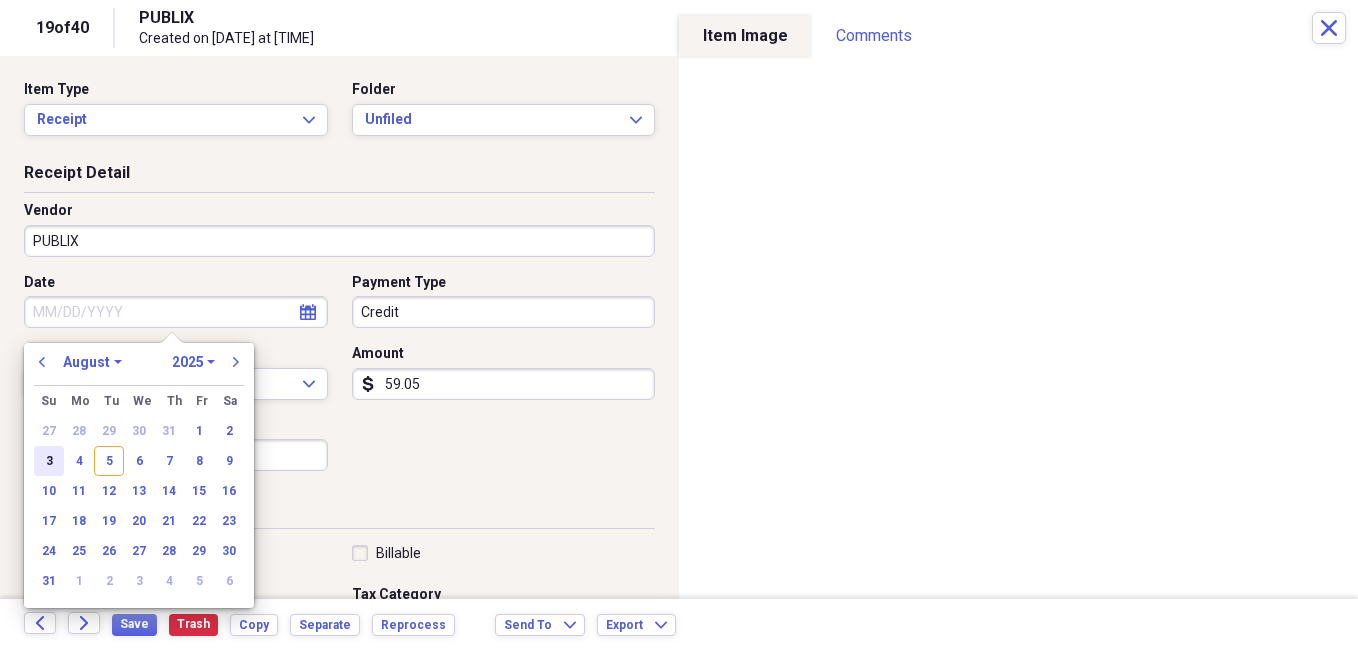 click on "3" at bounding box center [49, 461] 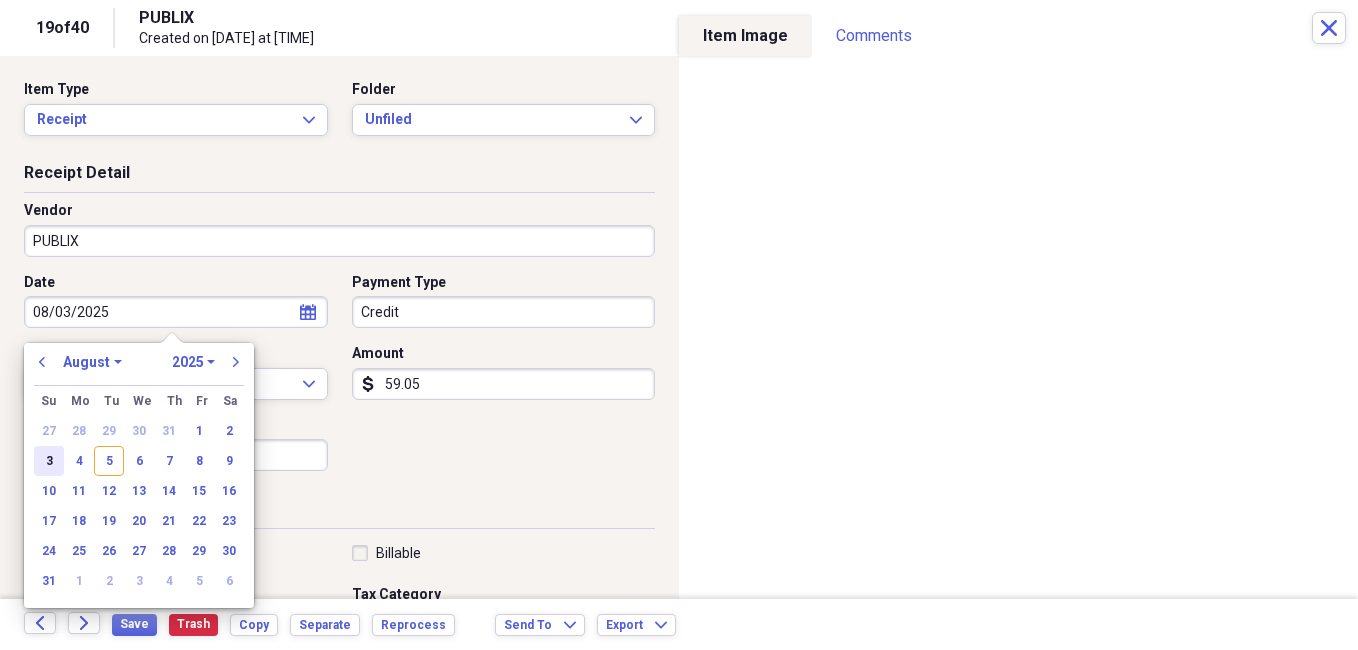 type on "08/03/2025" 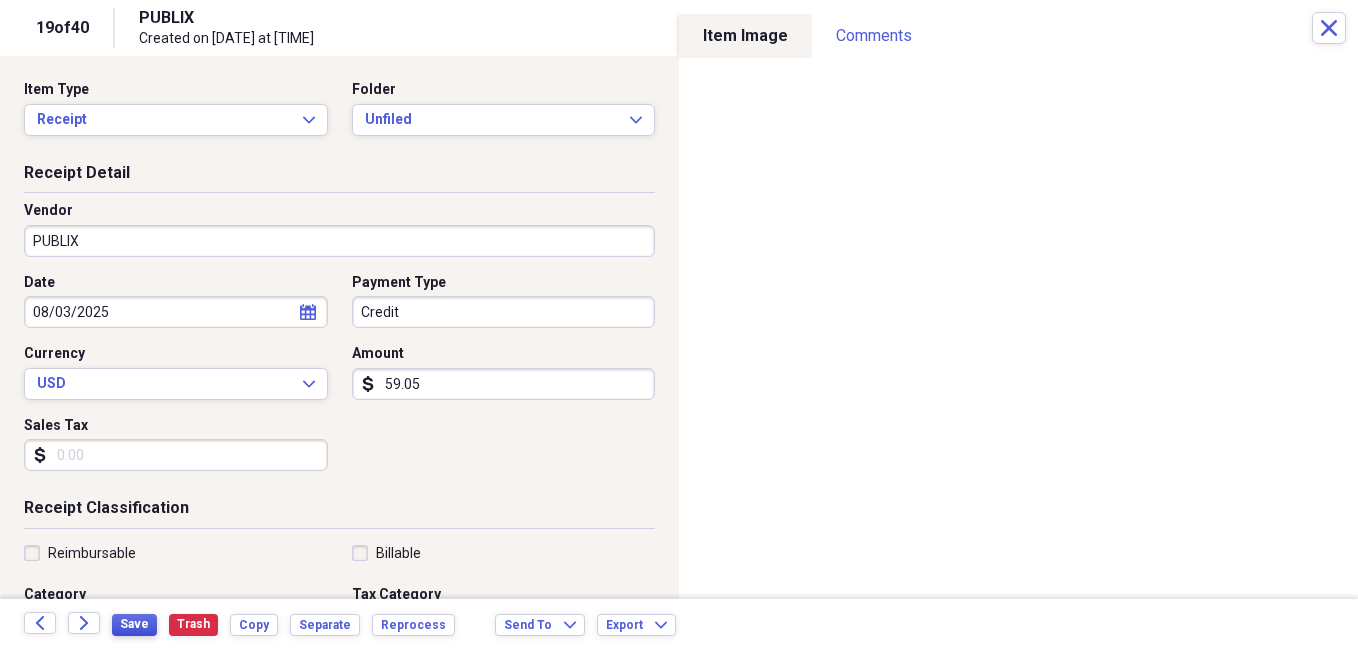 click on "Save" at bounding box center [134, 624] 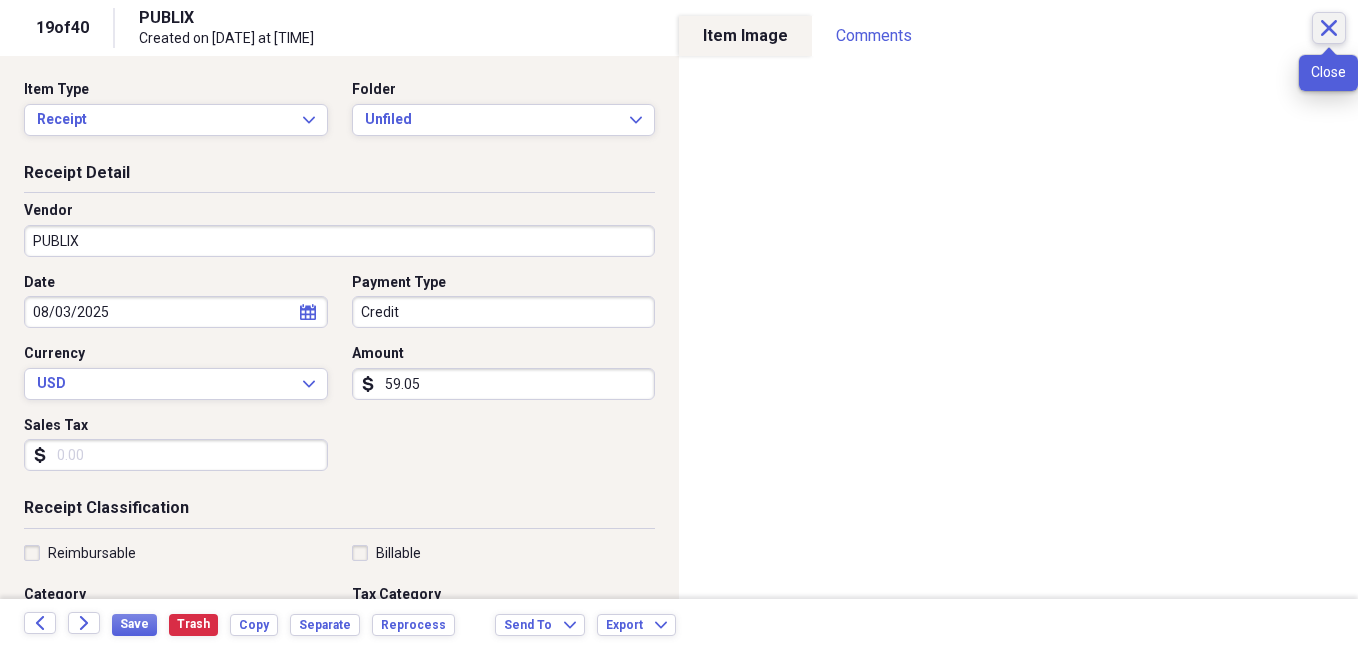click on "Close" 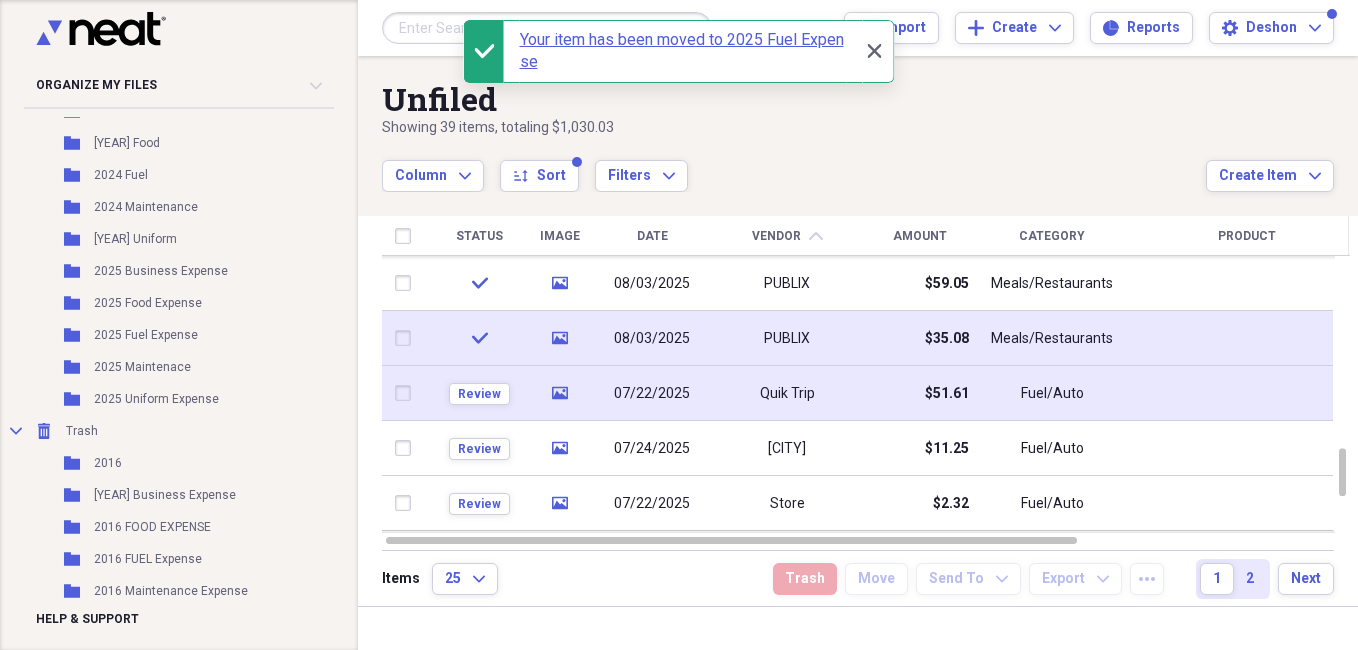 click at bounding box center [407, 338] 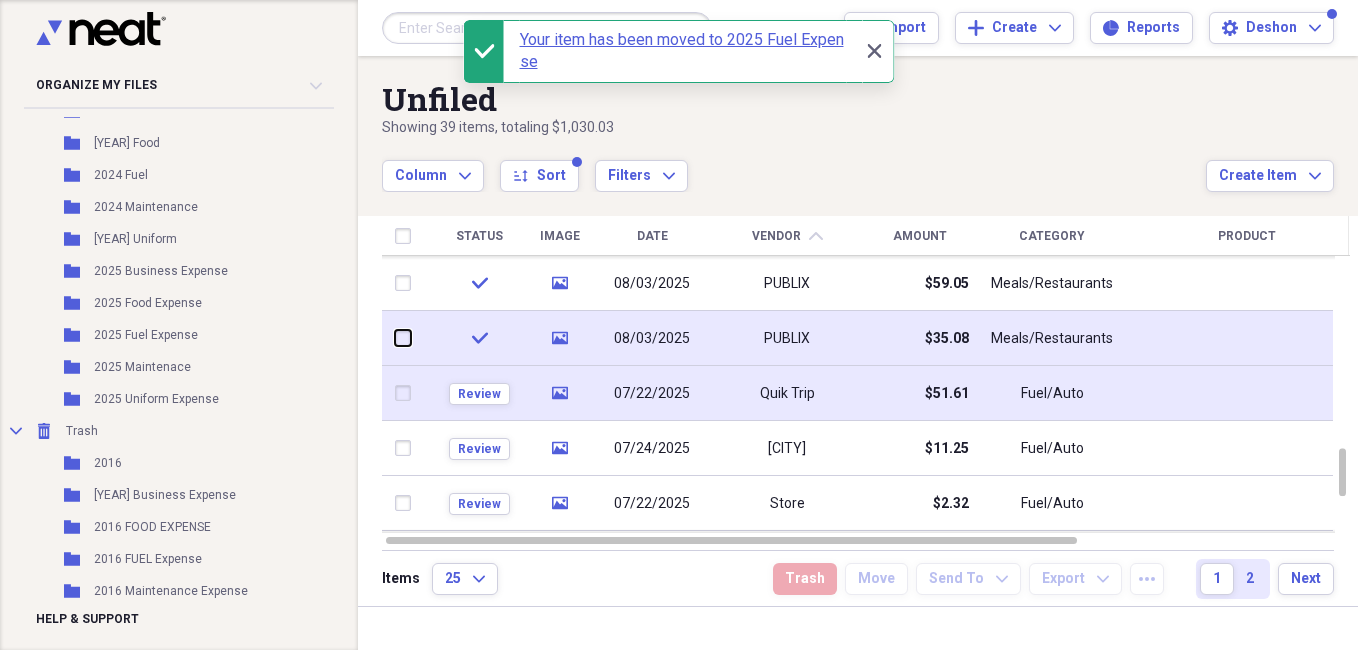 click at bounding box center (395, 338) 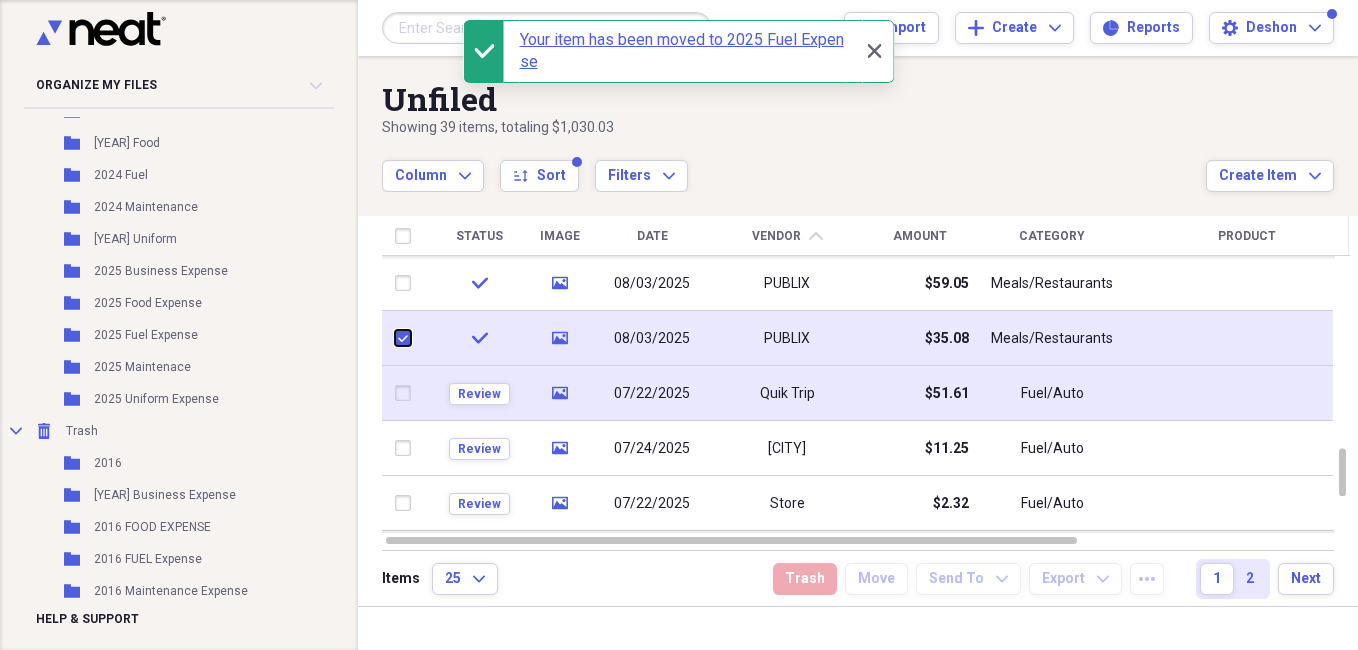 checkbox on "true" 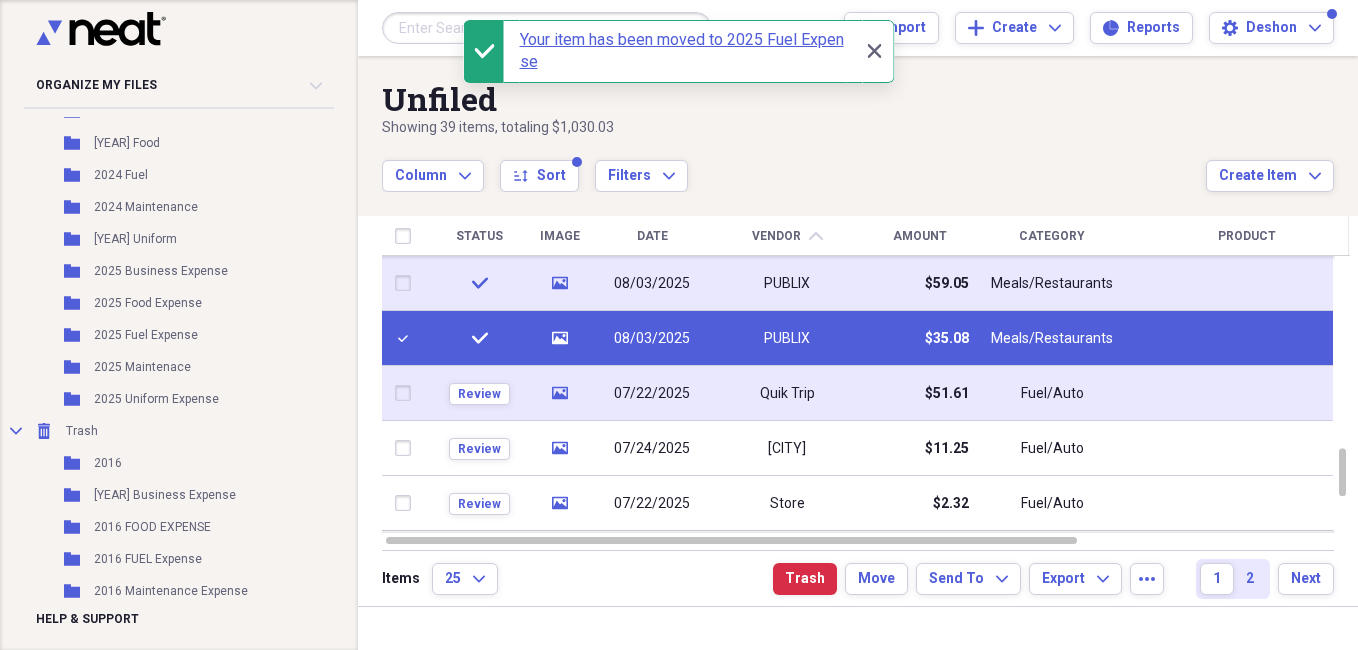 click at bounding box center (407, 283) 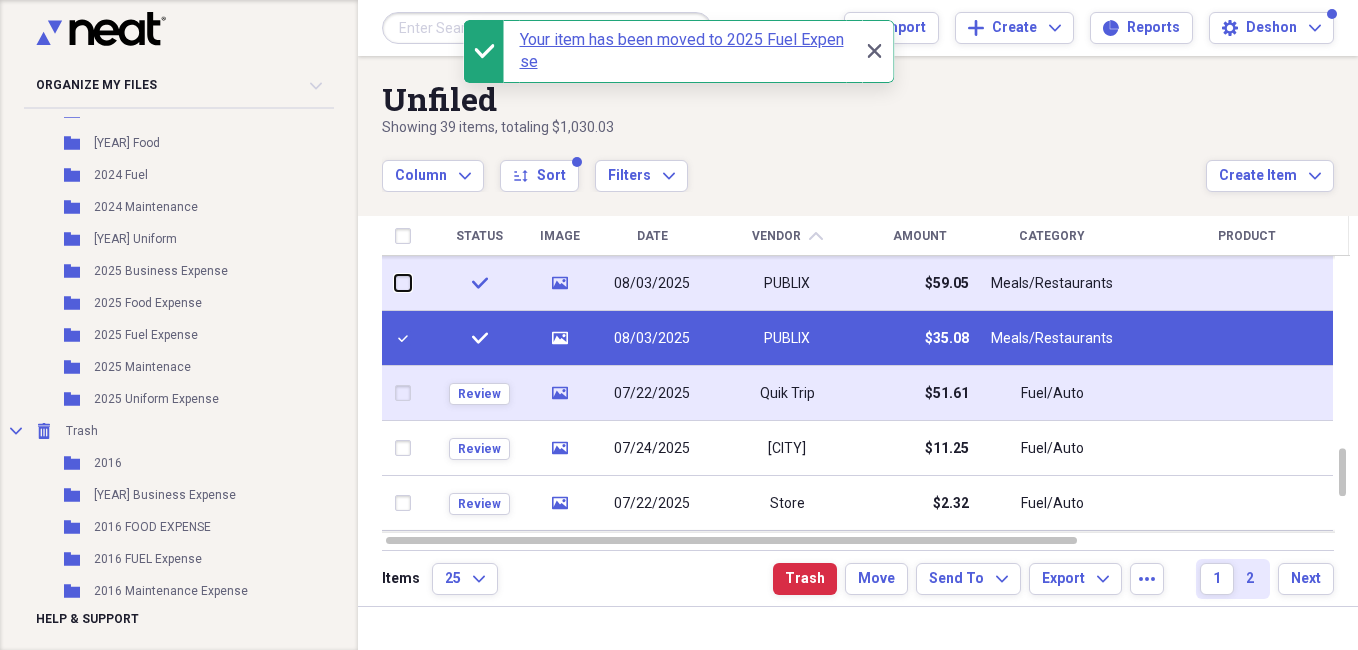 click at bounding box center (395, 283) 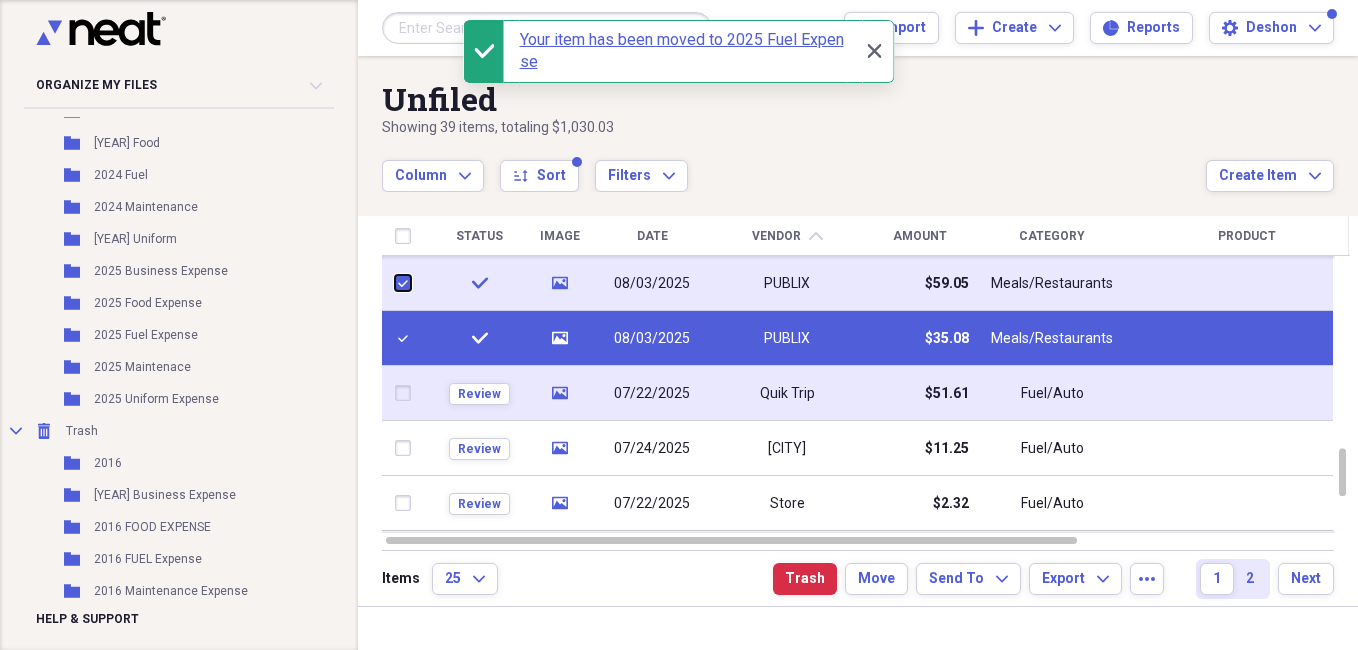 checkbox on "true" 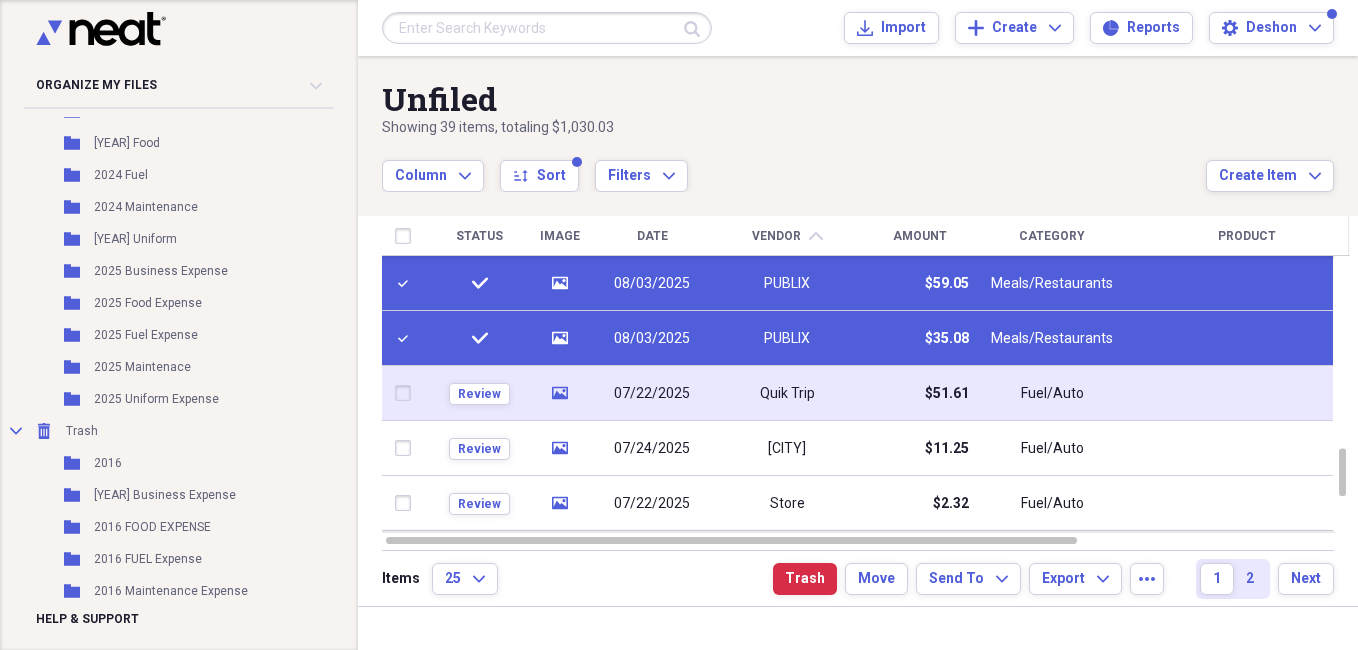 click on "check" at bounding box center (479, 283) 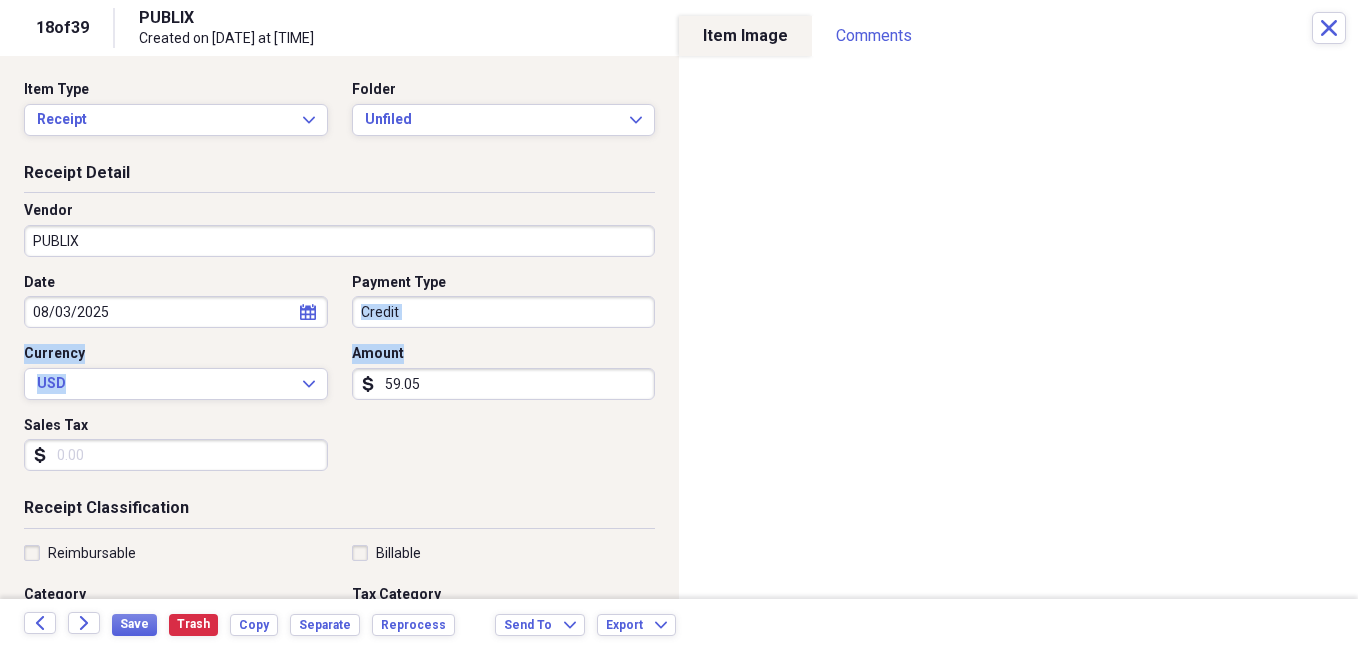 drag, startPoint x: 458, startPoint y: 292, endPoint x: 453, endPoint y: 411, distance: 119.104996 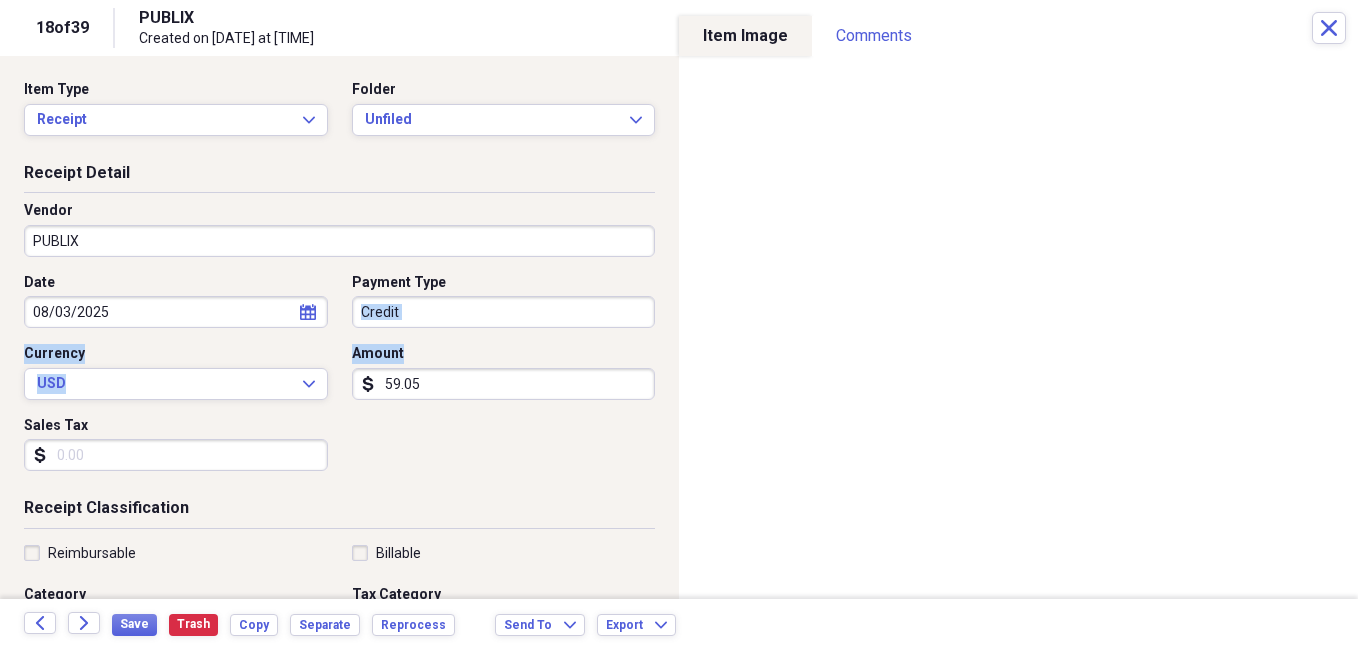 drag, startPoint x: 453, startPoint y: 411, endPoint x: 424, endPoint y: 444, distance: 43.931767 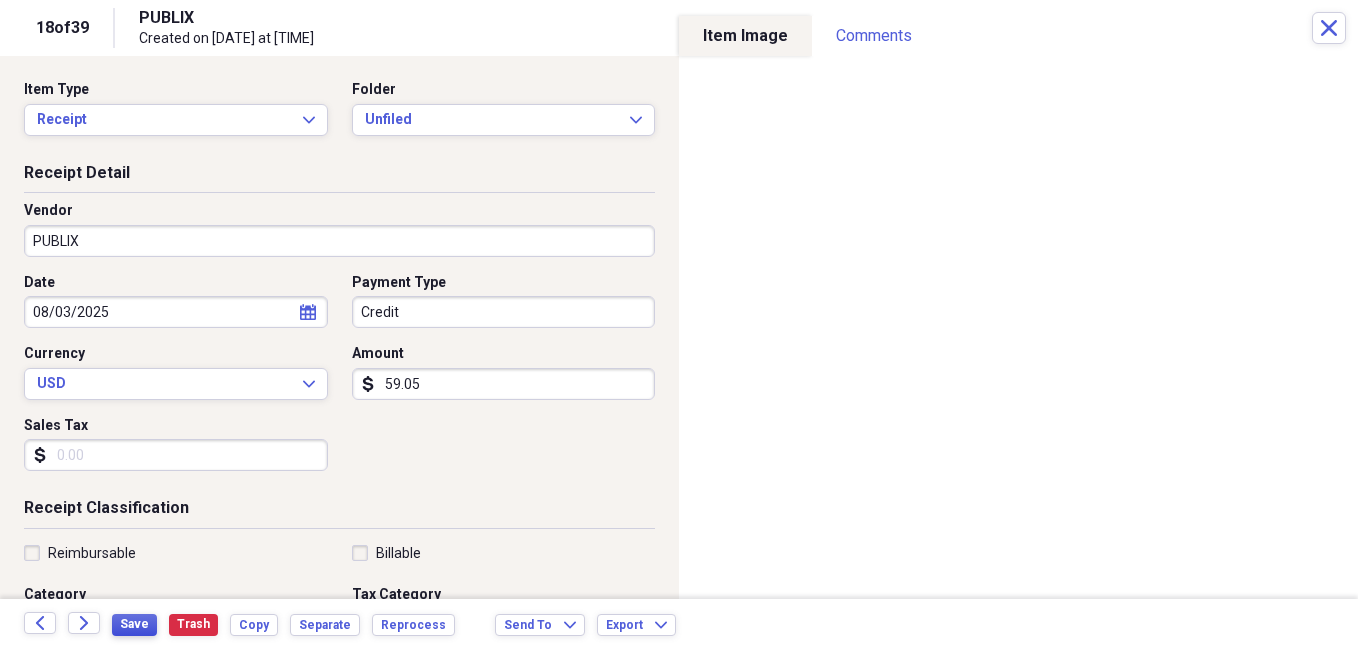 click on "Save" at bounding box center [134, 624] 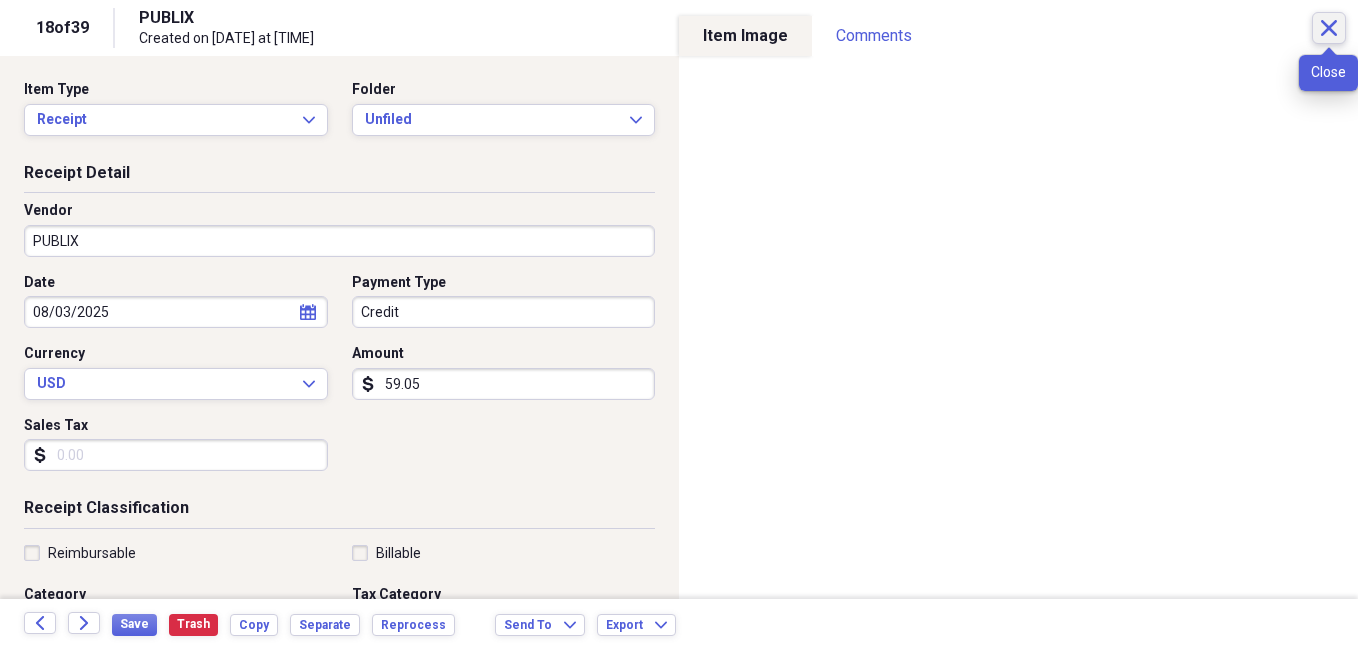 click on "Close" at bounding box center [1329, 28] 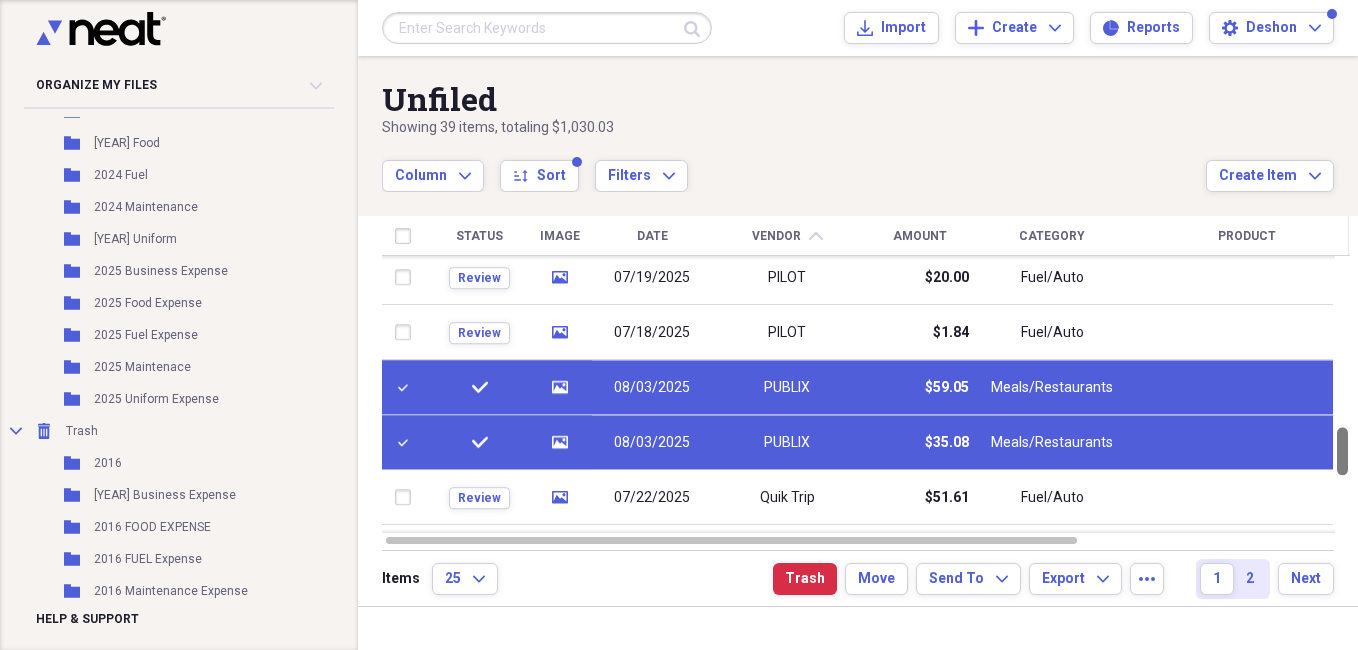 drag, startPoint x: 1350, startPoint y: 481, endPoint x: 1343, endPoint y: 460, distance: 22.135944 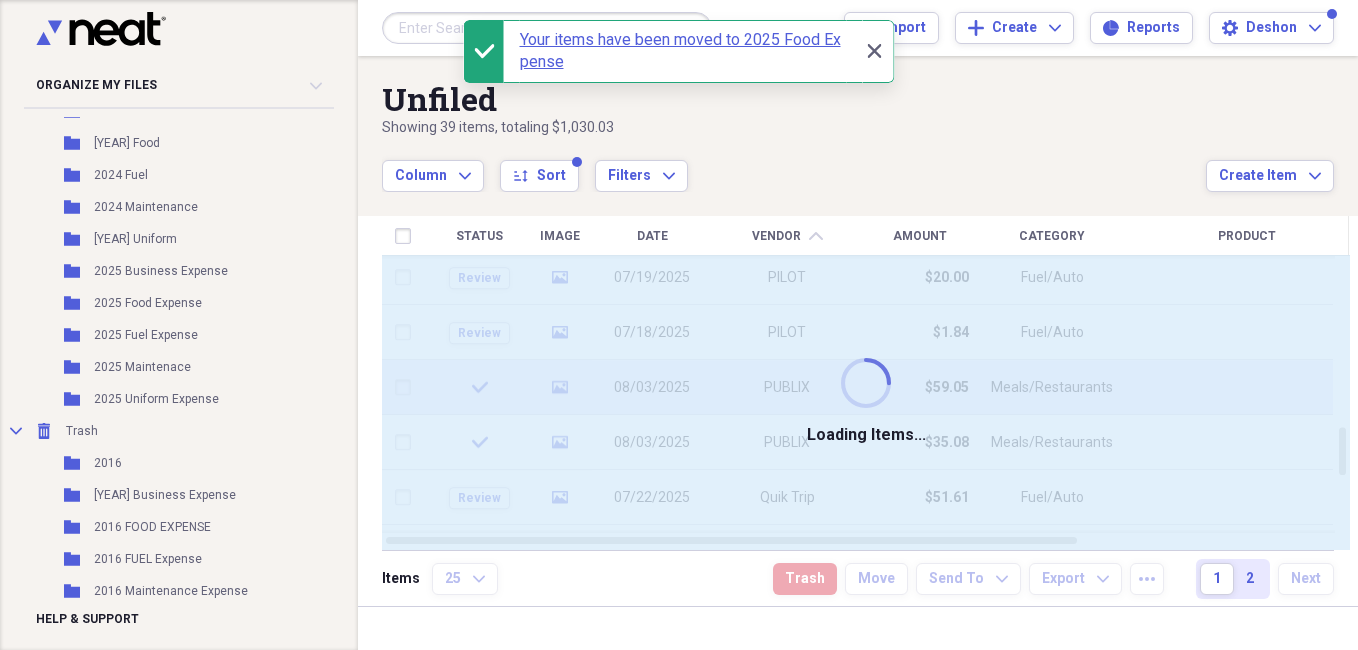 checkbox on "false" 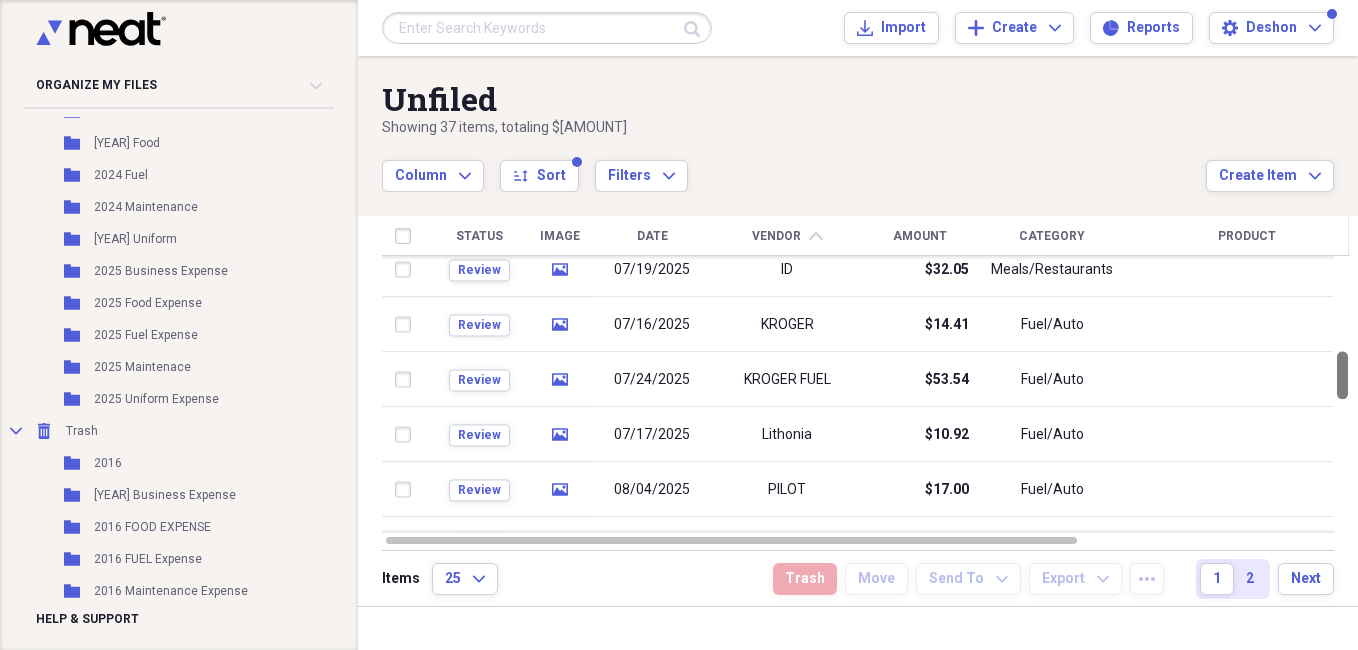 drag, startPoint x: 1352, startPoint y: 453, endPoint x: 1349, endPoint y: 377, distance: 76.05919 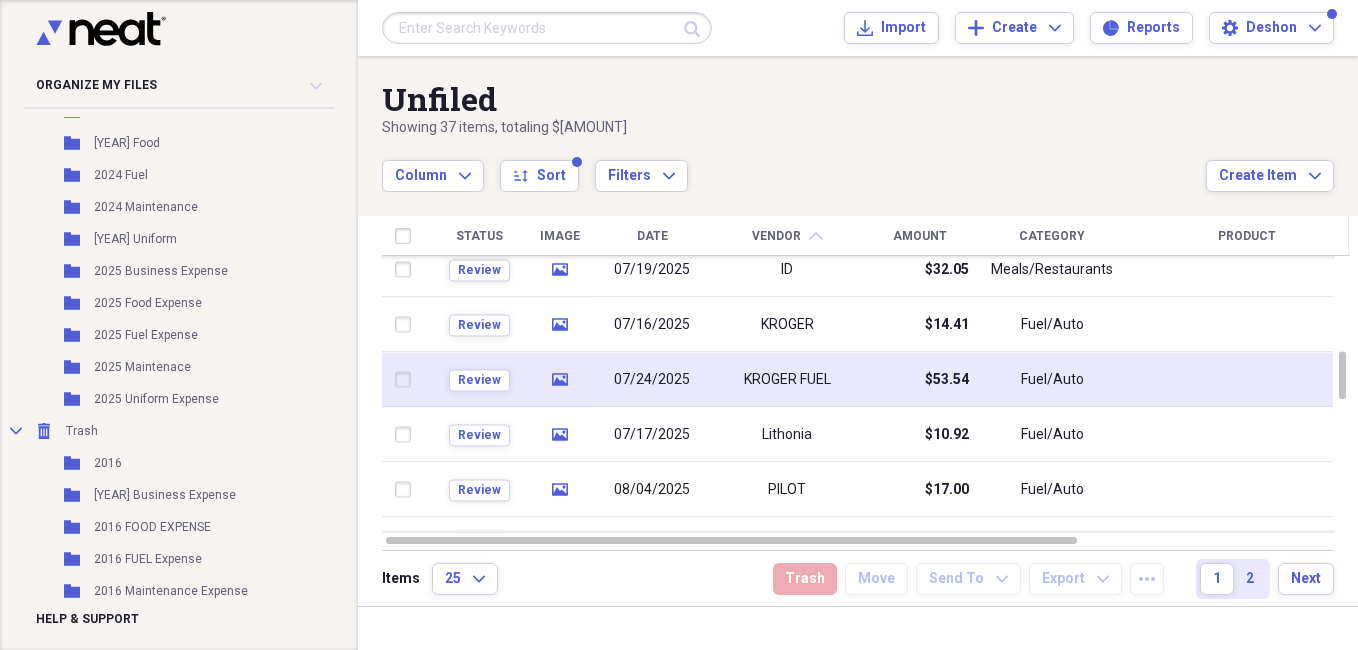 click on "Review" at bounding box center (479, 379) 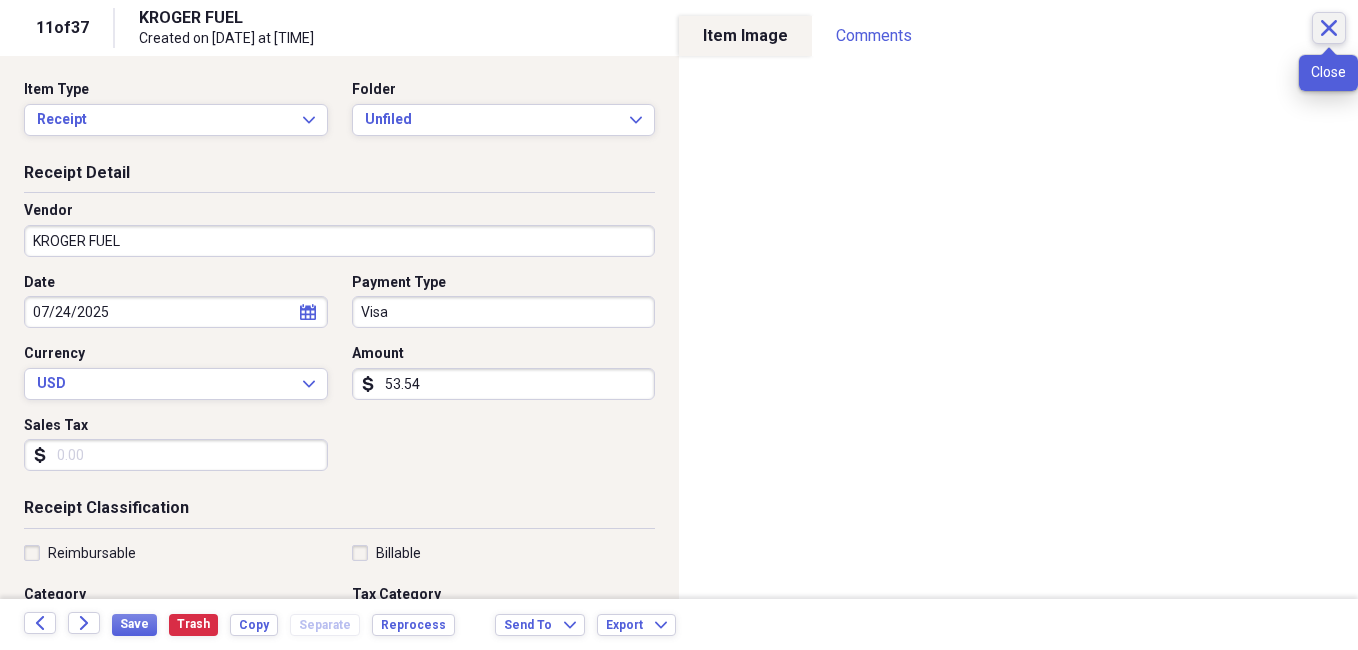 click on "Close" 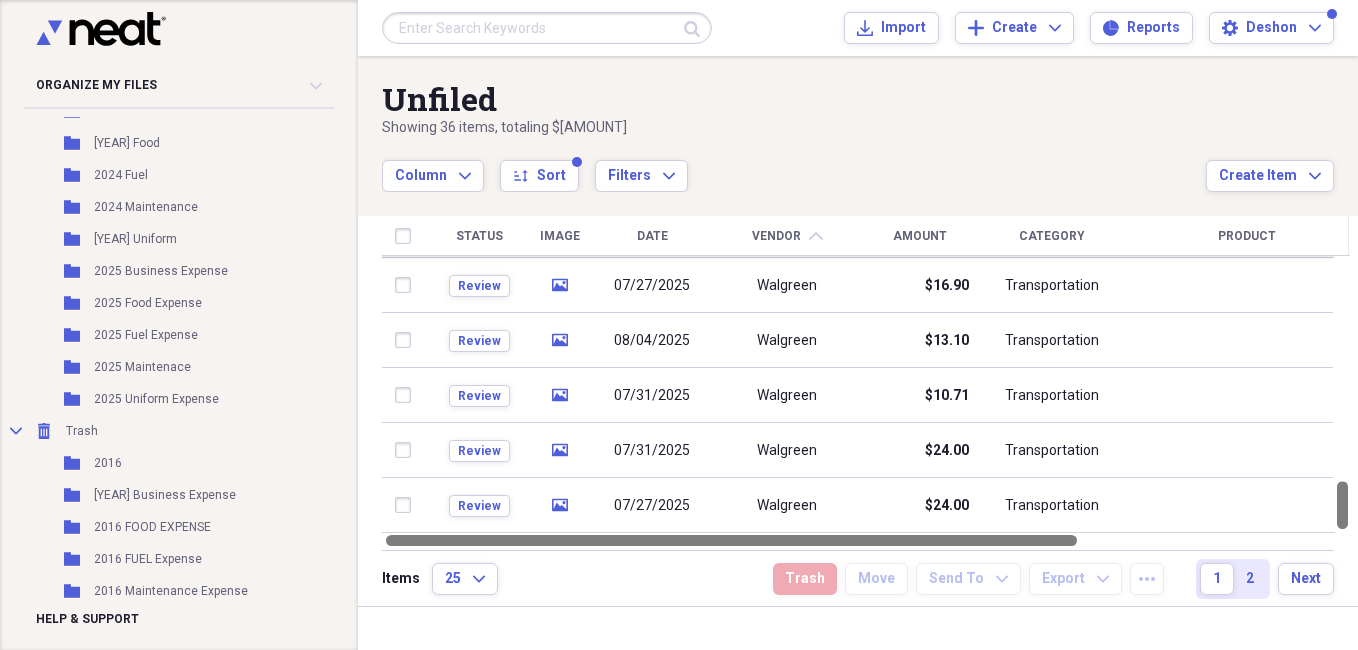 drag, startPoint x: 1354, startPoint y: 387, endPoint x: 1331, endPoint y: 532, distance: 146.8128 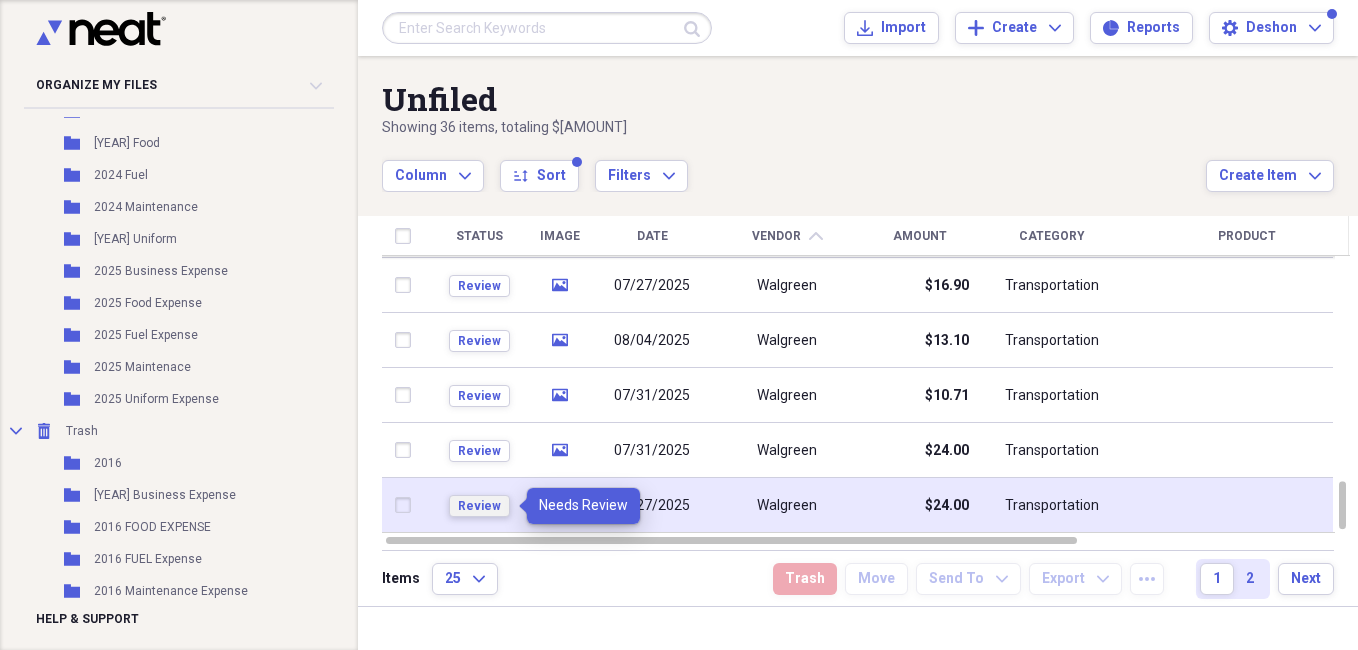click on "Review" at bounding box center (479, 506) 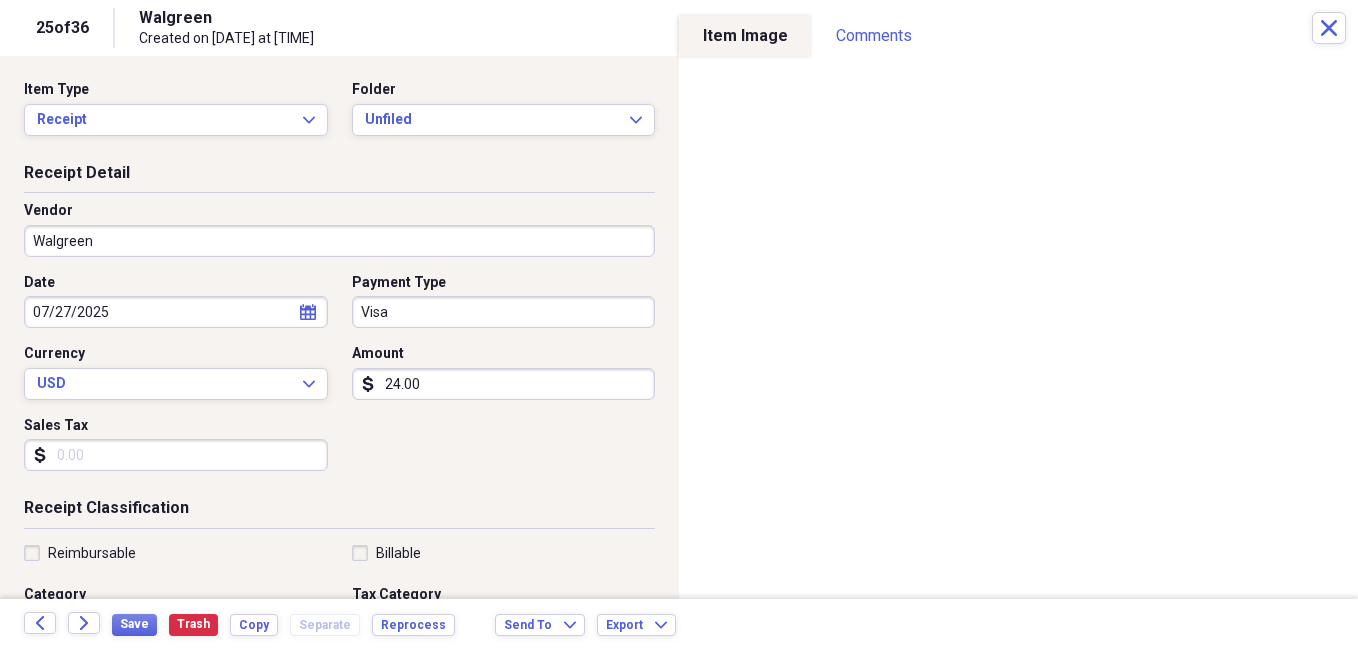 click on "Receipt Classification" at bounding box center (339, 512) 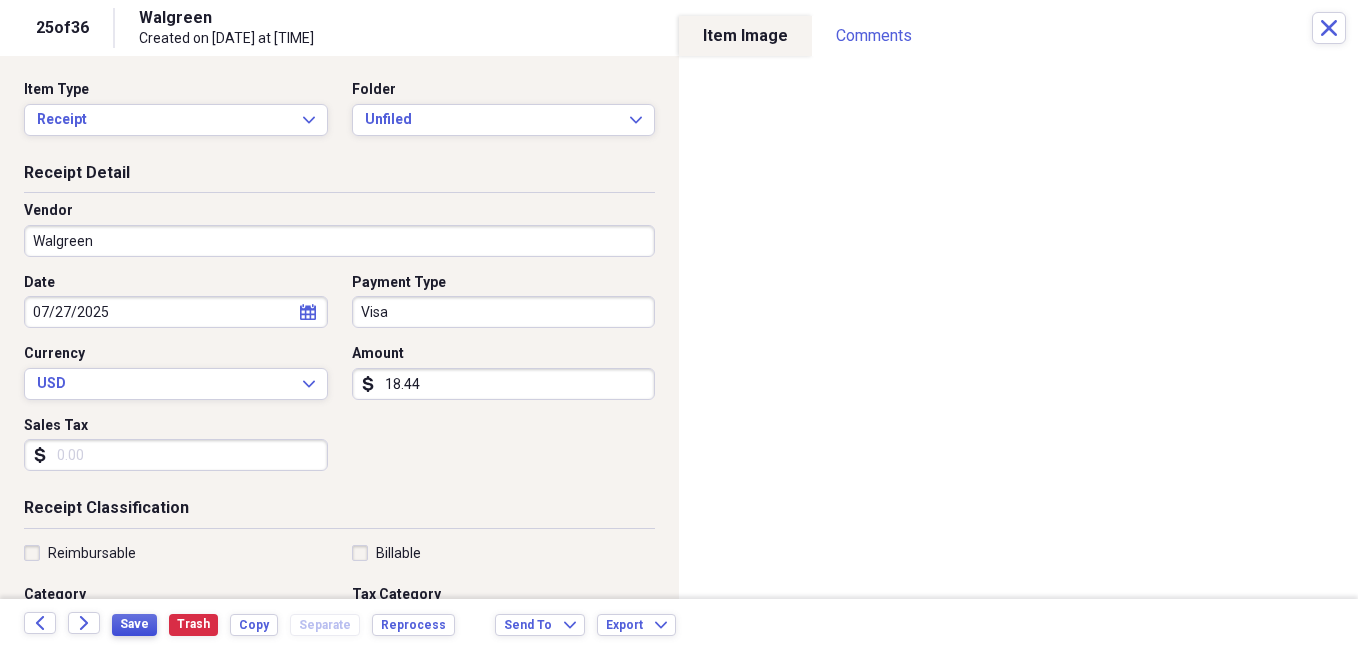 type on "18.44" 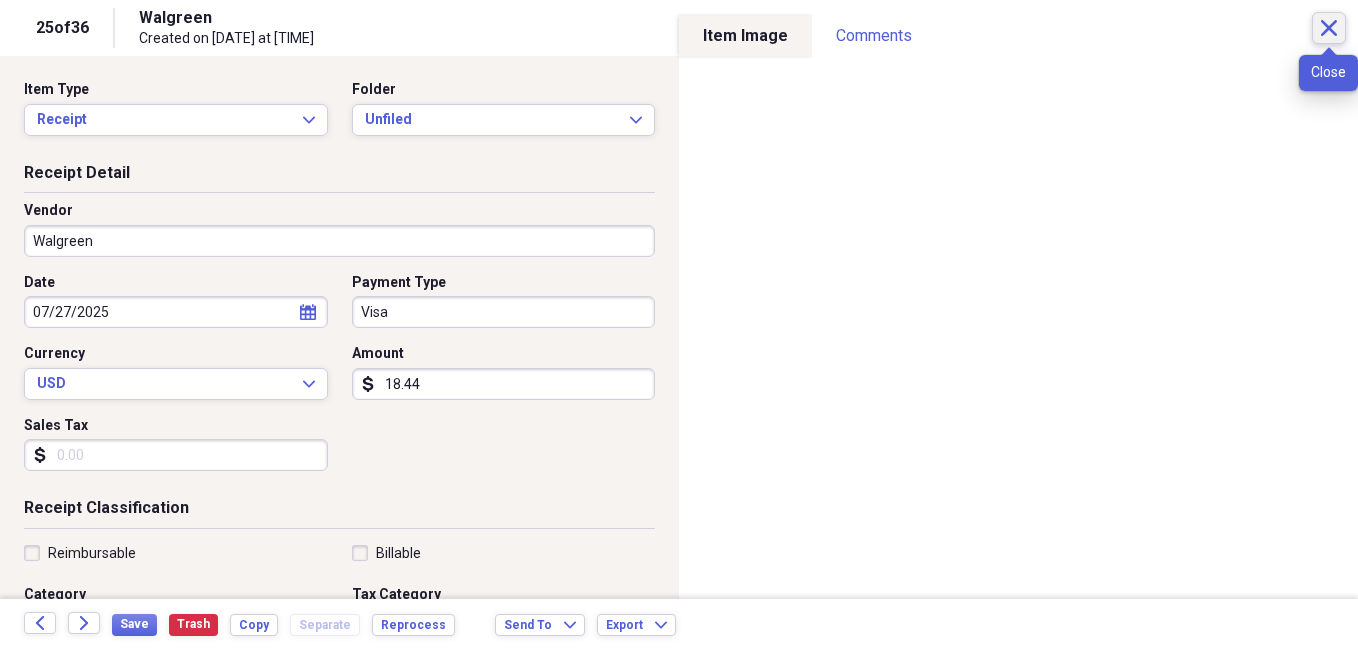 click on "Close" at bounding box center [1329, 28] 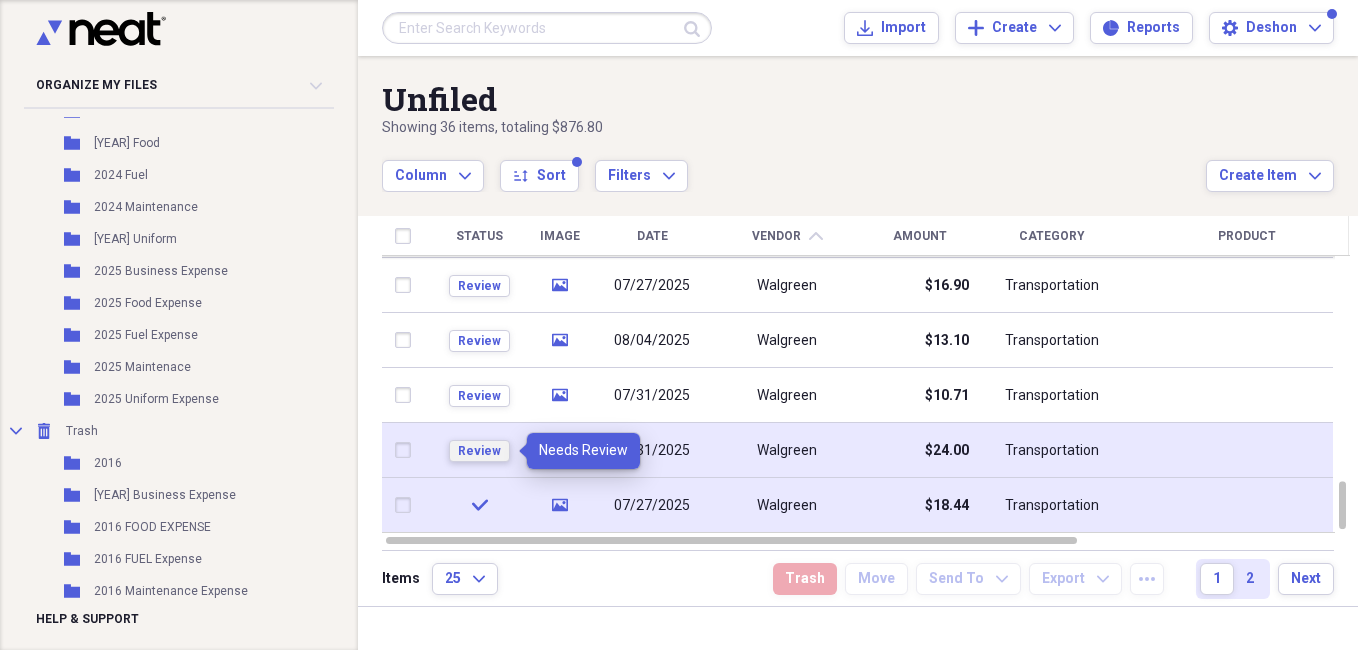 click on "Review" at bounding box center [479, 451] 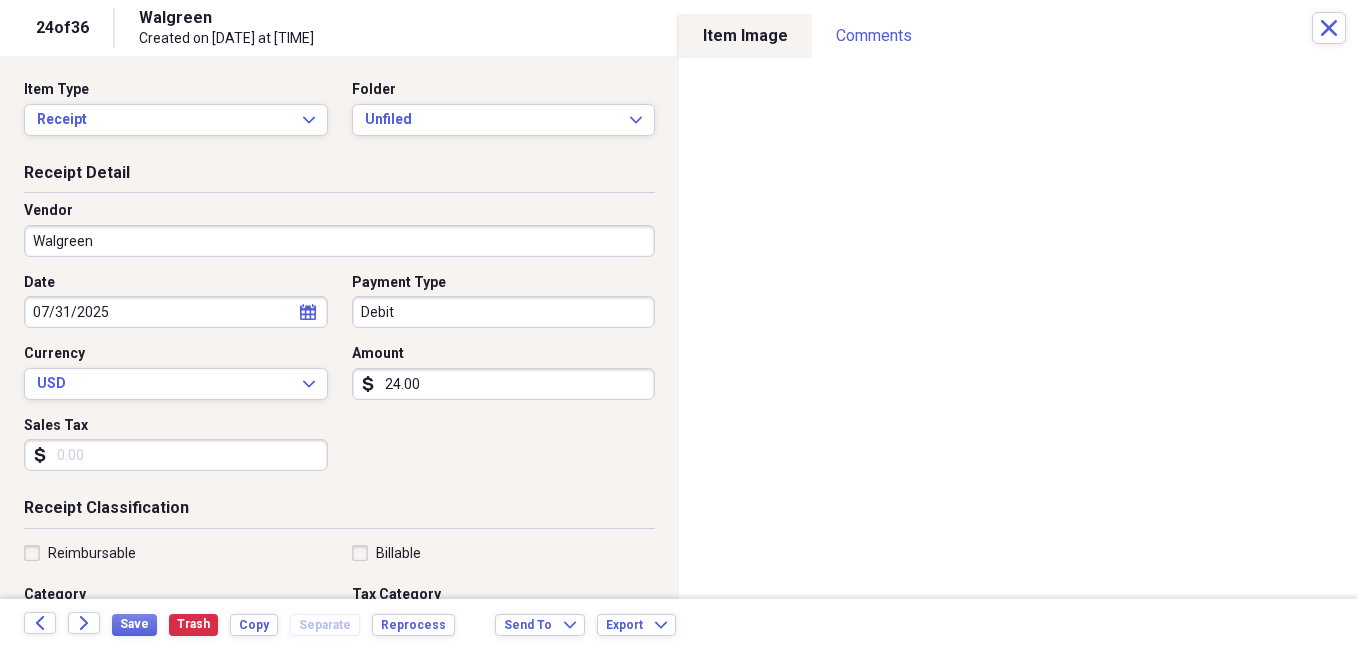 click on "24.00" at bounding box center [504, 384] 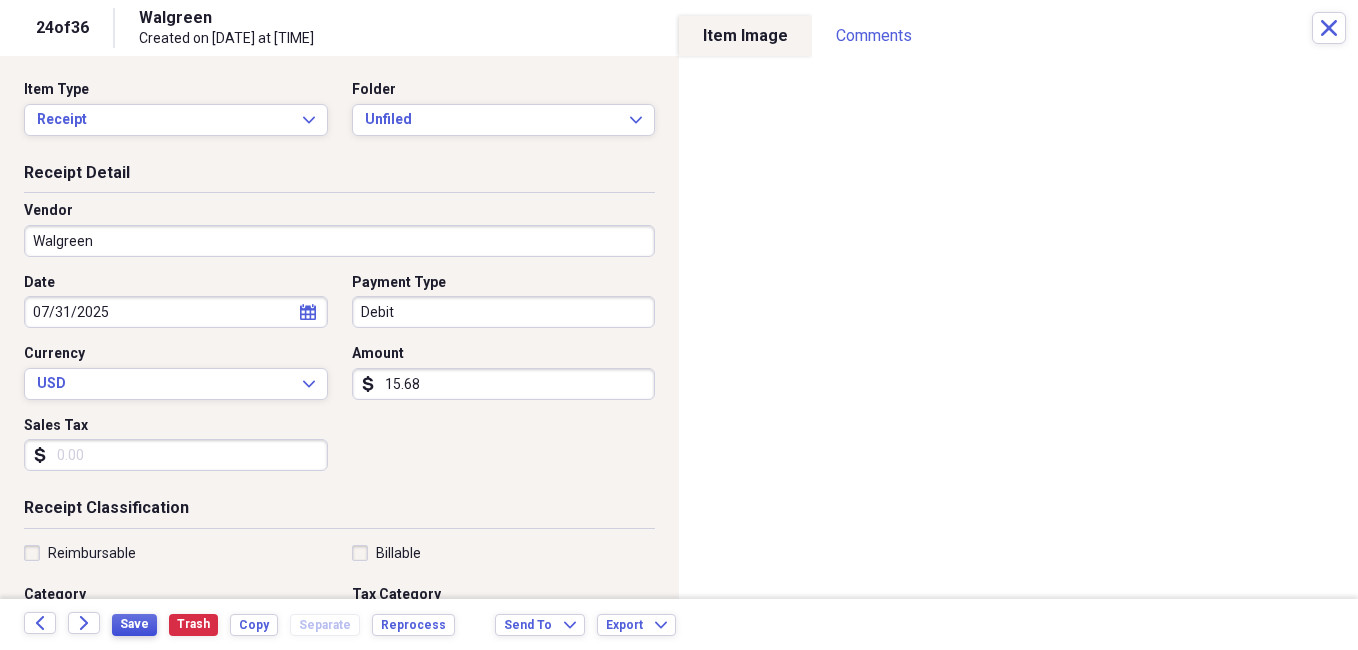 type on "15.68" 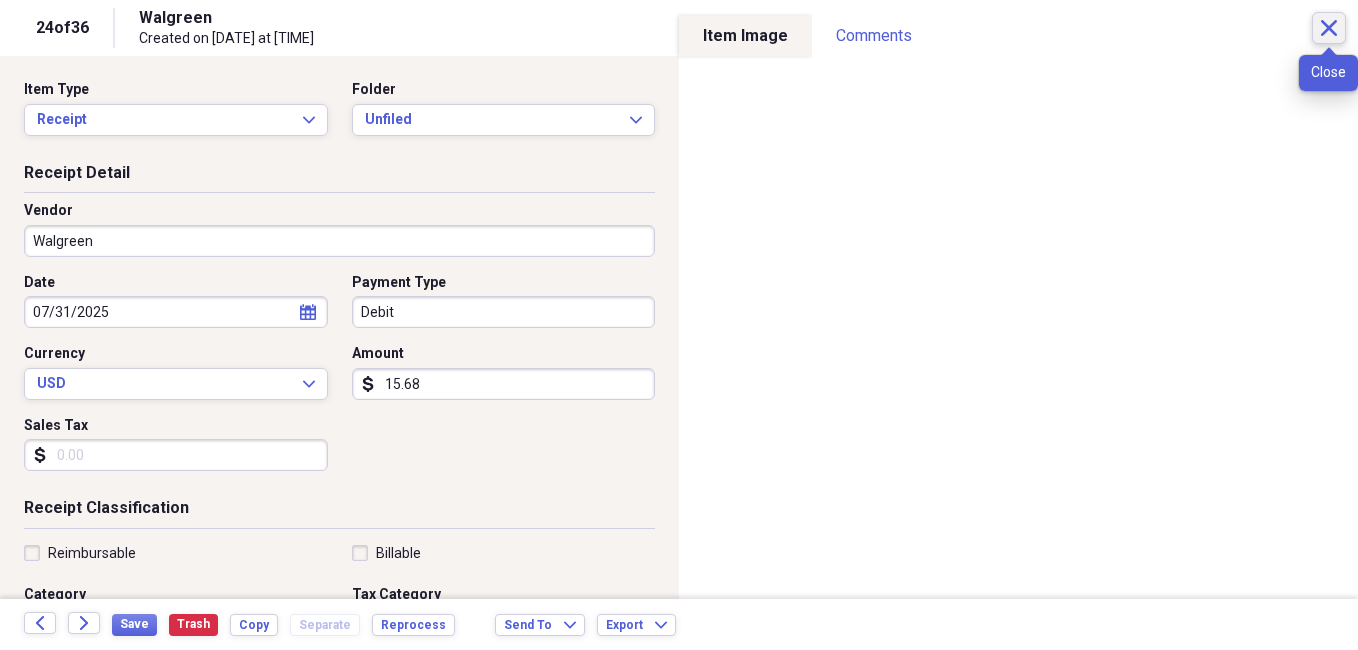 click on "Close" at bounding box center (1329, 28) 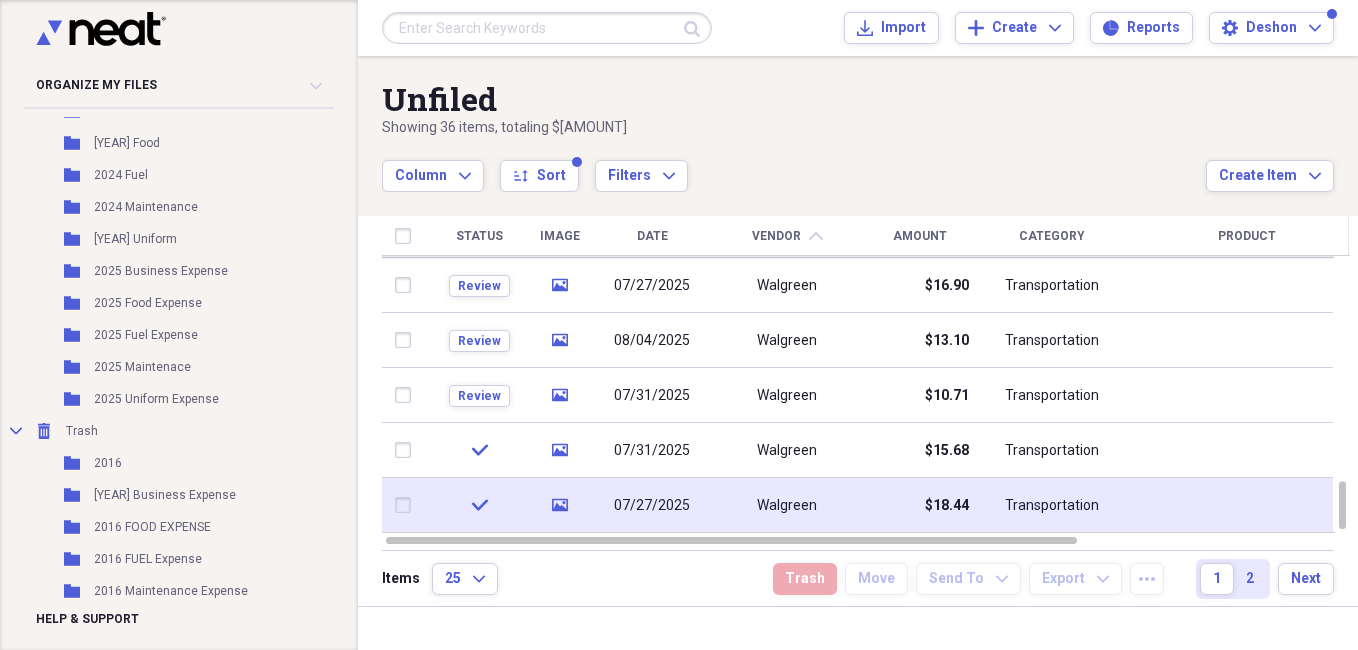 click at bounding box center (407, 505) 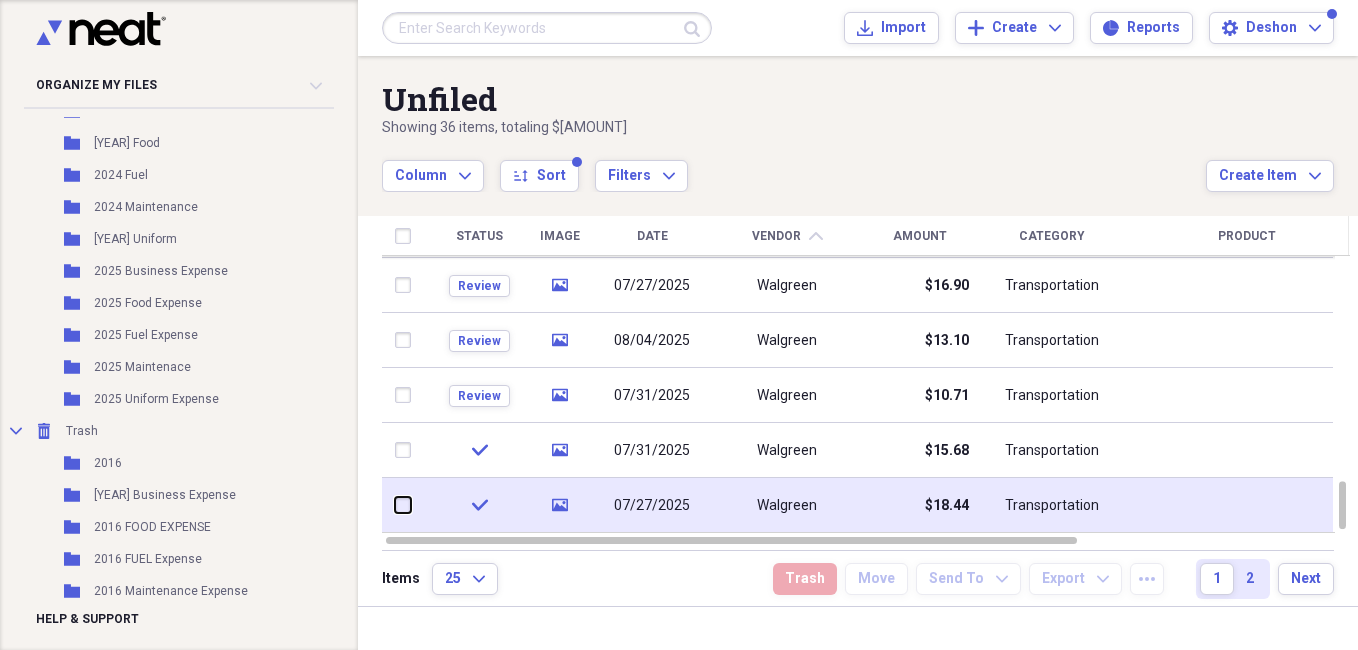 click at bounding box center (395, 505) 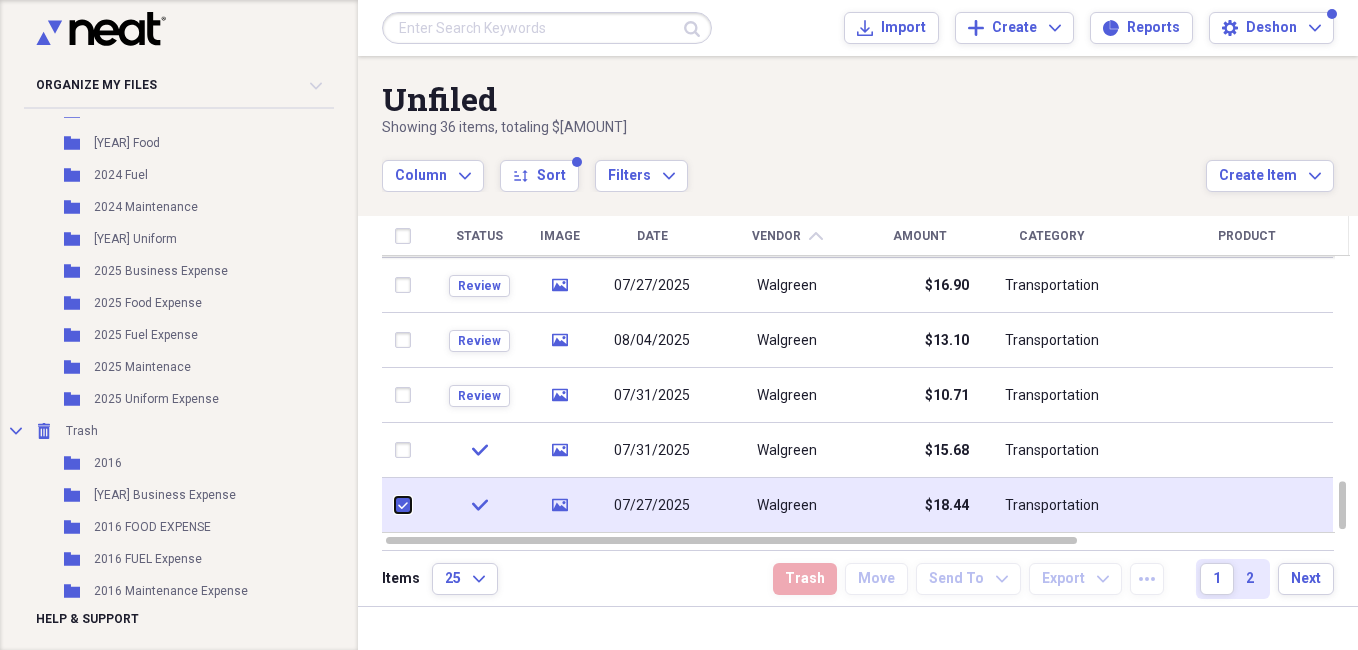 checkbox on "true" 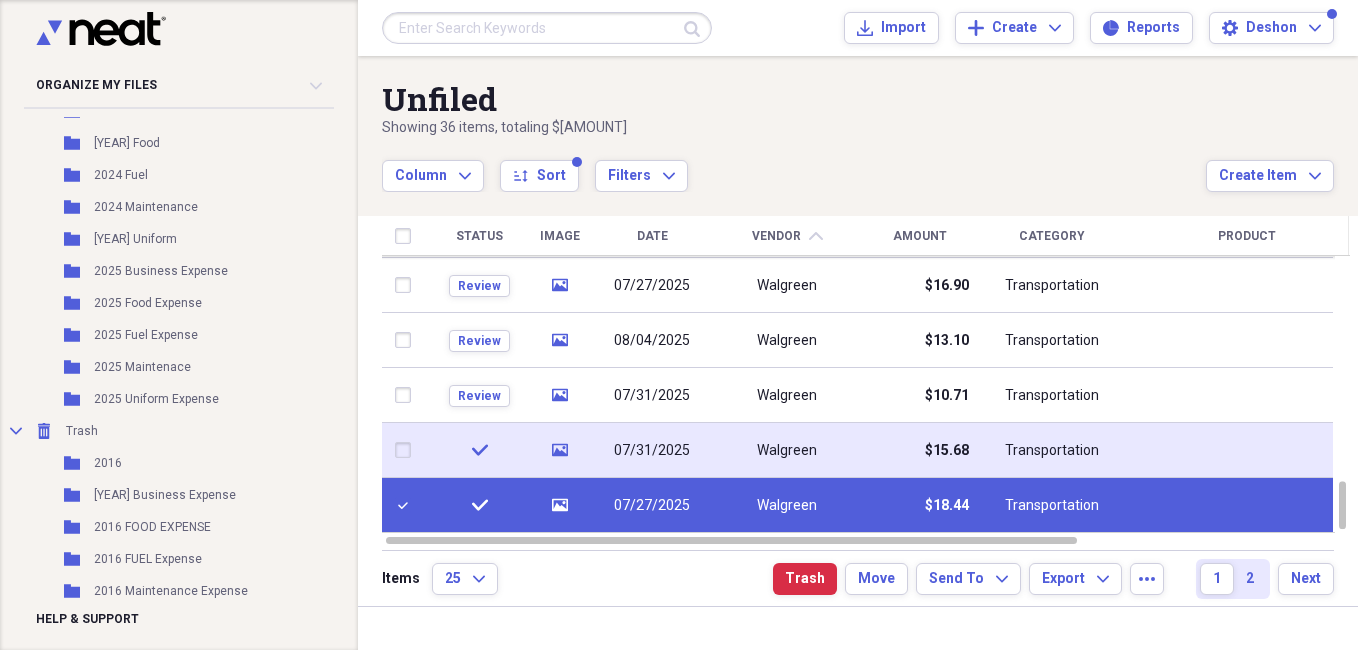 click at bounding box center [407, 450] 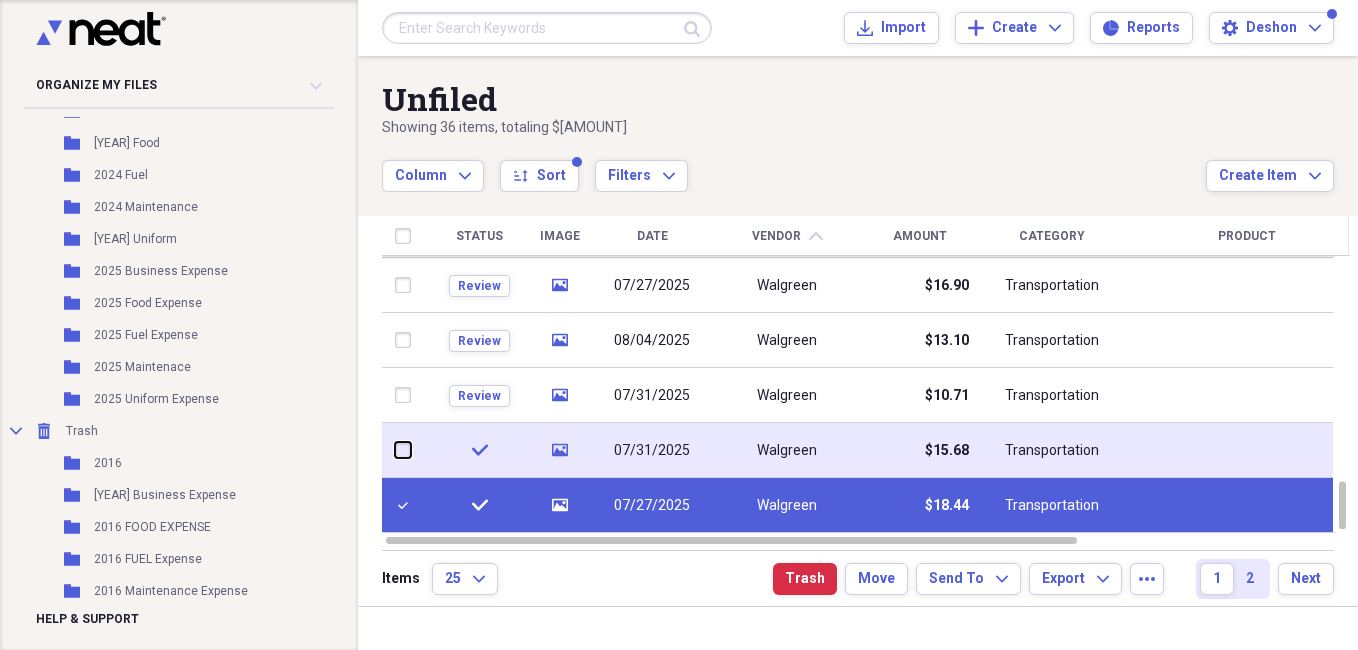 click at bounding box center [395, 450] 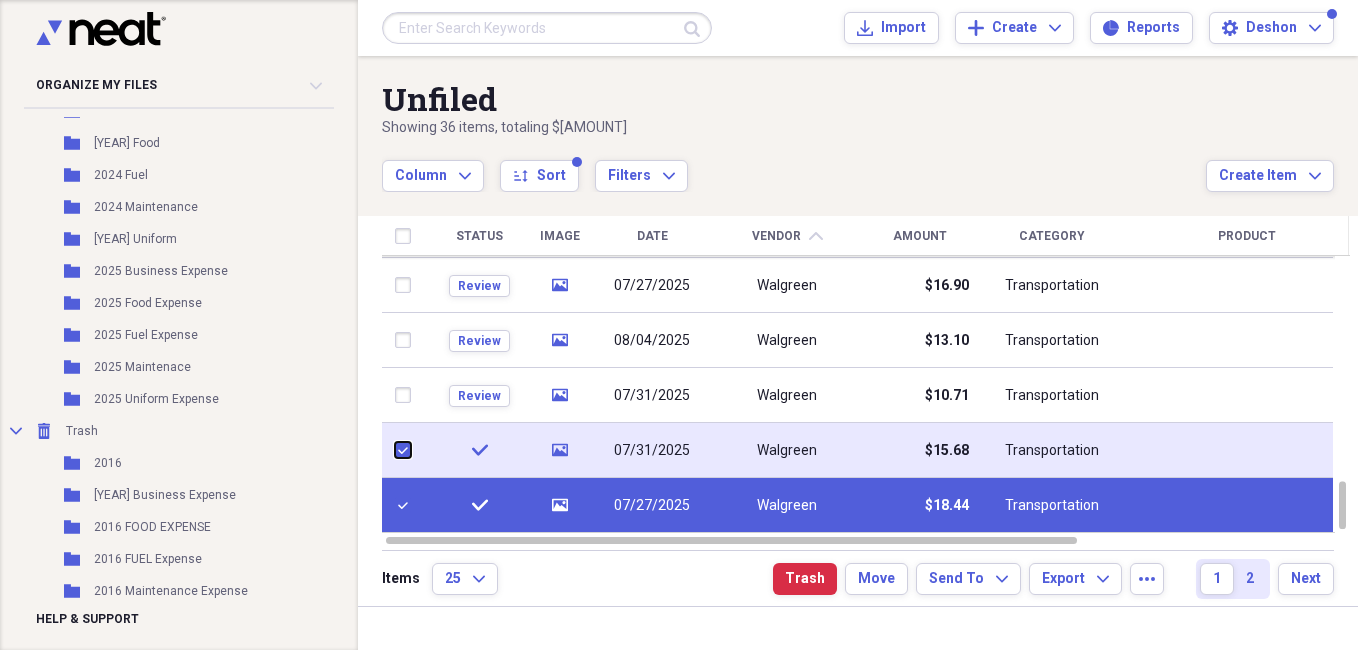 checkbox on "true" 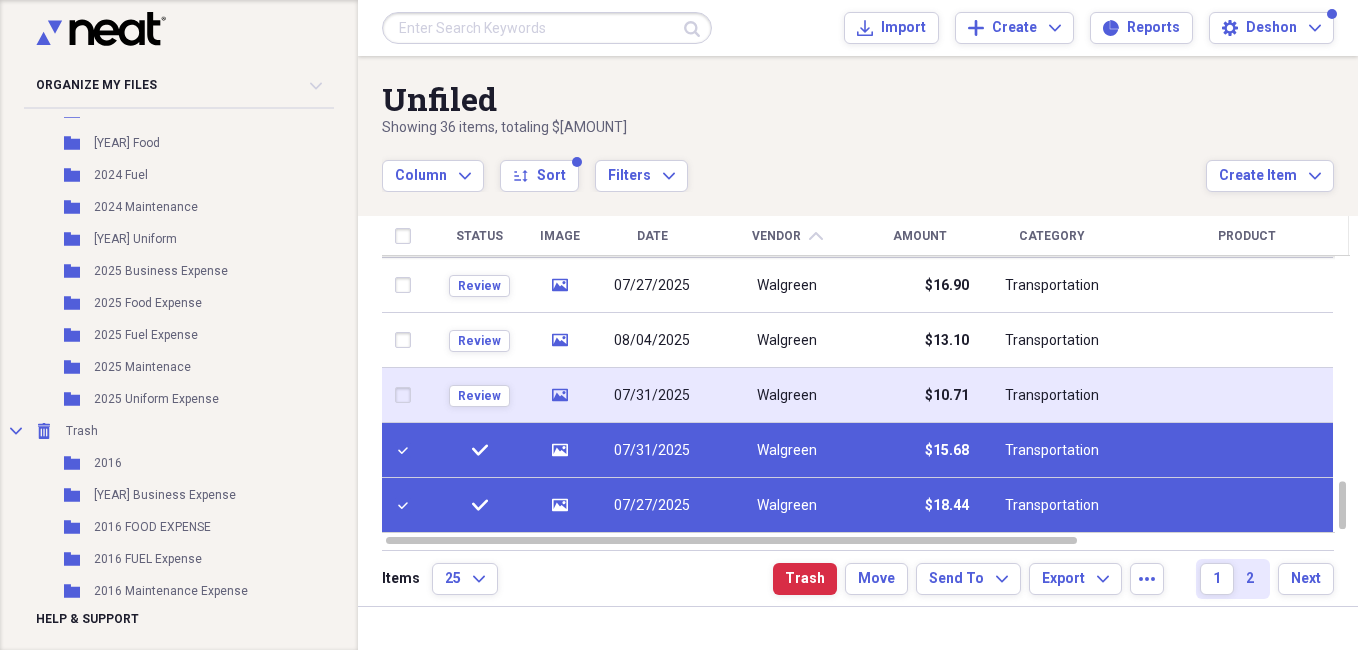 click at bounding box center (407, 395) 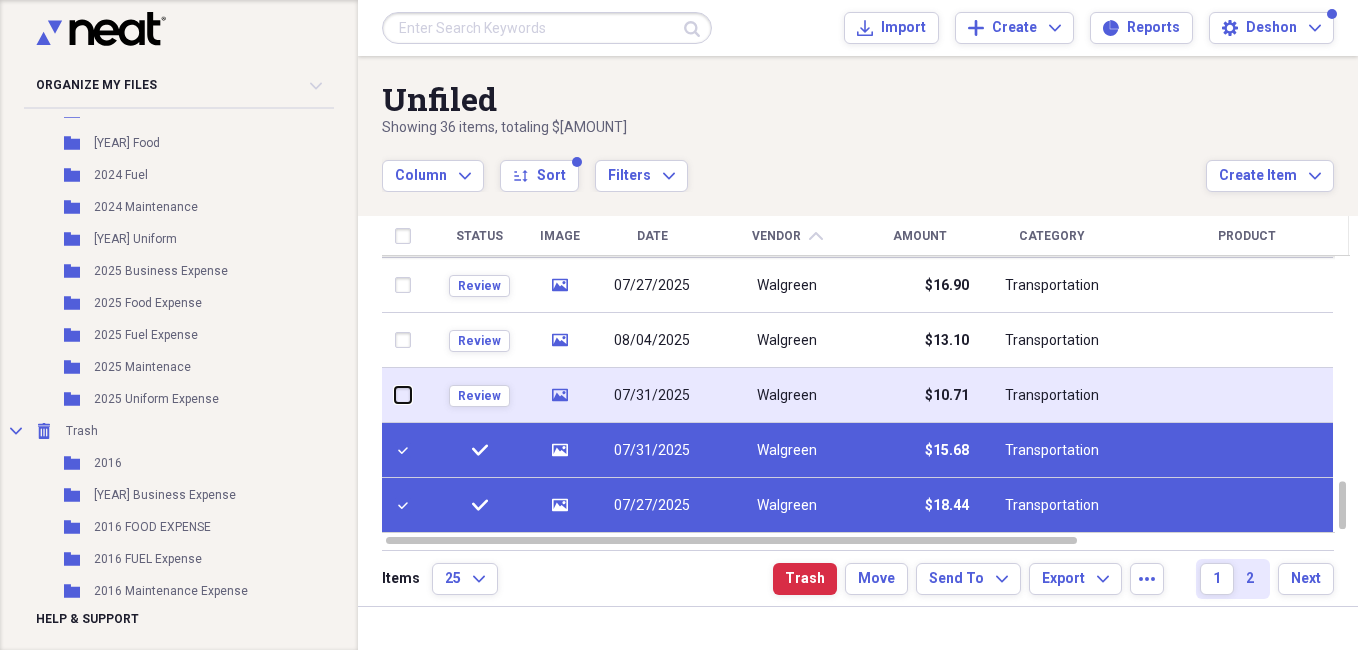 click at bounding box center (395, 395) 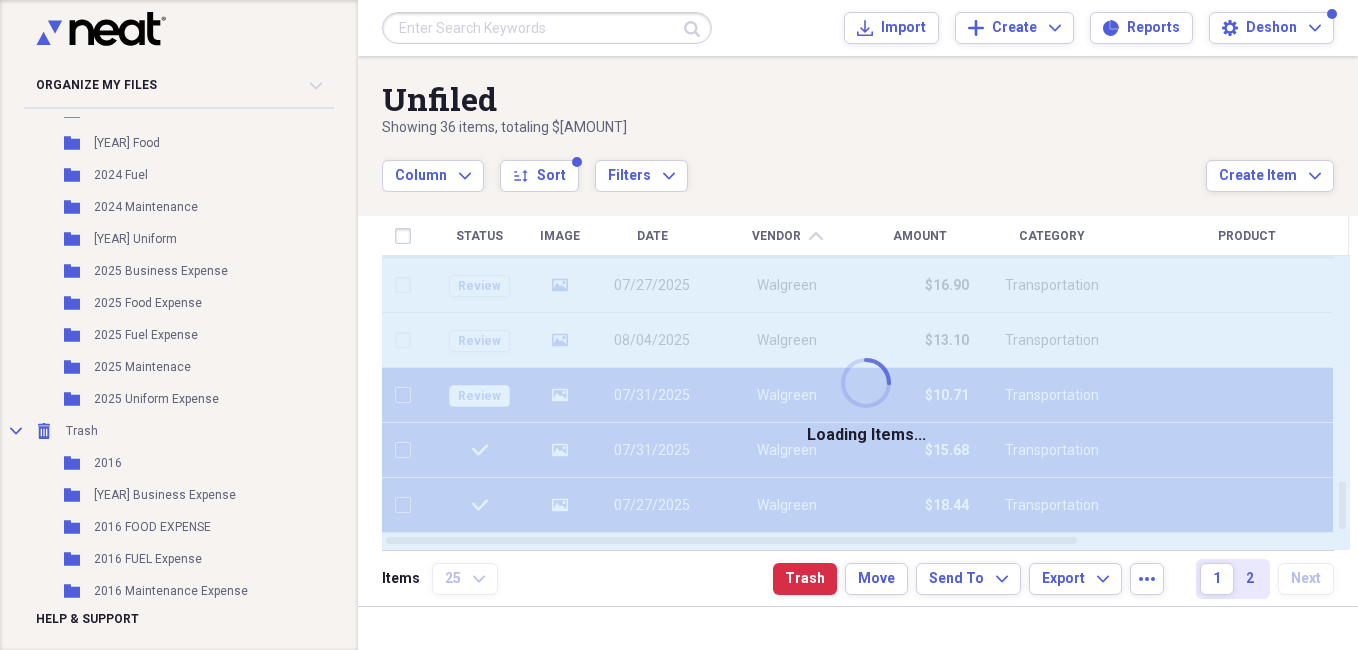 checkbox on "false" 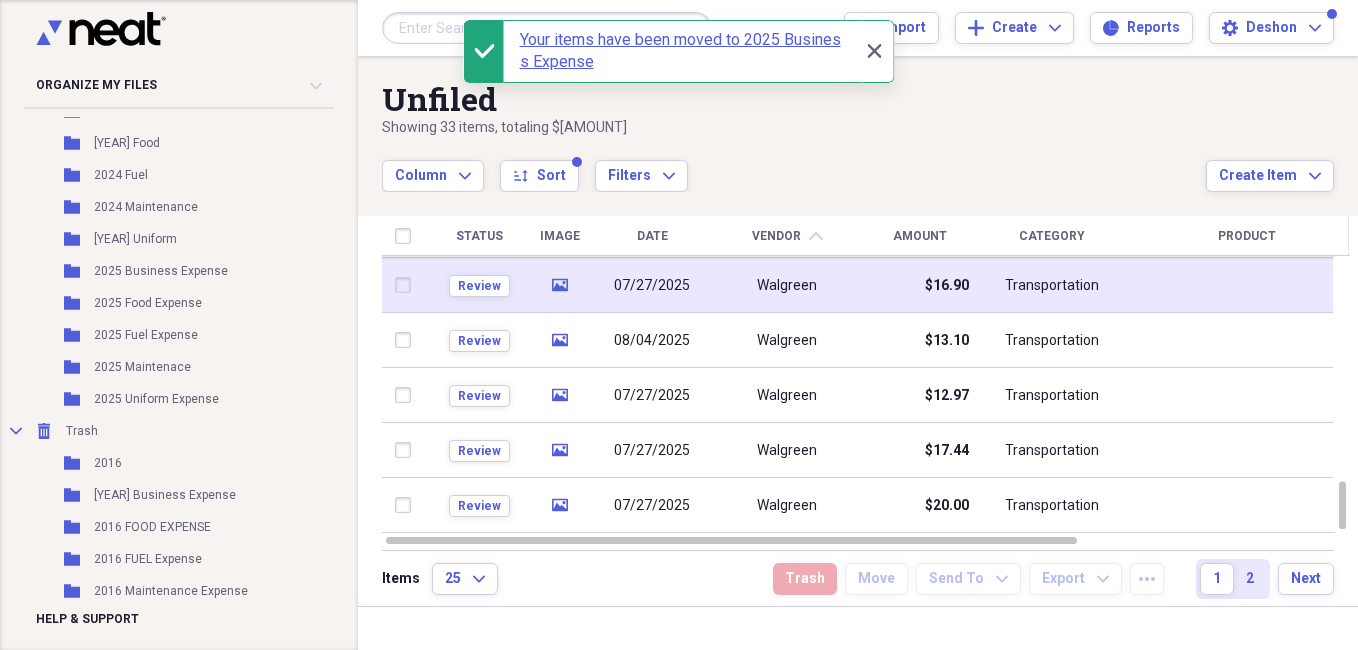 click at bounding box center (407, 285) 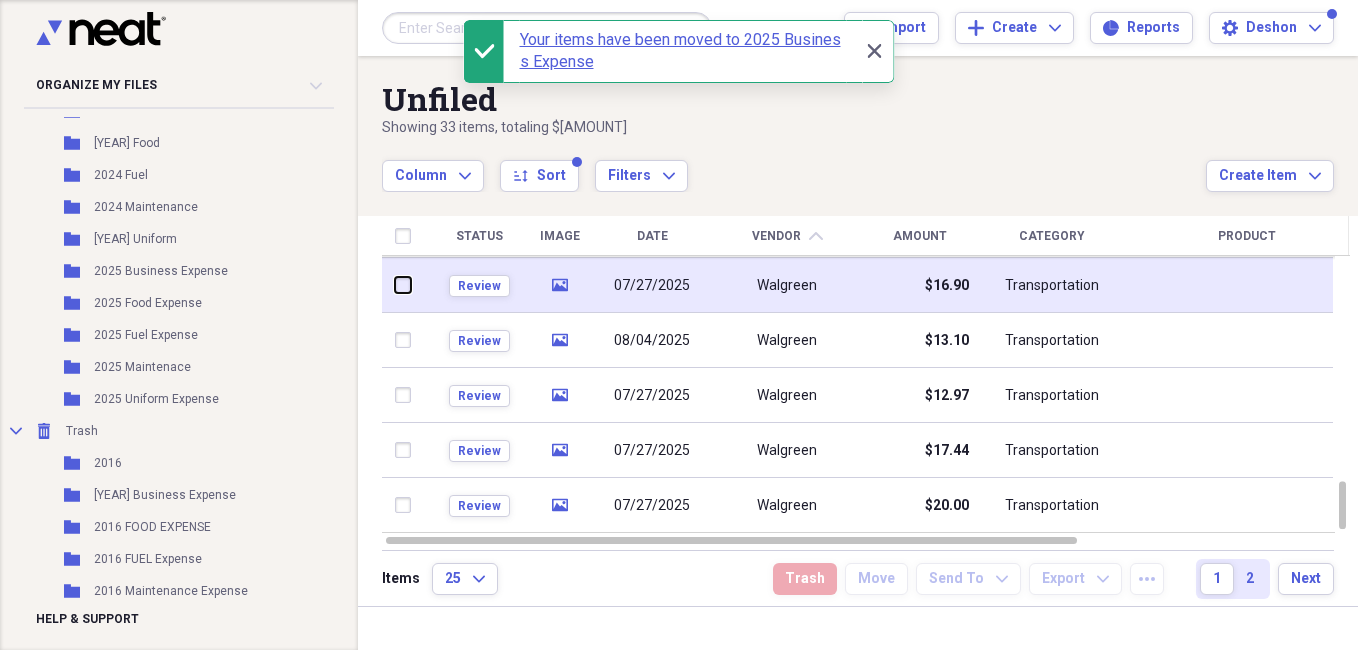 click at bounding box center (395, 285) 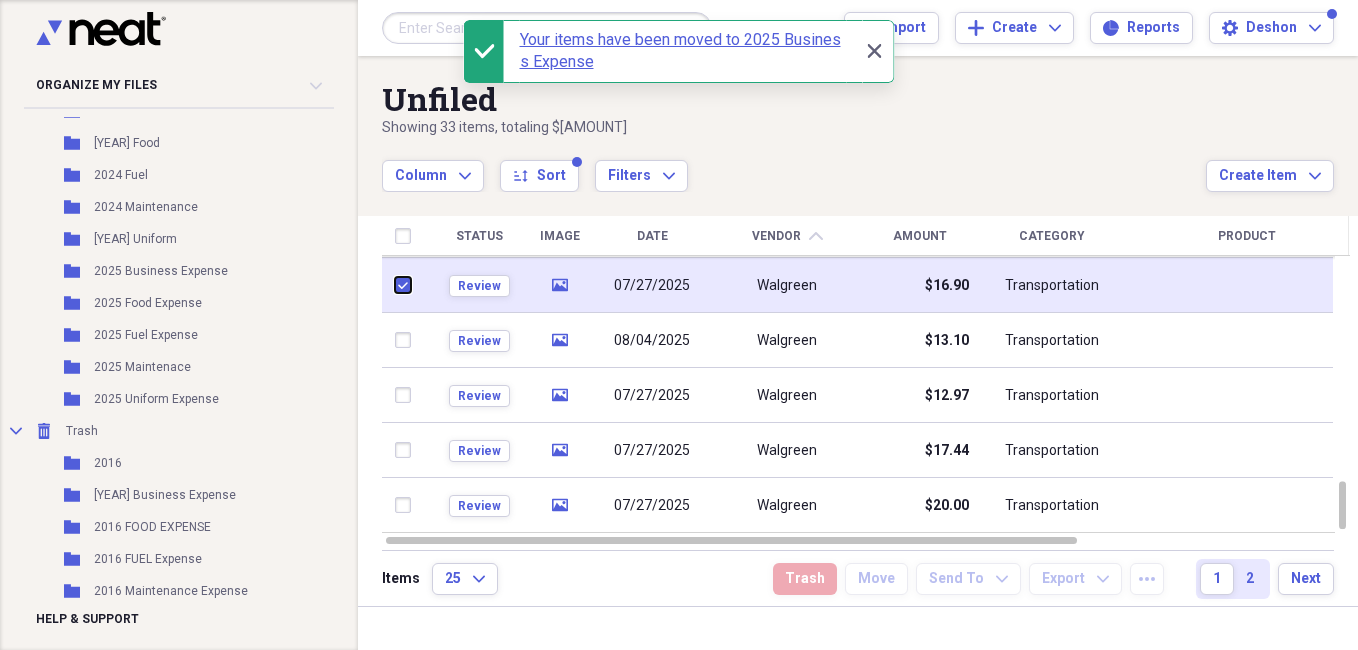 checkbox on "true" 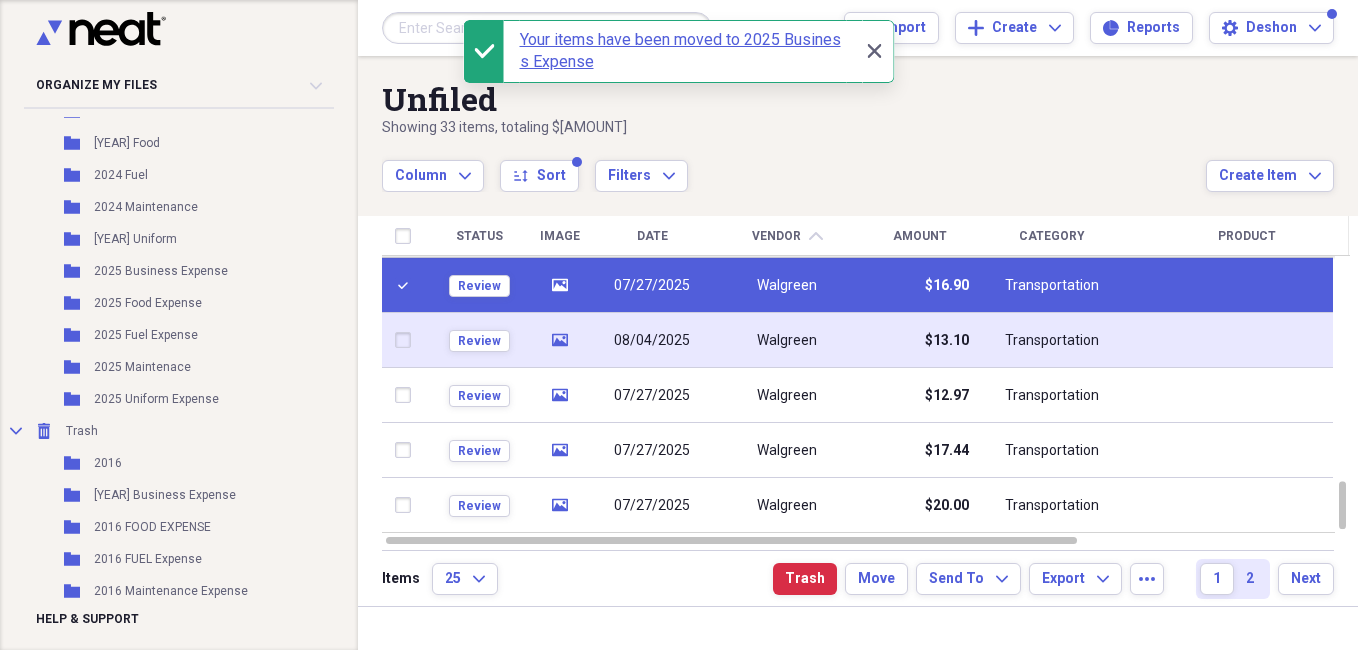click at bounding box center (407, 340) 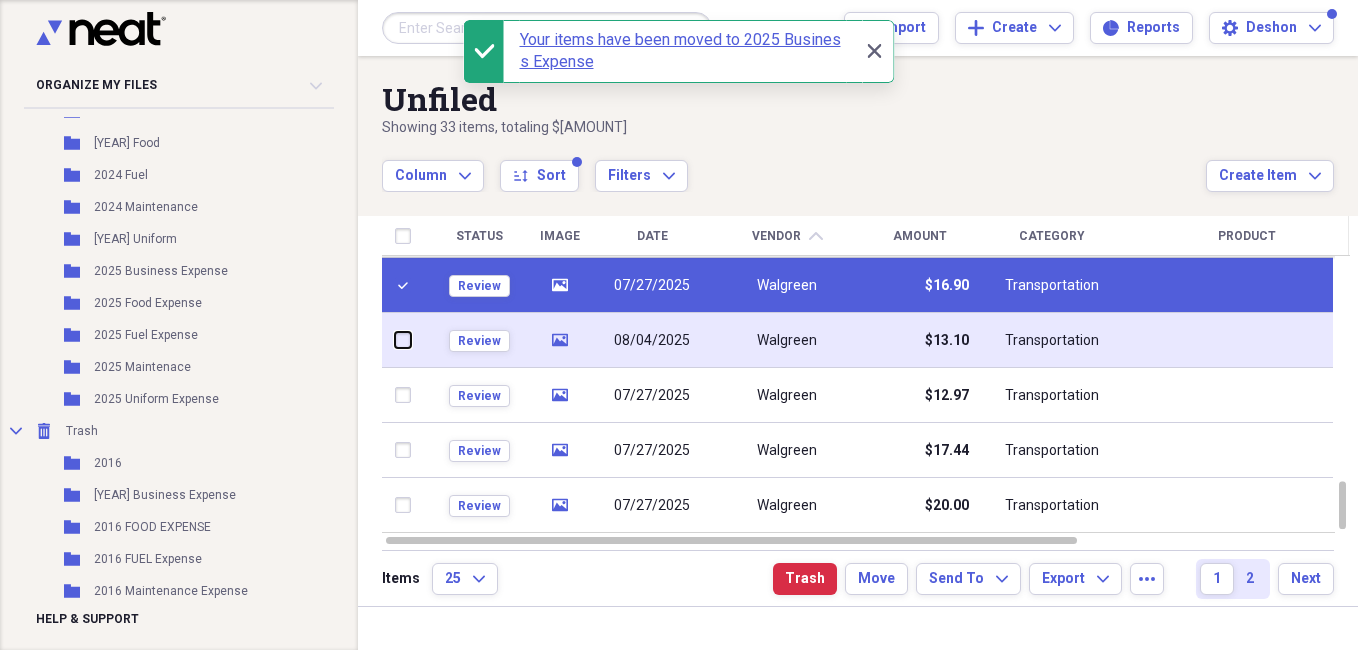 click at bounding box center [395, 340] 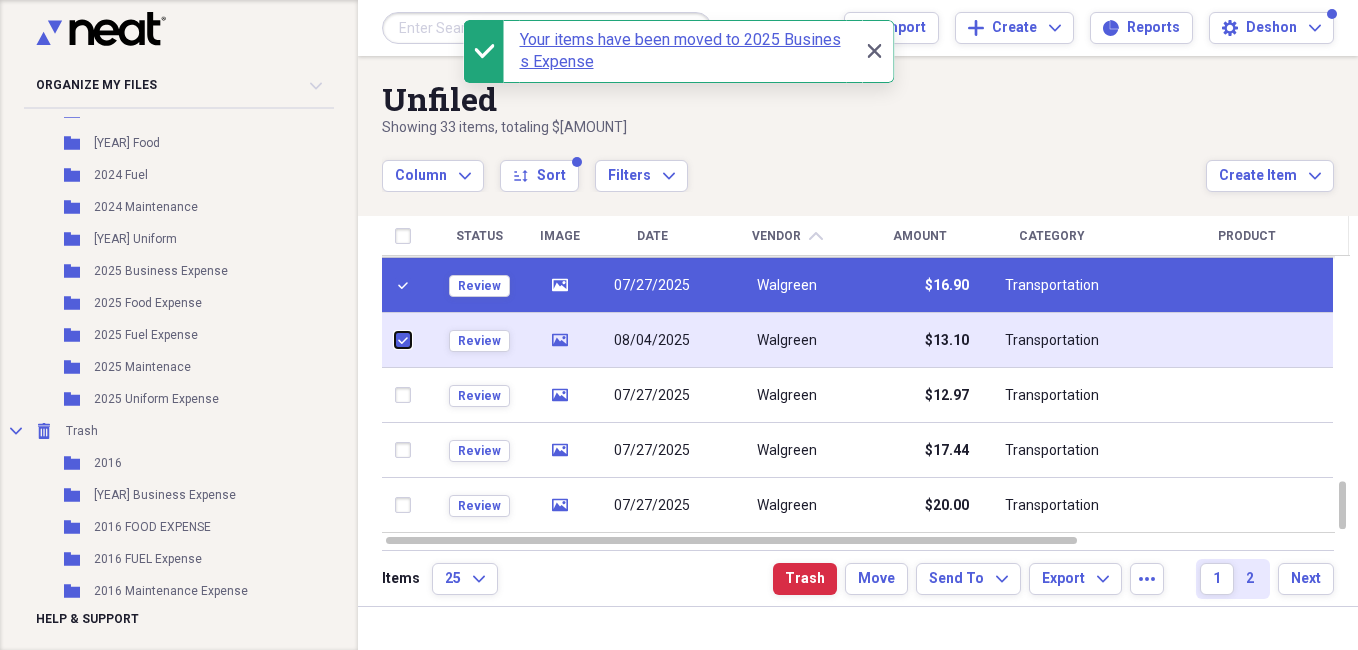 checkbox on "true" 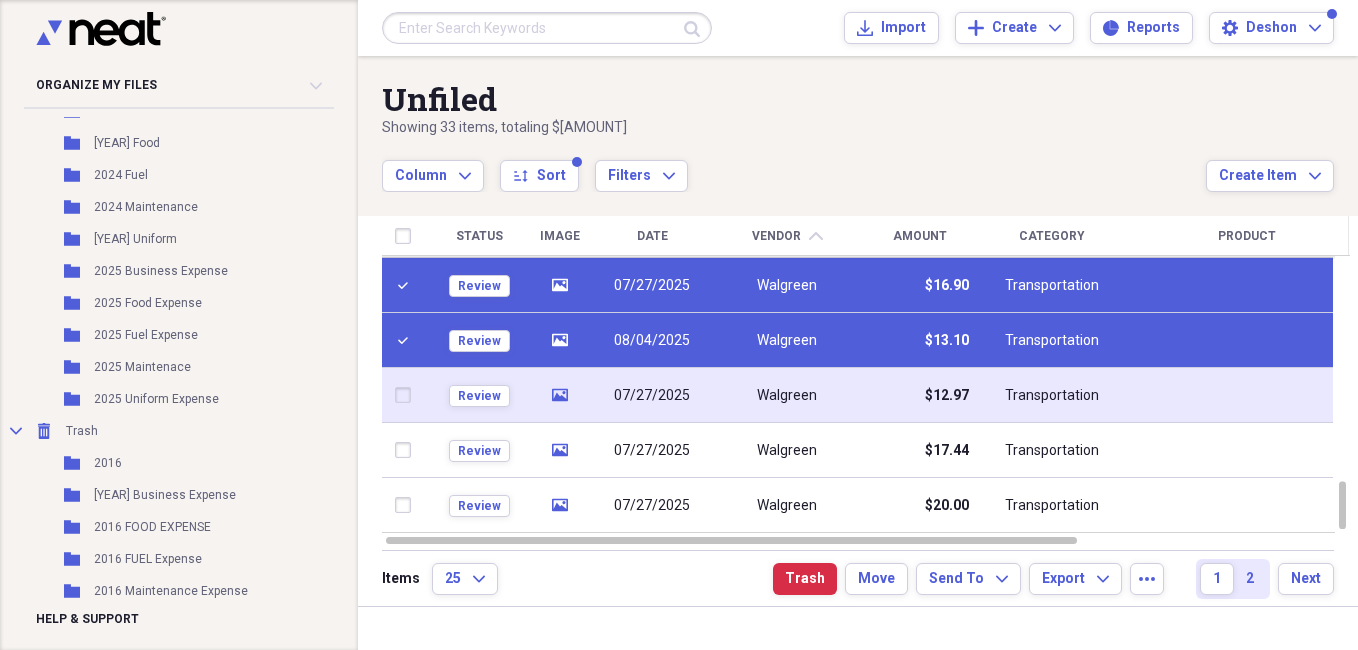 click at bounding box center (407, 395) 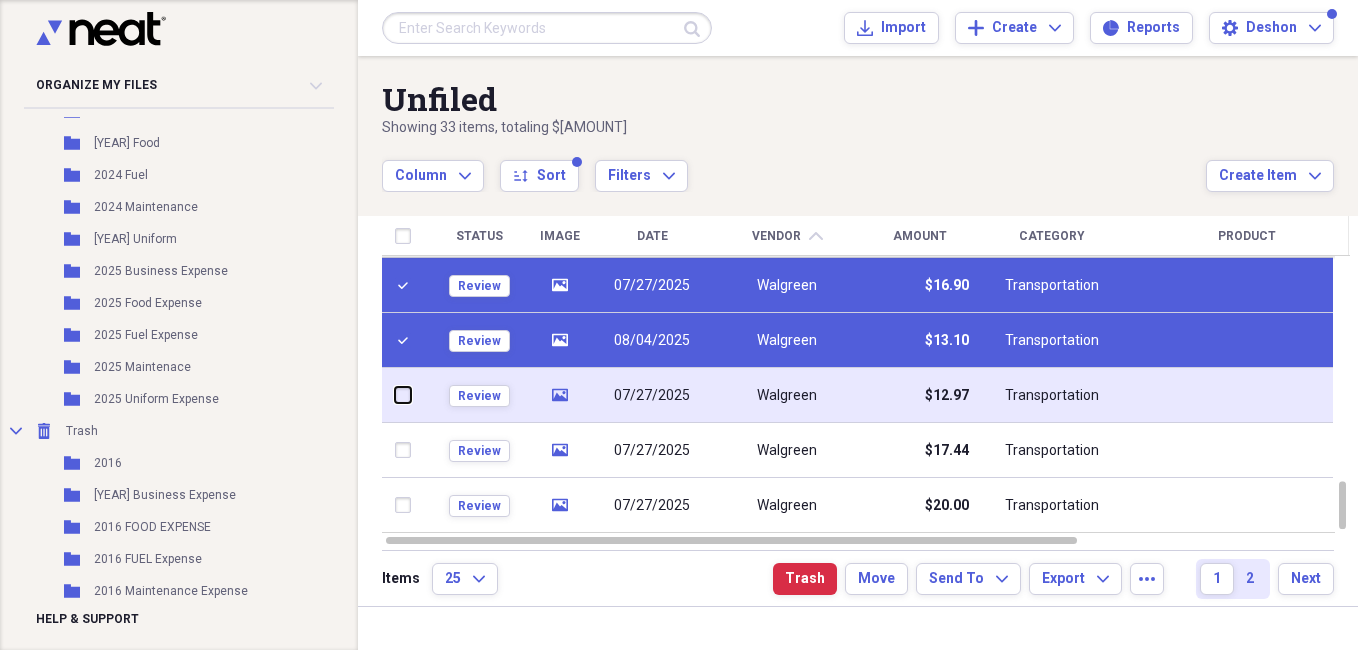 click at bounding box center (395, 395) 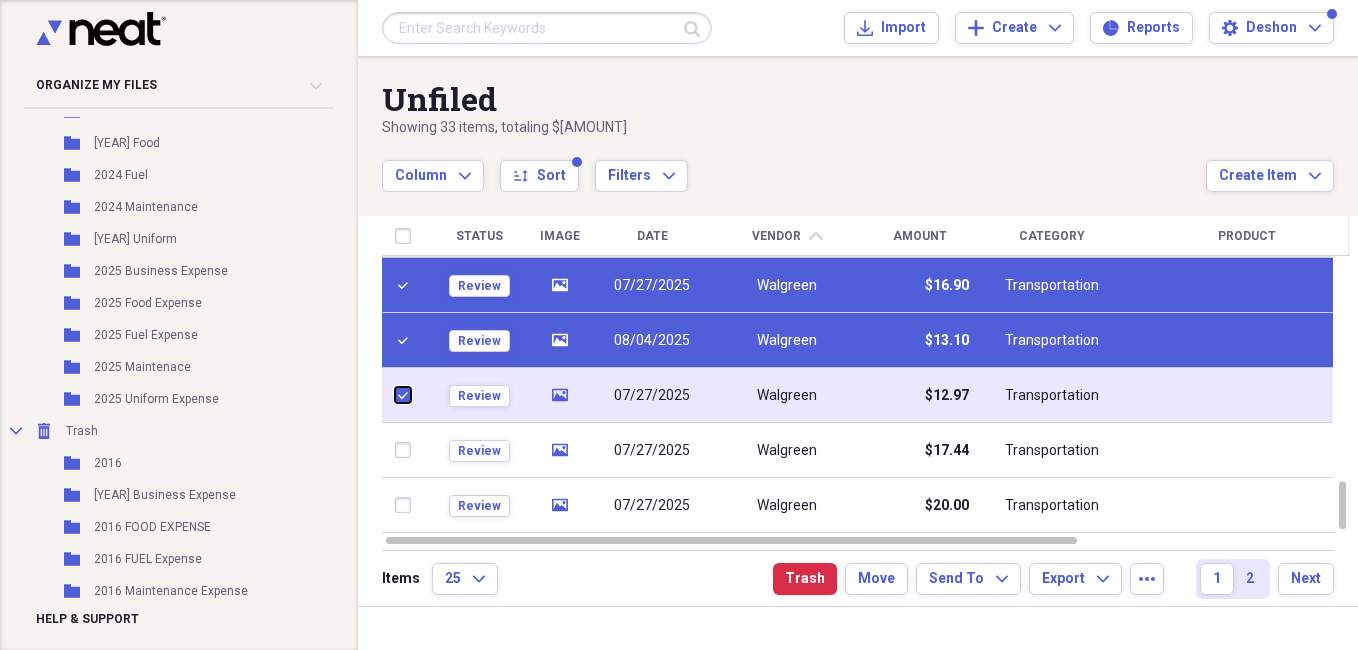 checkbox on "true" 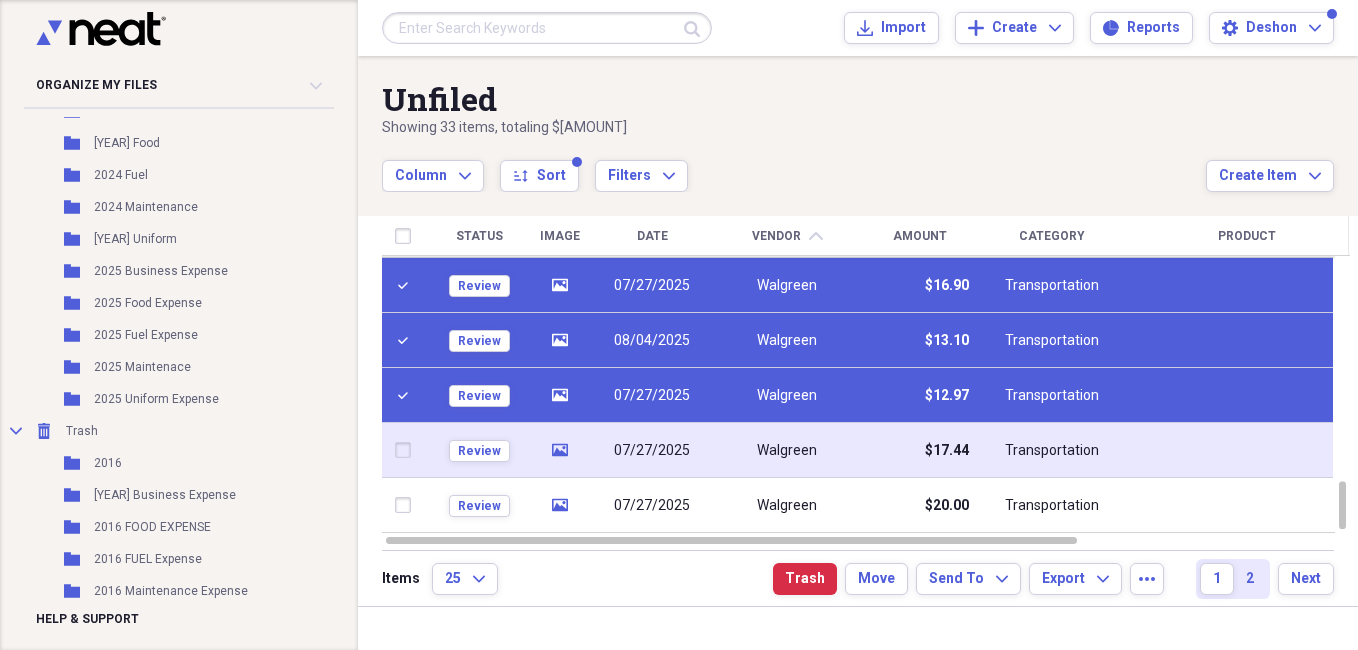 click at bounding box center (407, 450) 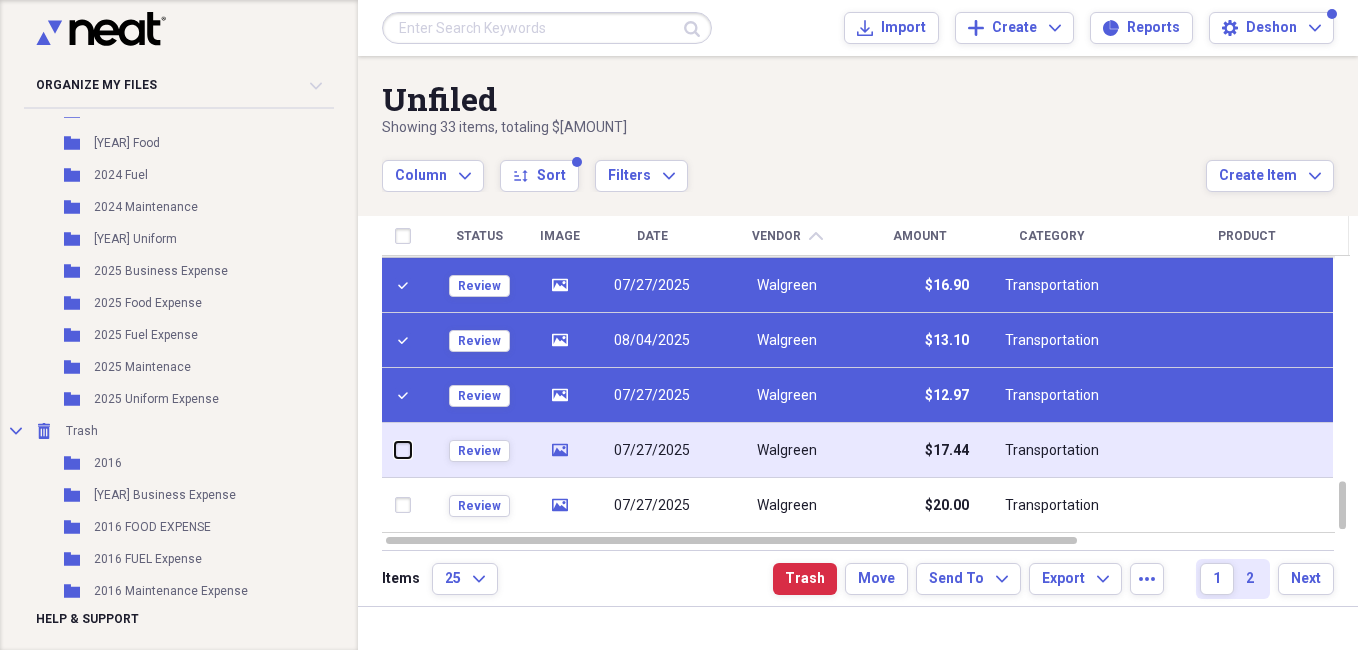 click at bounding box center (395, 450) 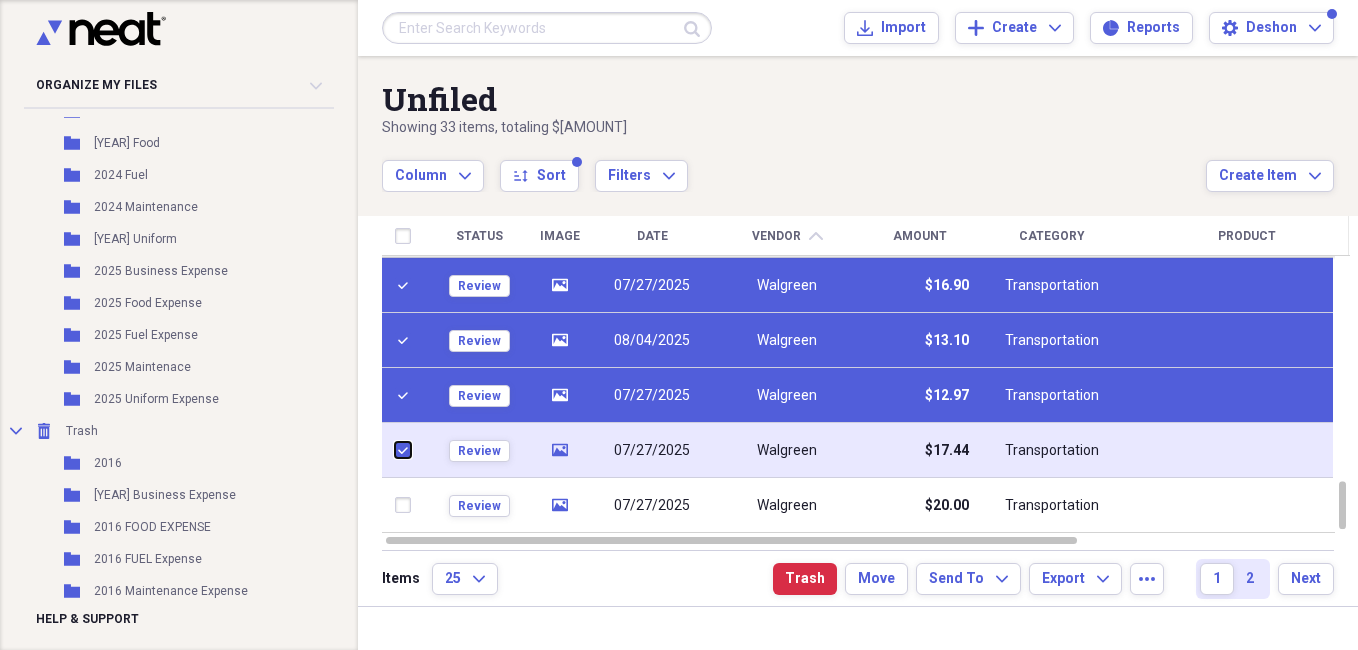 checkbox on "true" 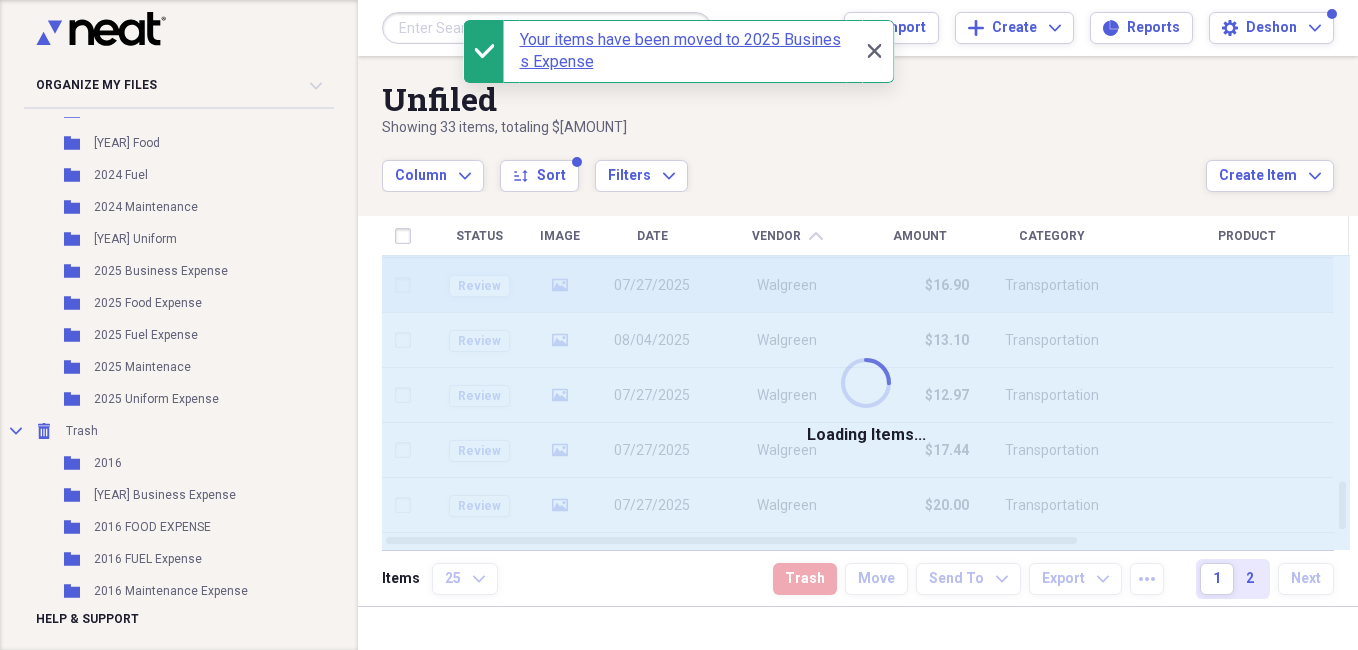 checkbox on "false" 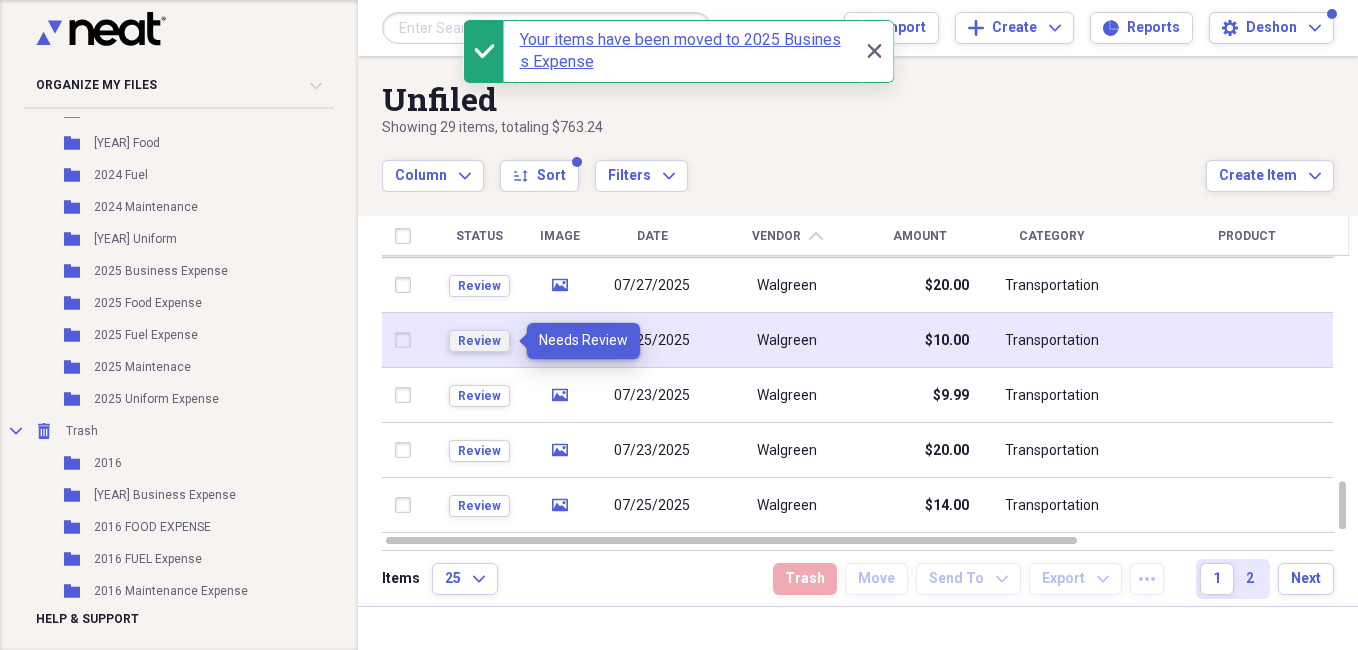 click on "Review" at bounding box center (479, 341) 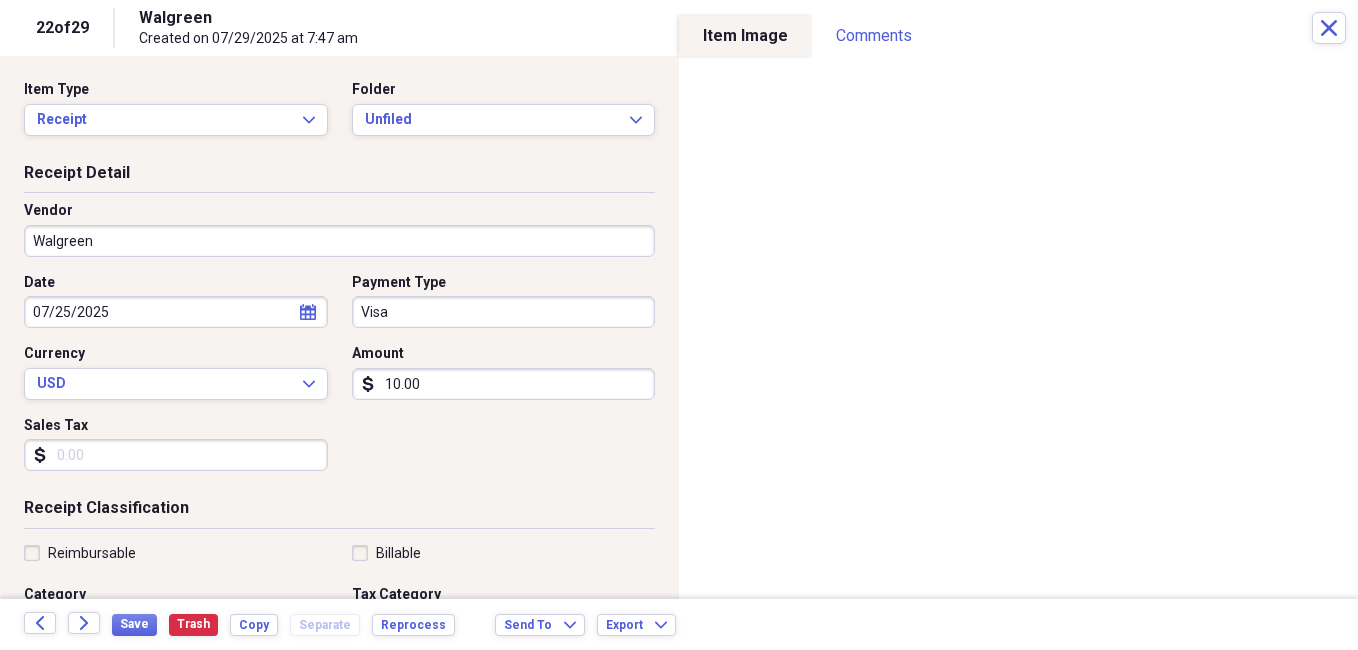 click on "10.00" at bounding box center [504, 384] 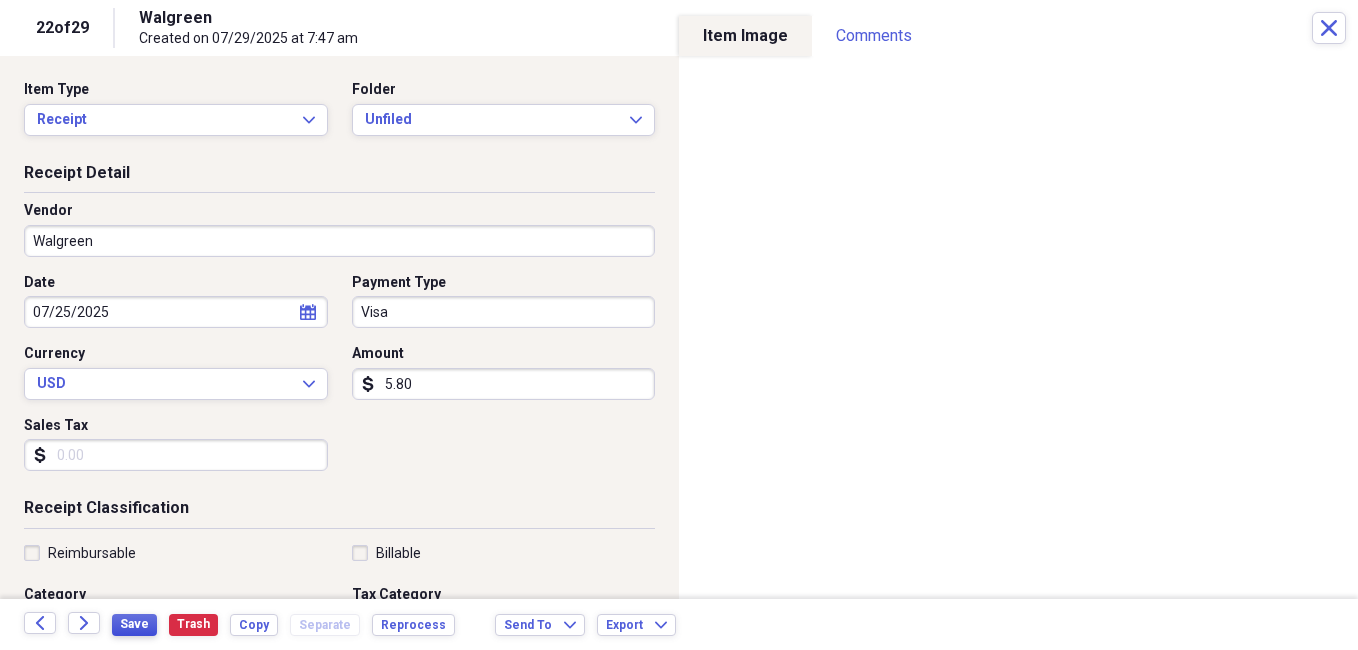 type on "5.80" 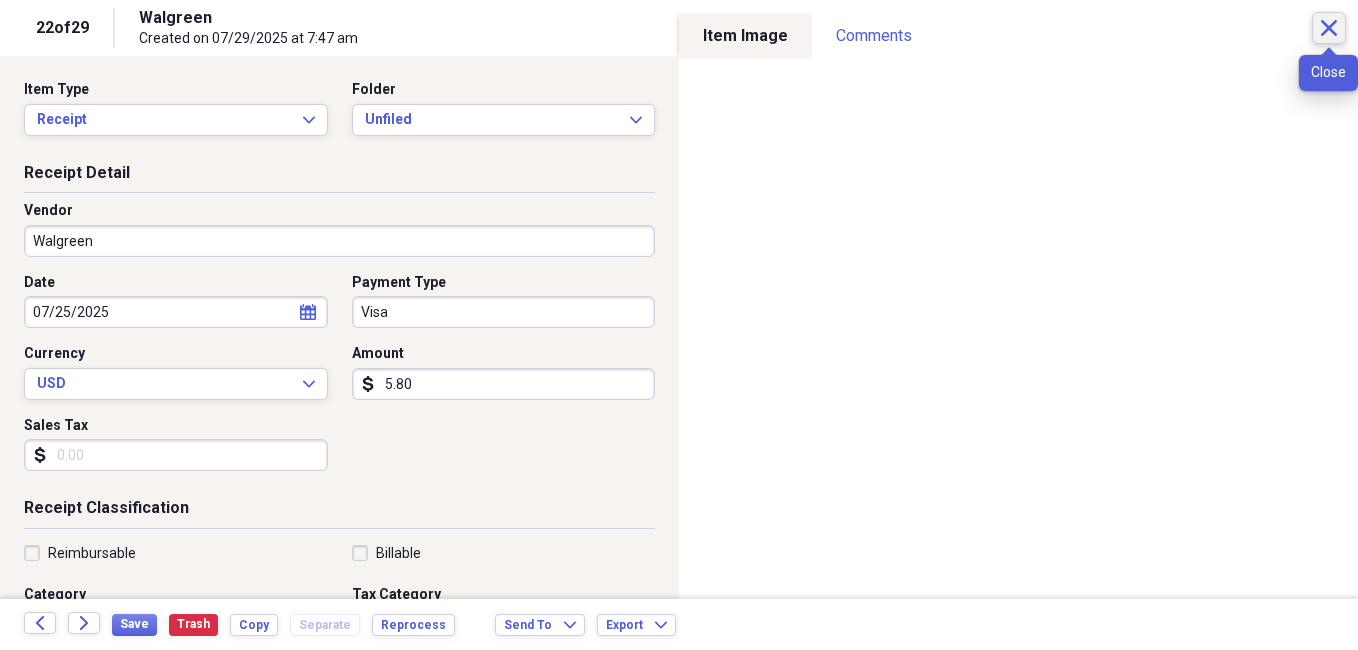 click 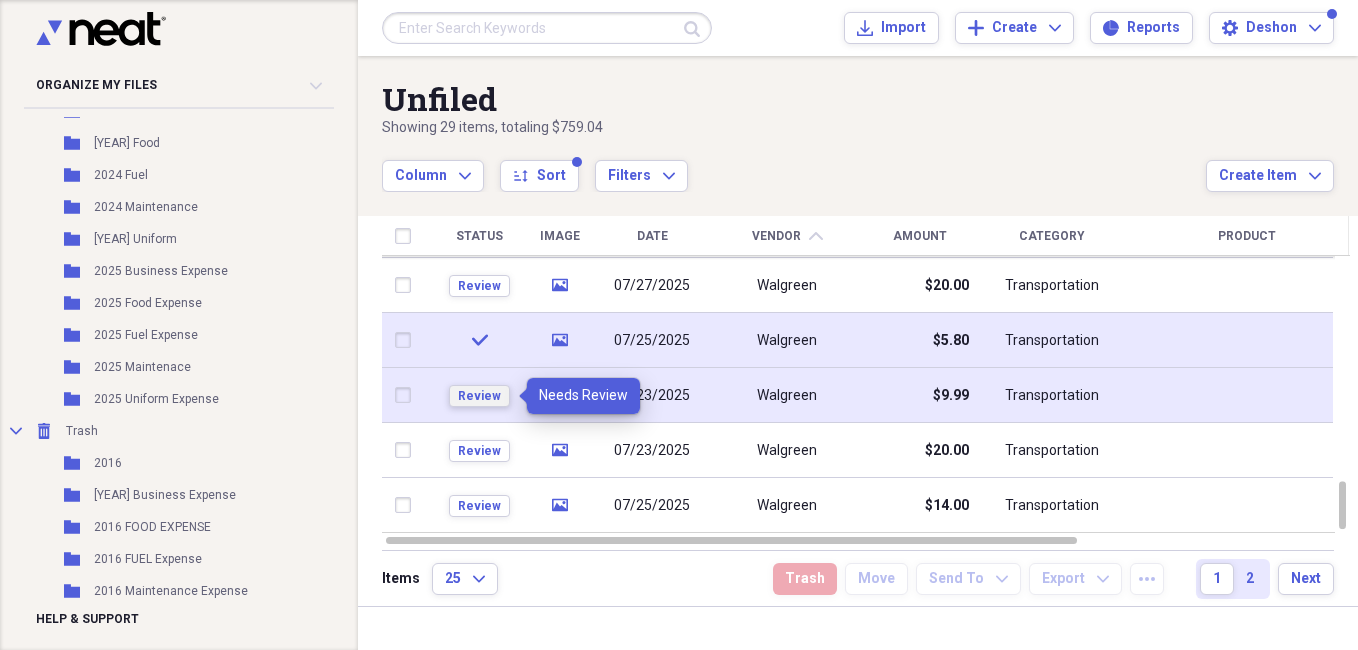 click on "Review" at bounding box center (479, 396) 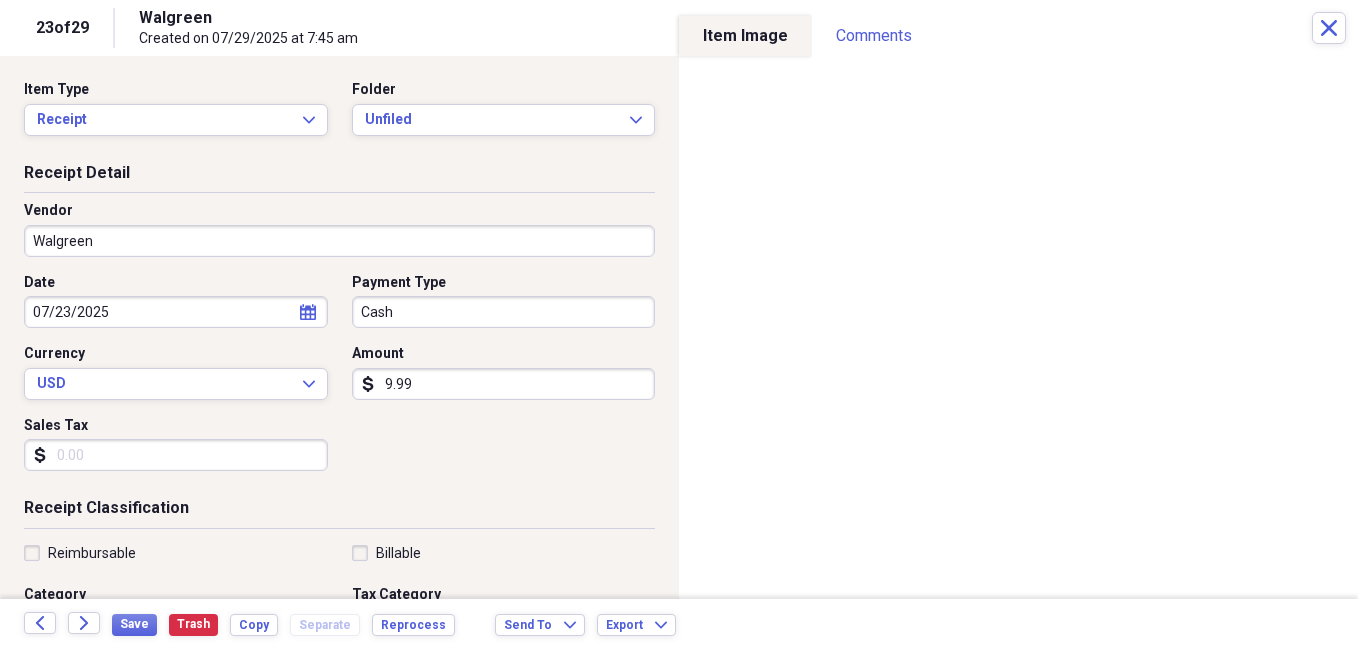 click on "9.99" at bounding box center [504, 384] 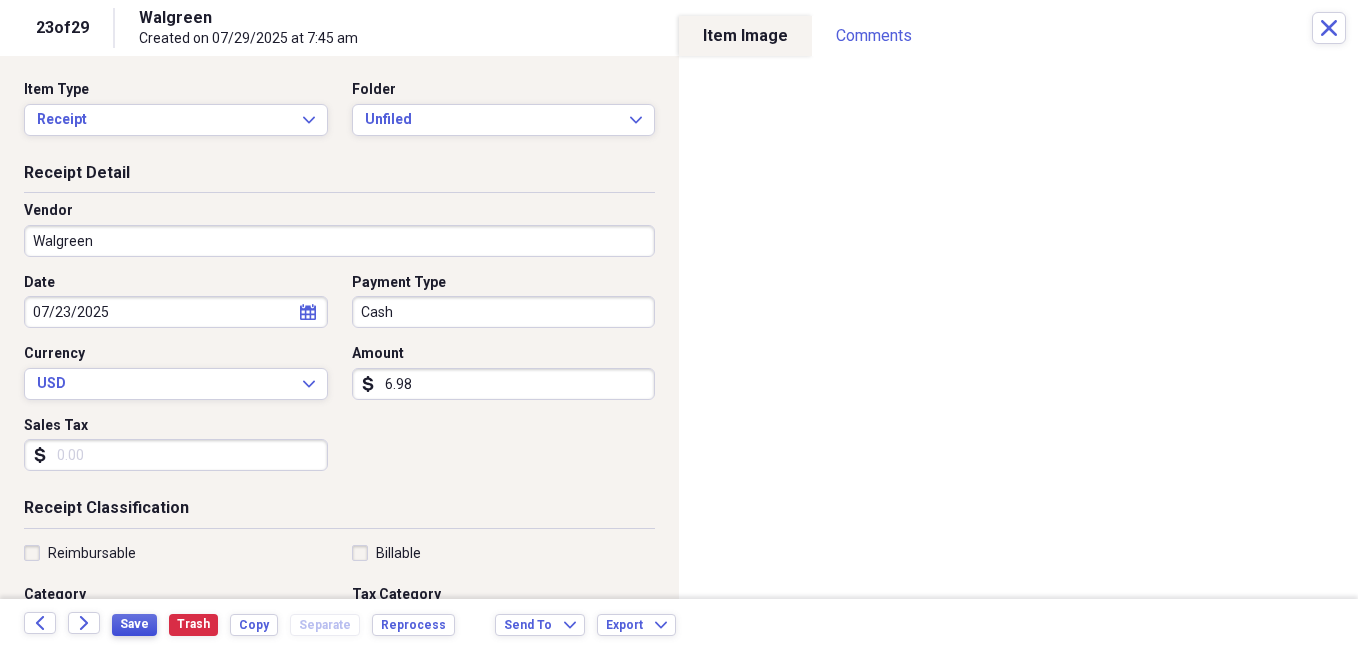 type on "6.98" 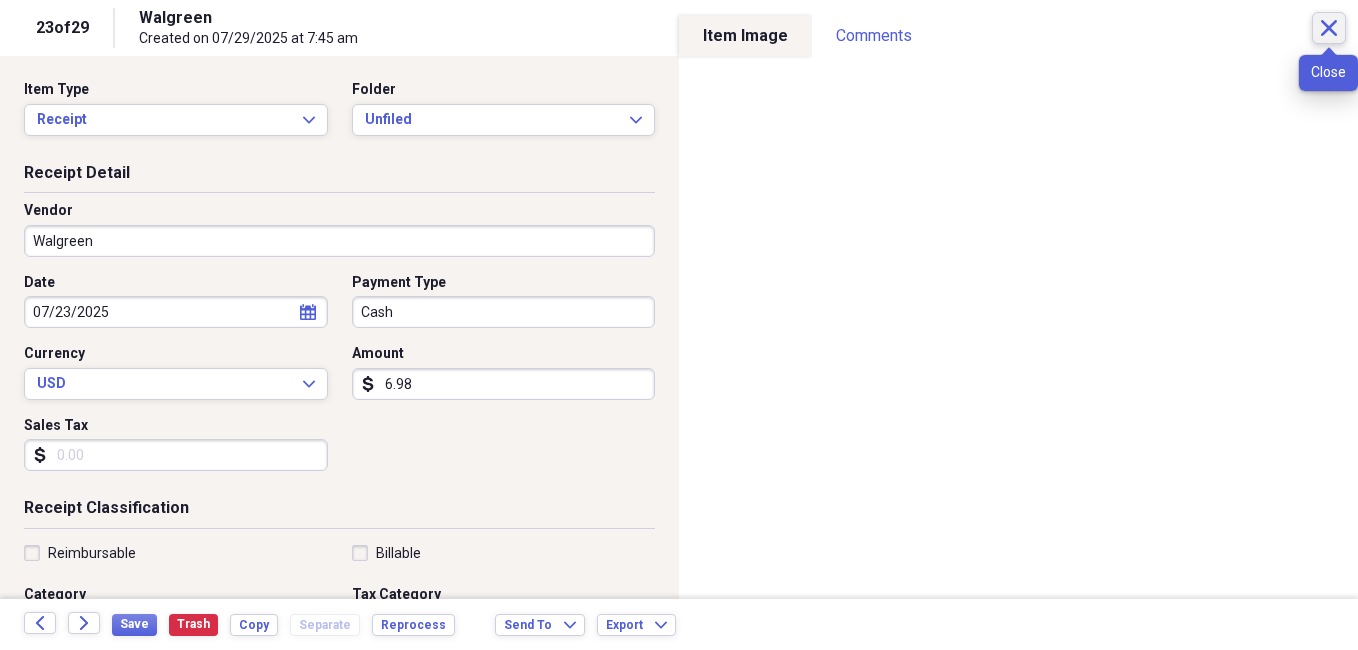 click on "Close" 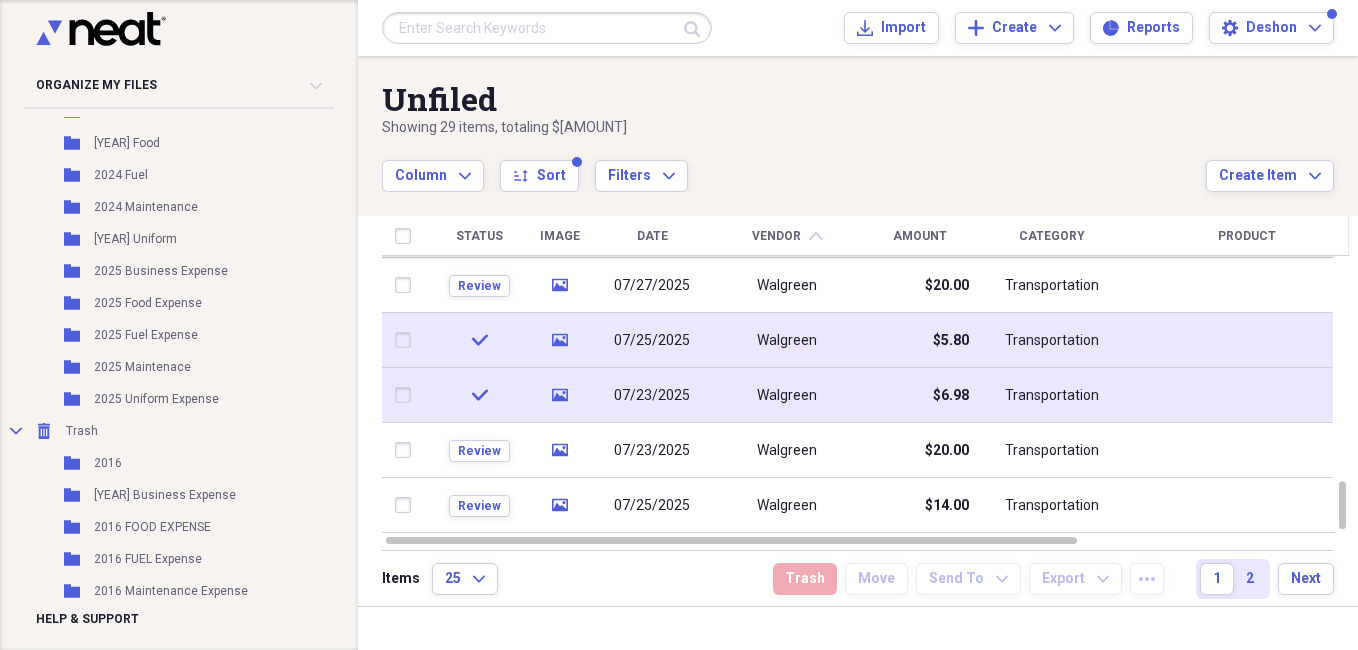 click at bounding box center [407, 395] 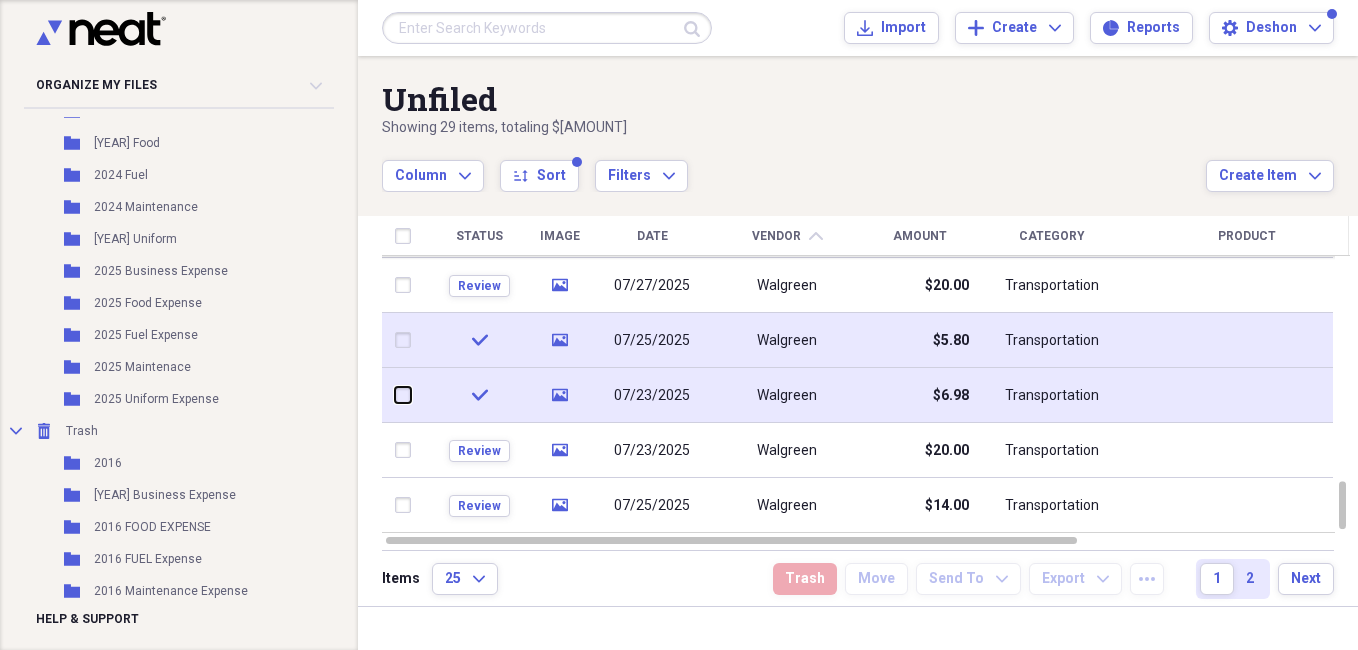 click at bounding box center [395, 395] 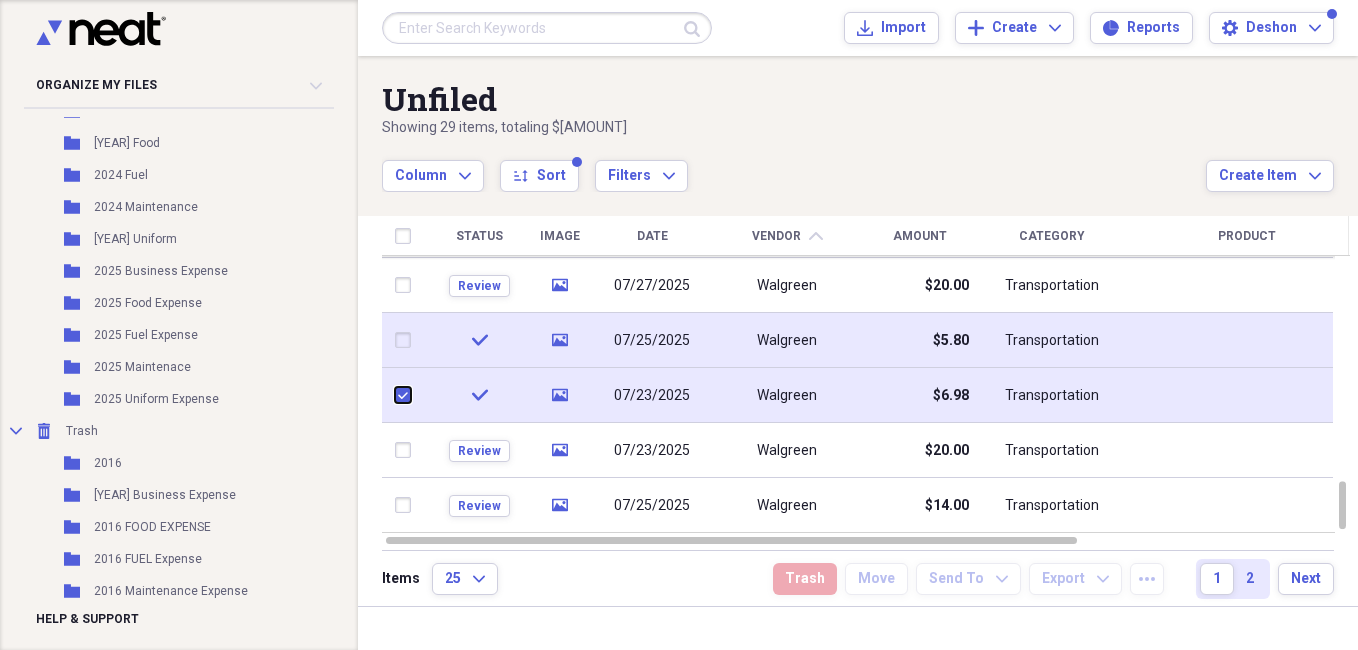 checkbox on "true" 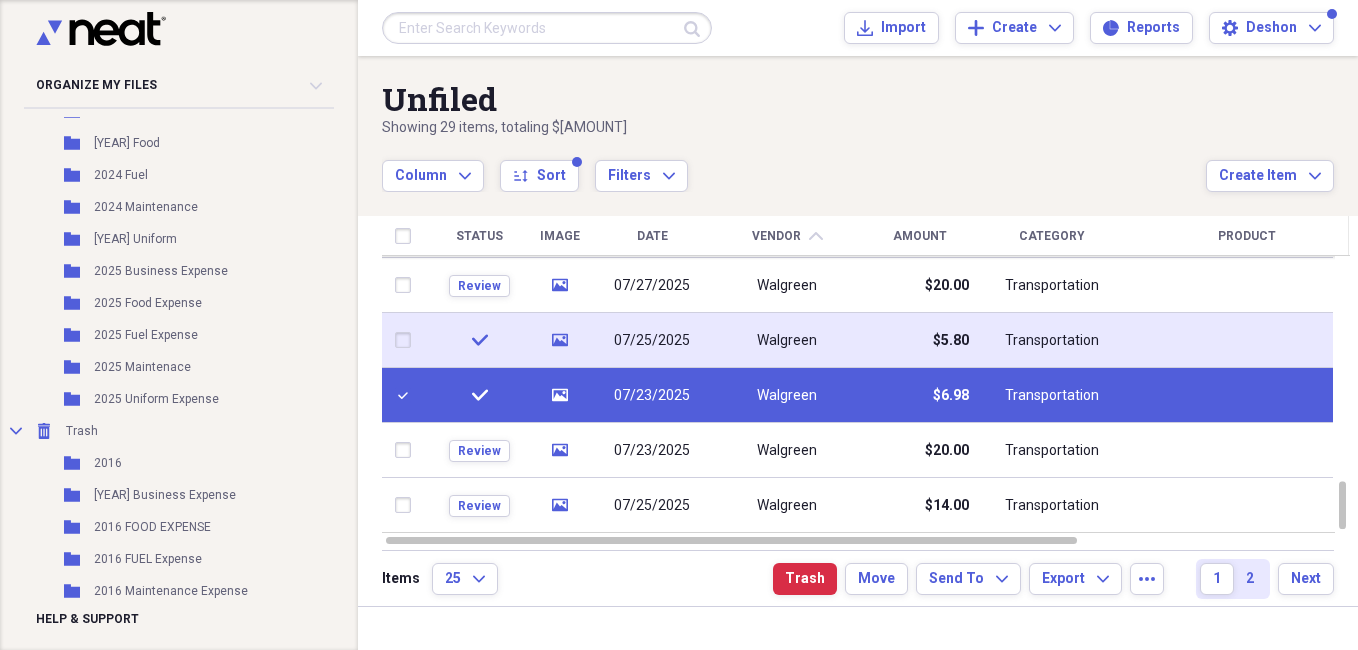 click at bounding box center (407, 340) 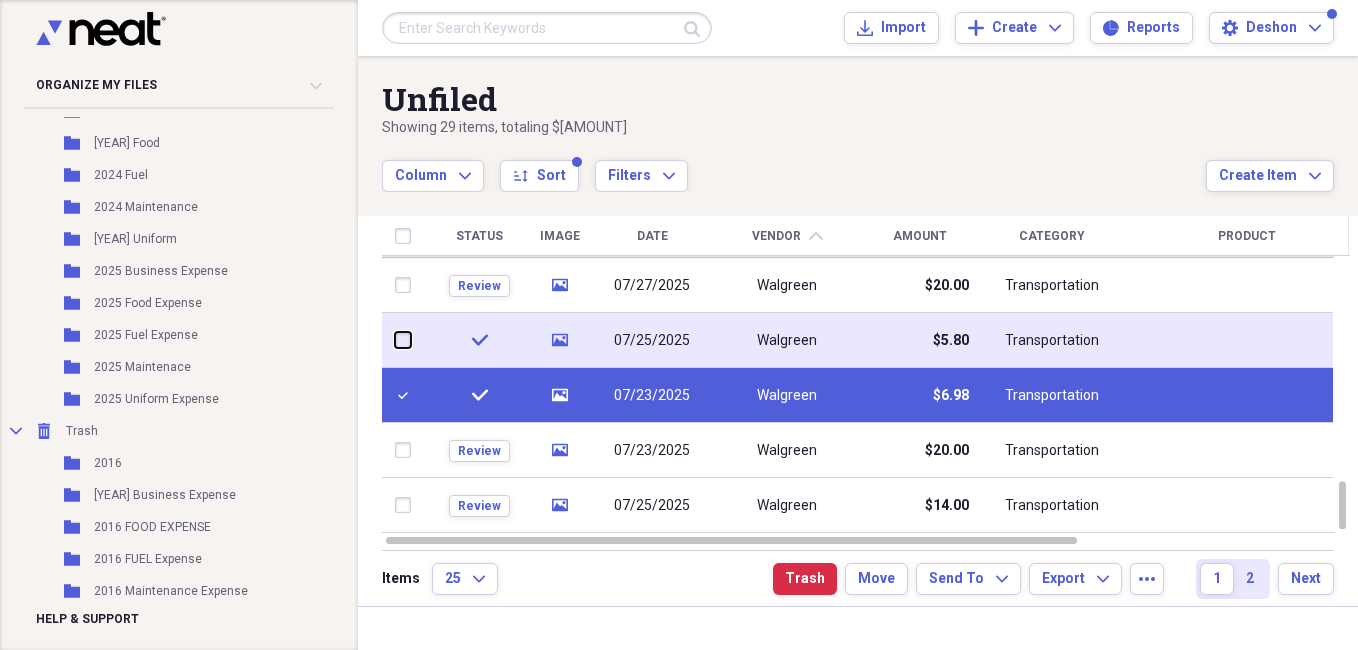 click at bounding box center [395, 340] 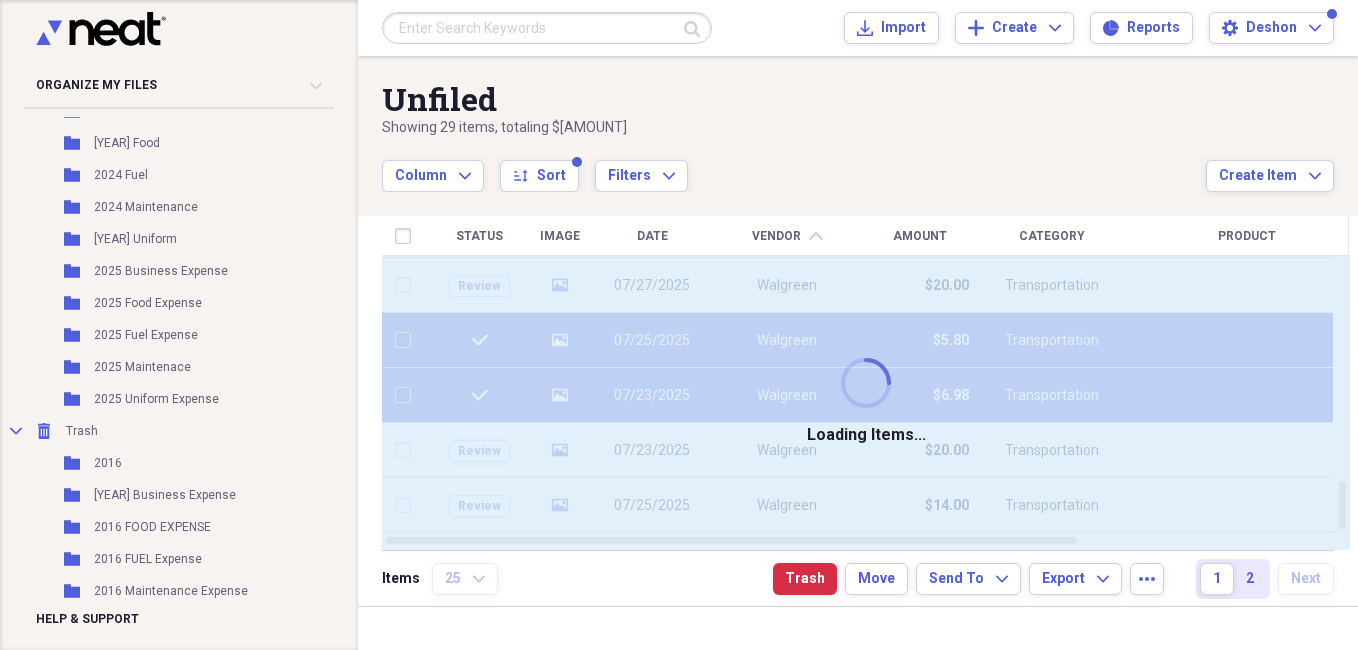 checkbox on "false" 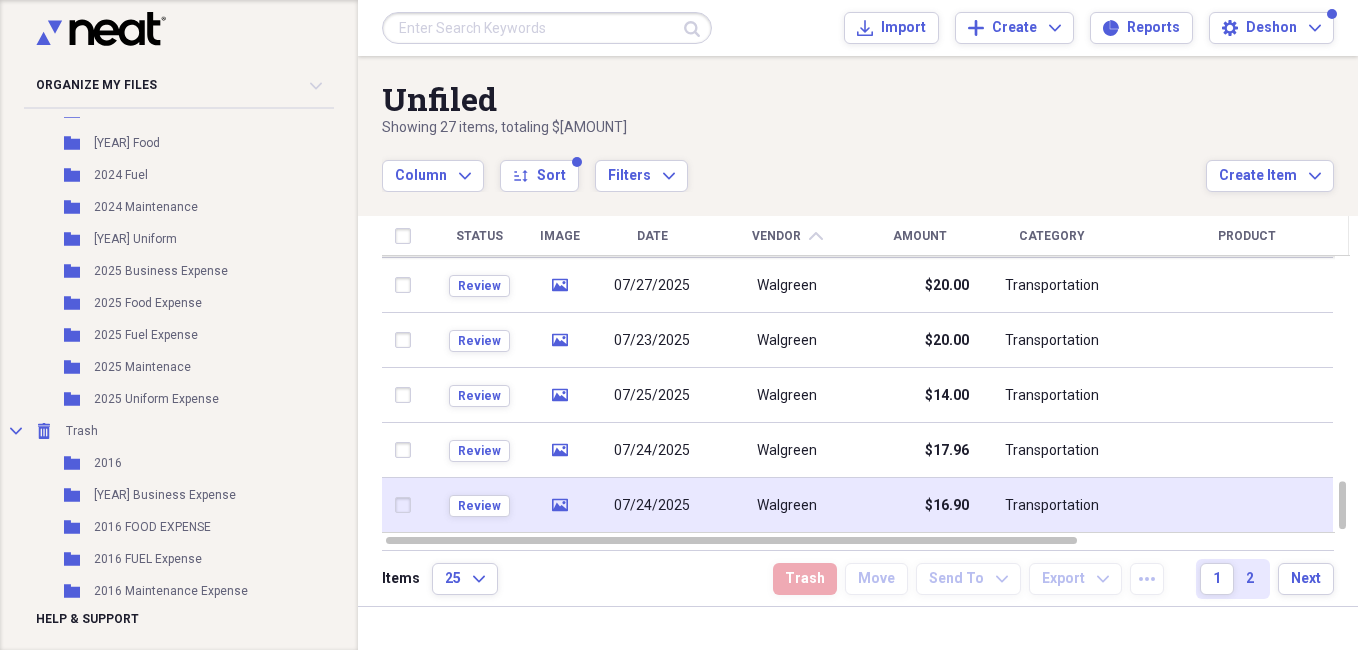 click at bounding box center [407, 505] 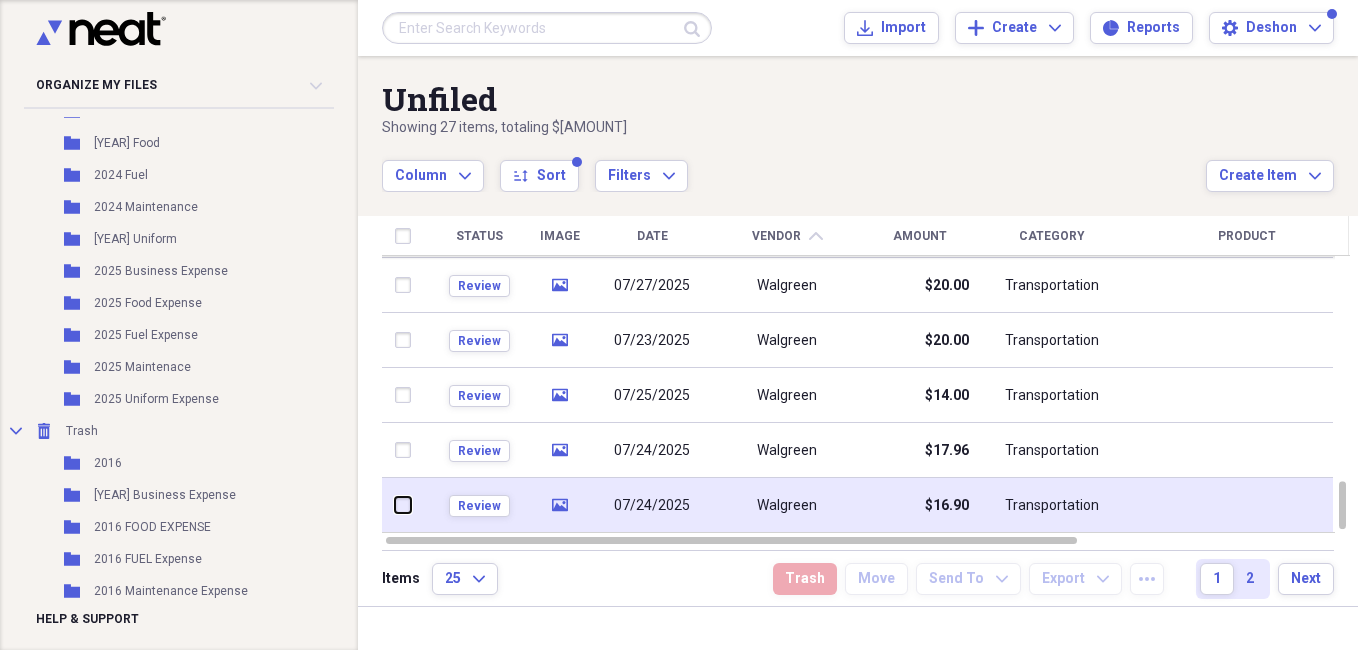 click at bounding box center [395, 505] 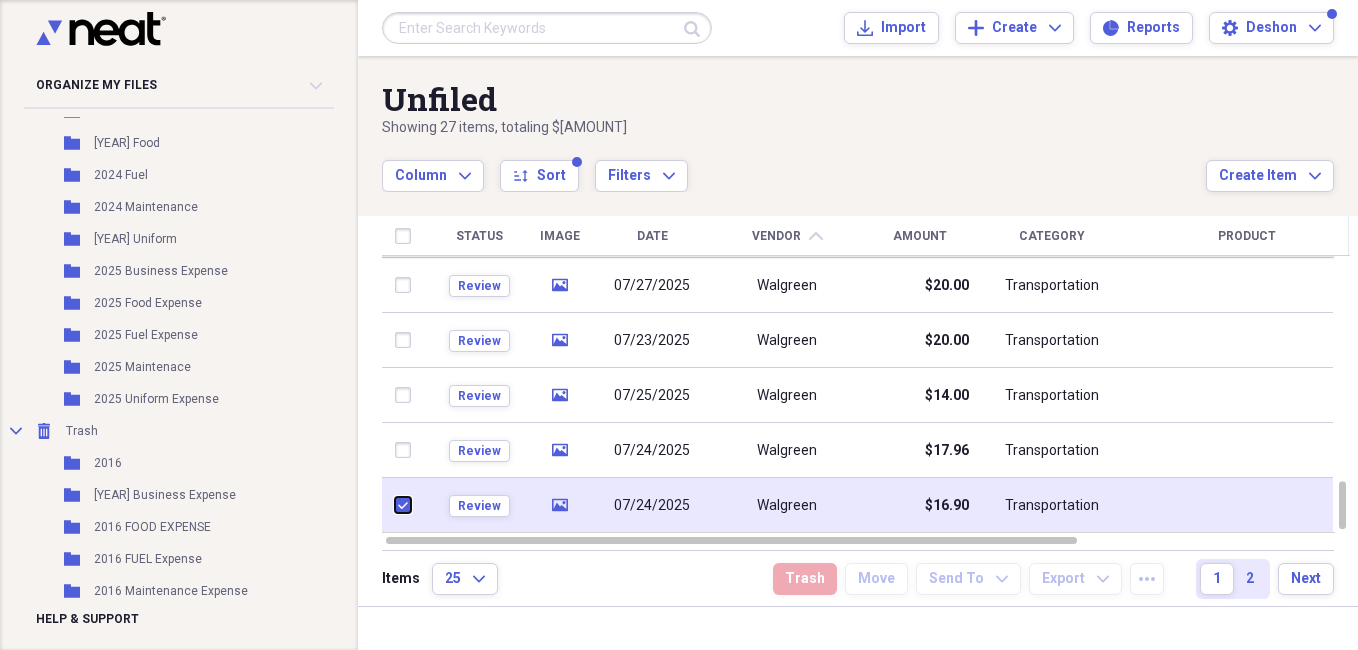 checkbox on "true" 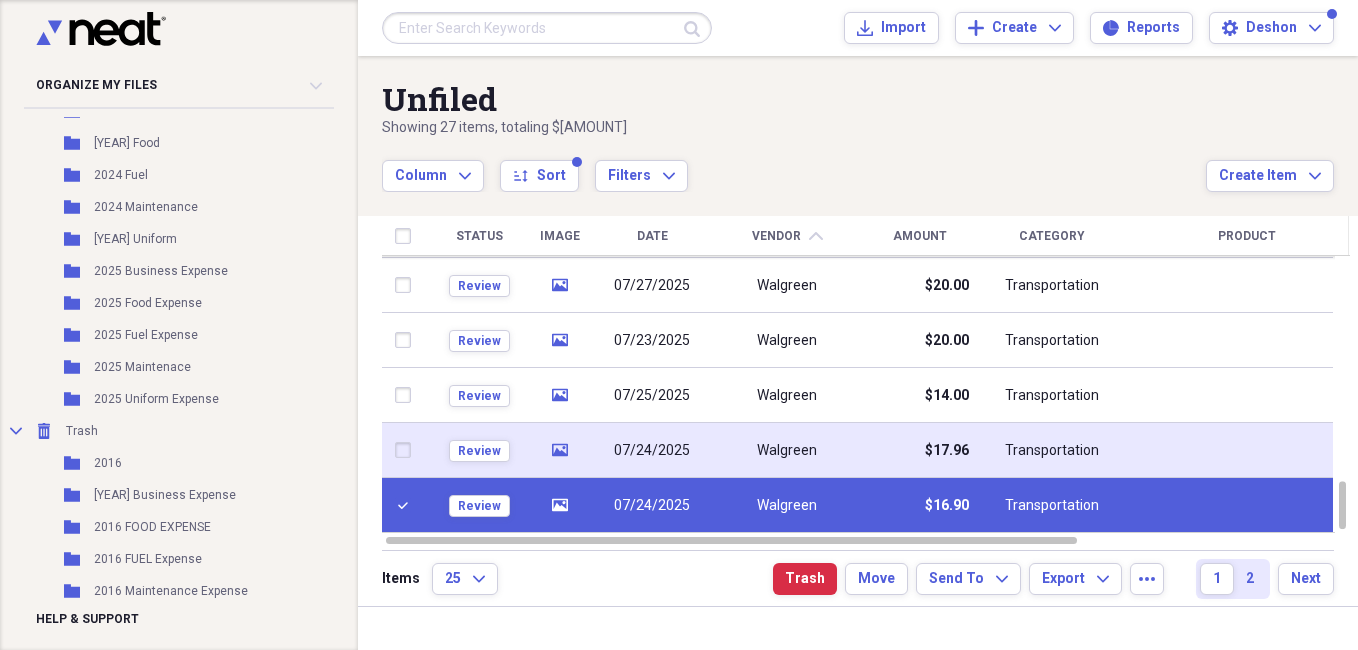 click at bounding box center (407, 450) 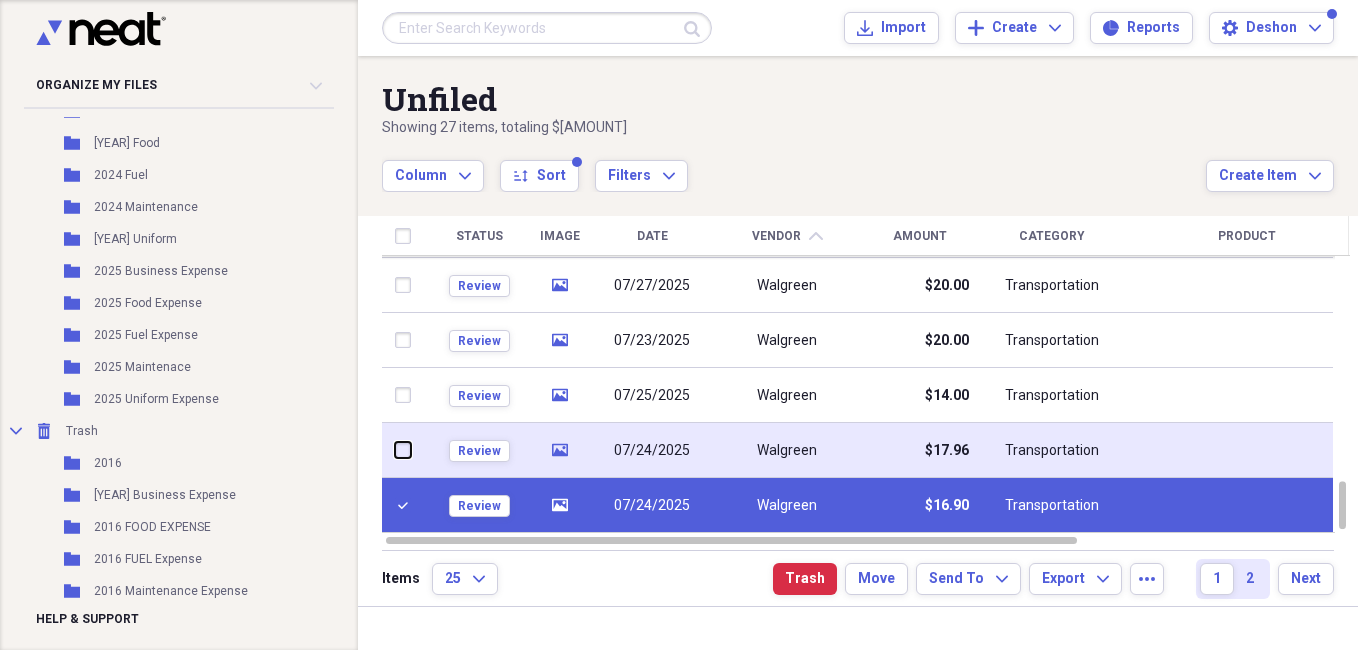 click at bounding box center (395, 450) 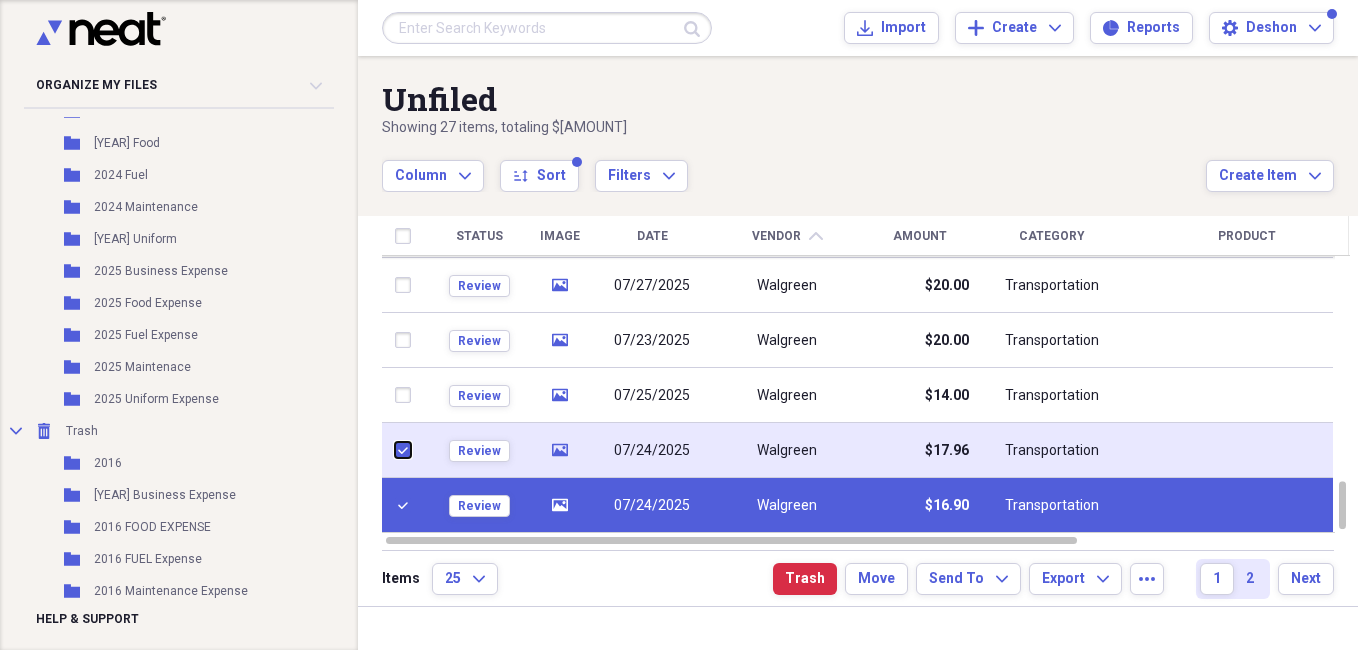 checkbox on "true" 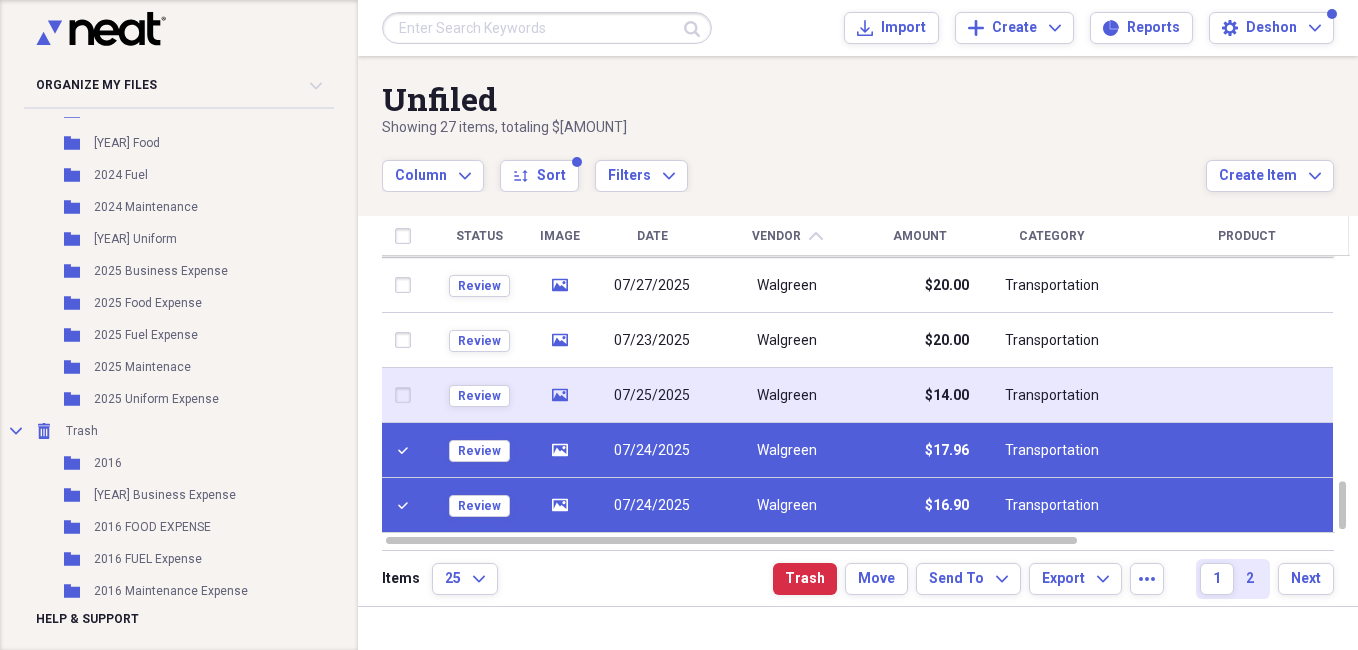 click at bounding box center [407, 395] 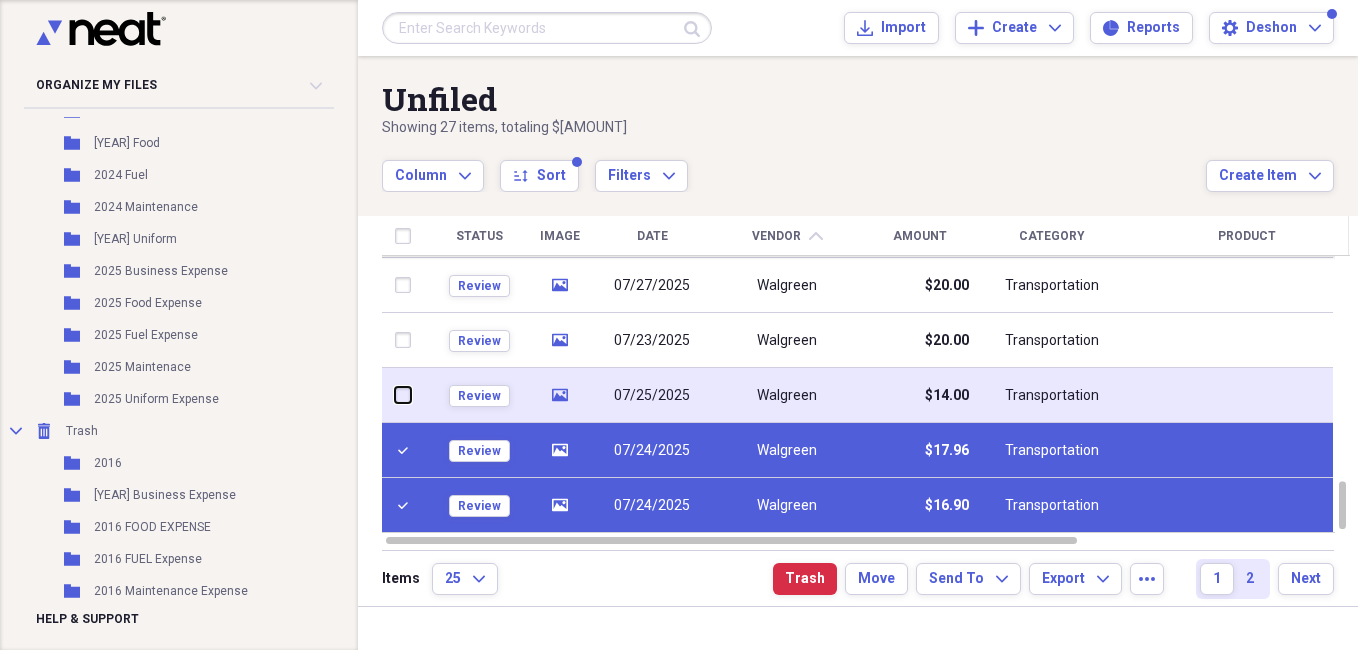 click at bounding box center (395, 395) 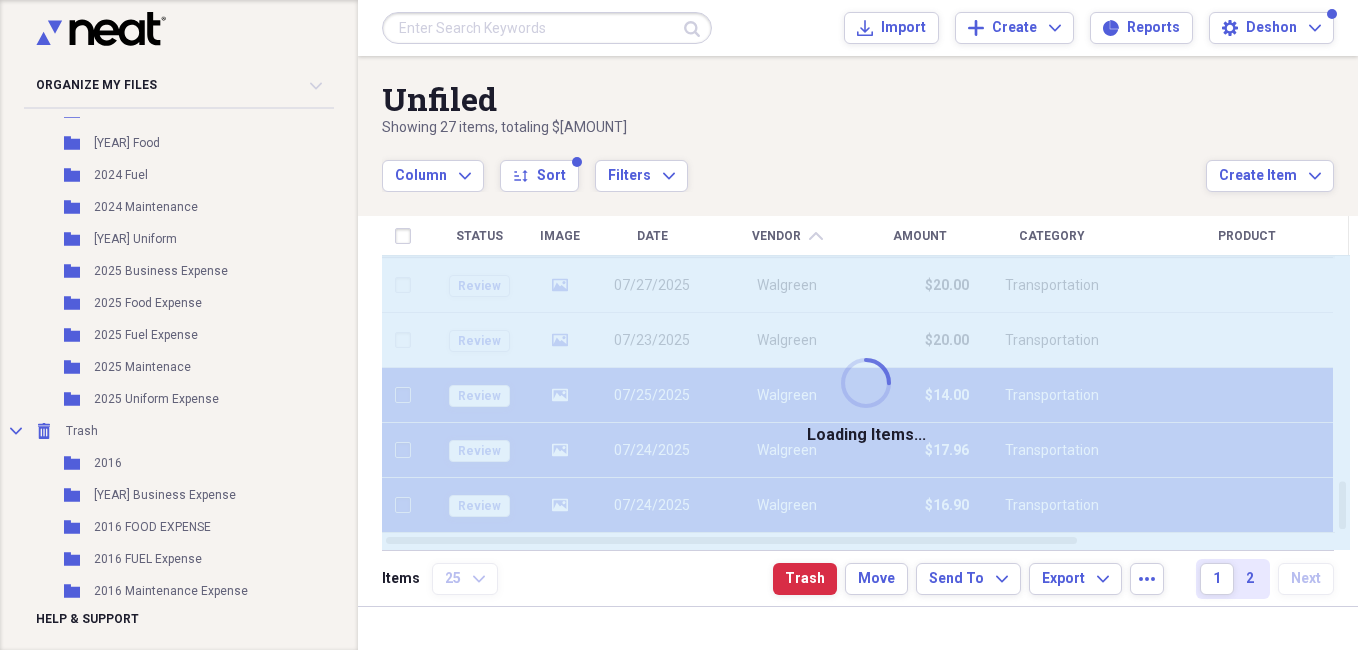 checkbox on "false" 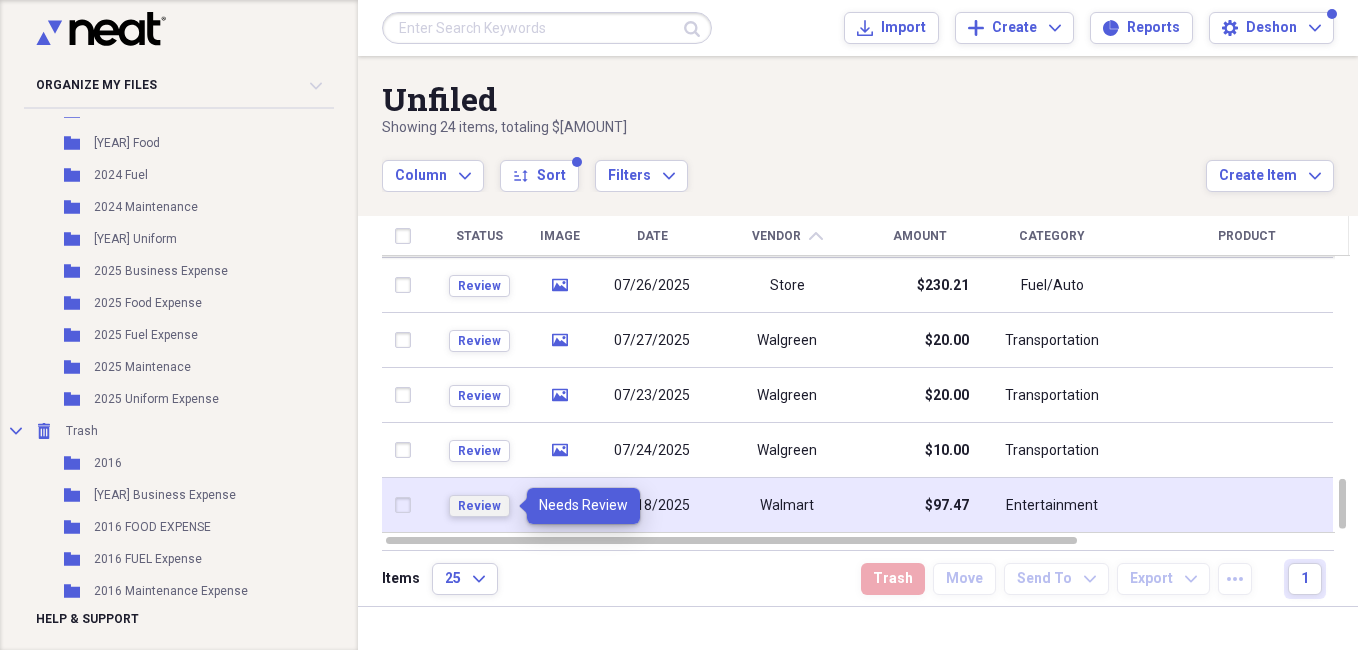 click on "Review" at bounding box center (479, 506) 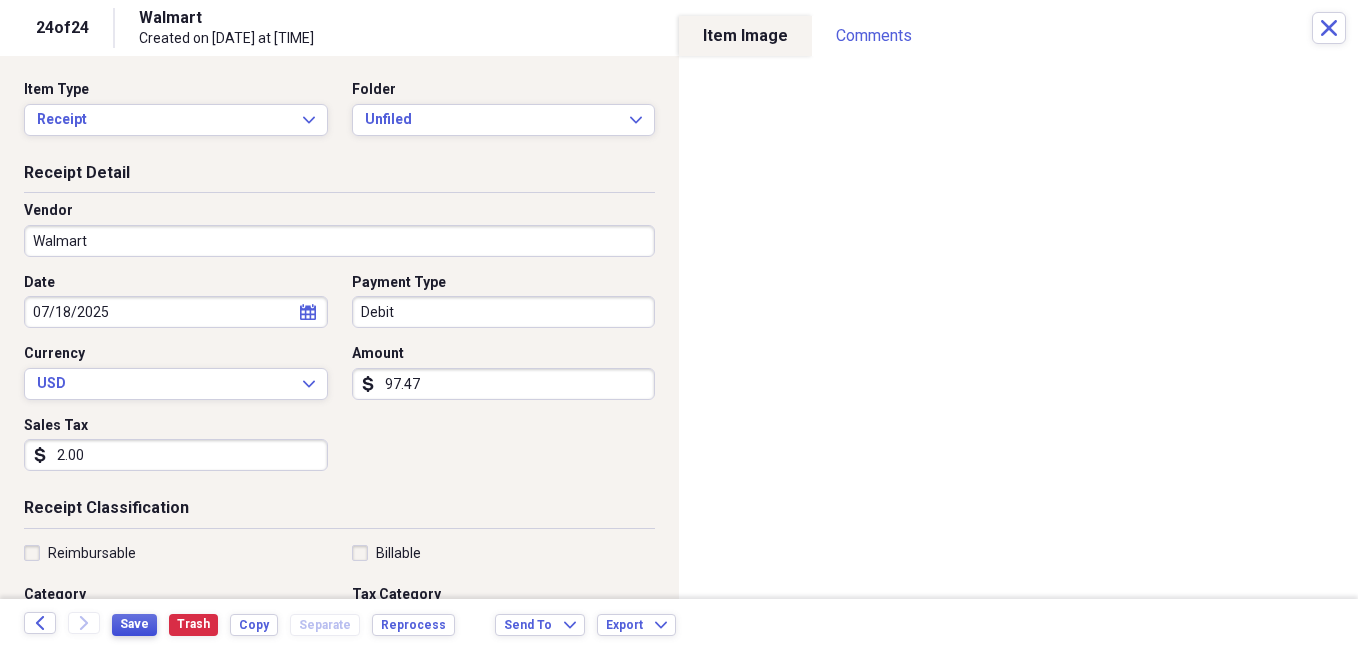click on "Save" at bounding box center [134, 624] 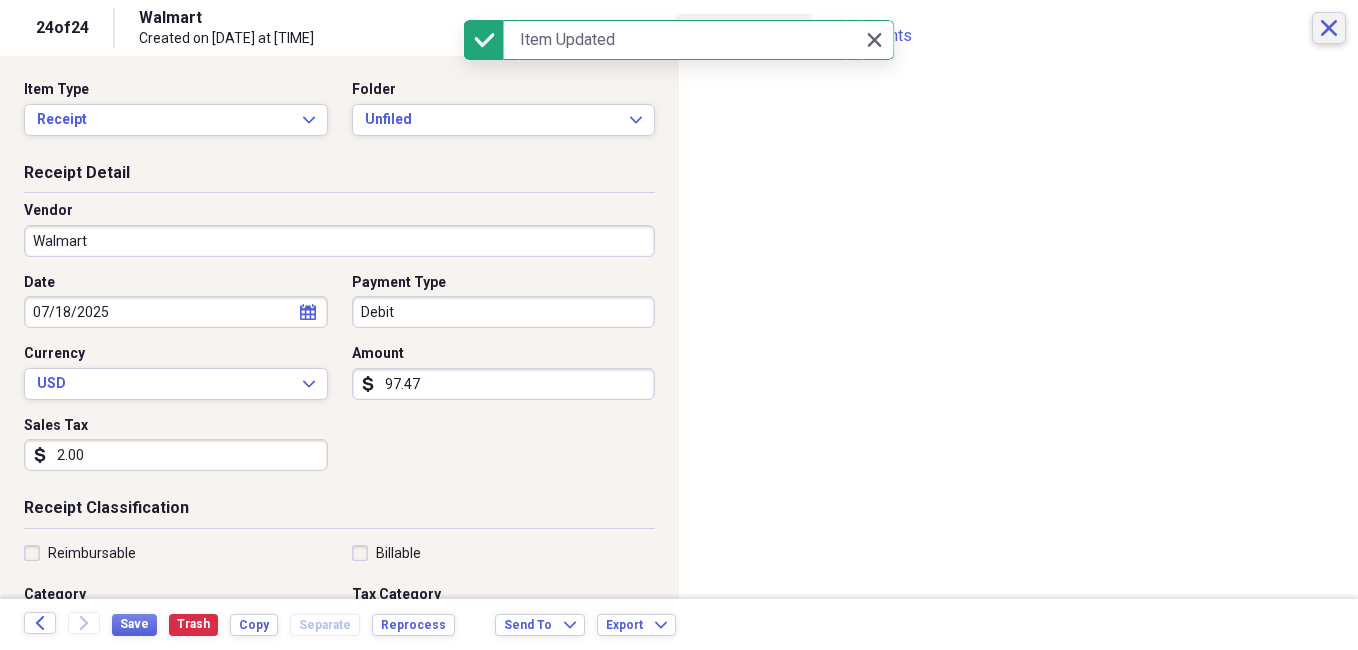 click on "Close" 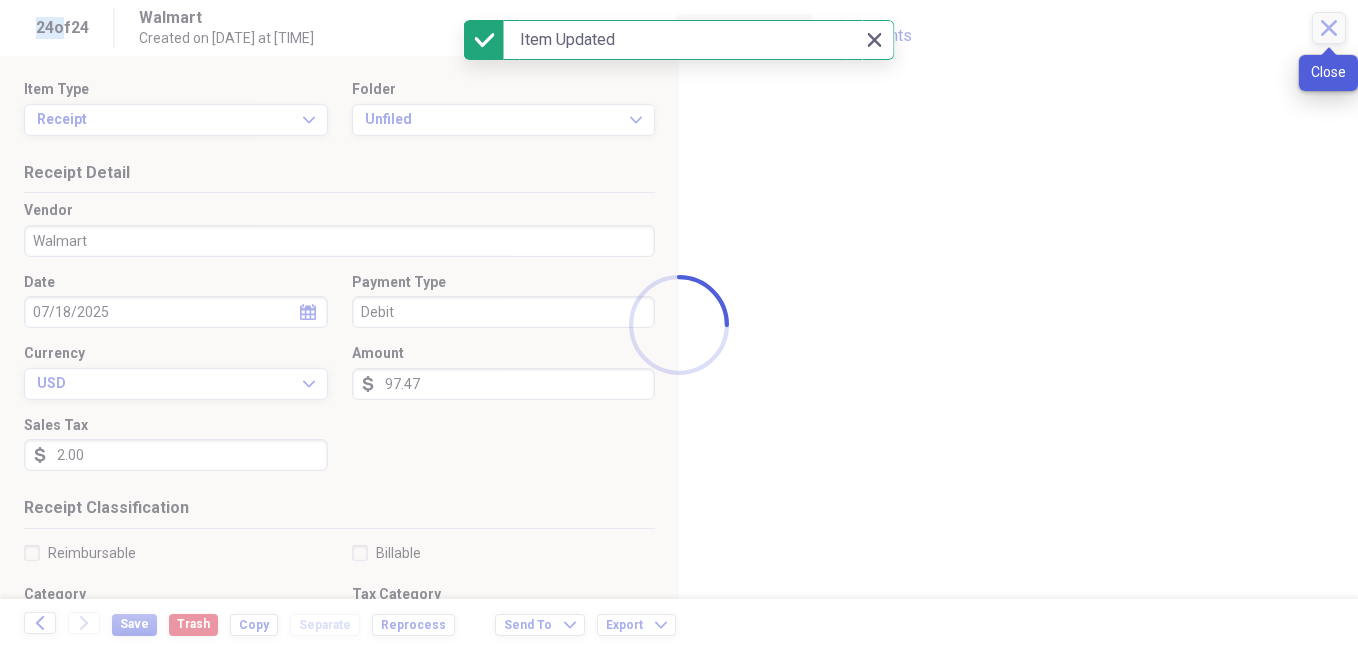 click at bounding box center (679, 325) 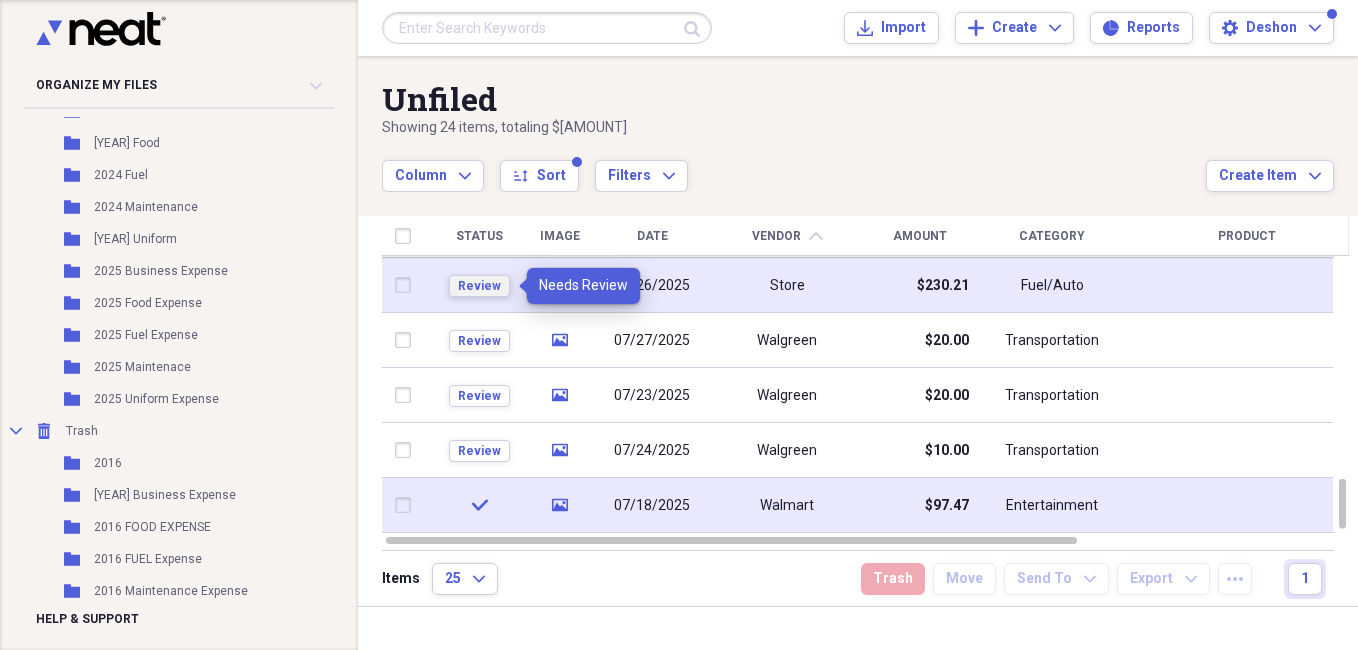 click on "Review" at bounding box center [479, 286] 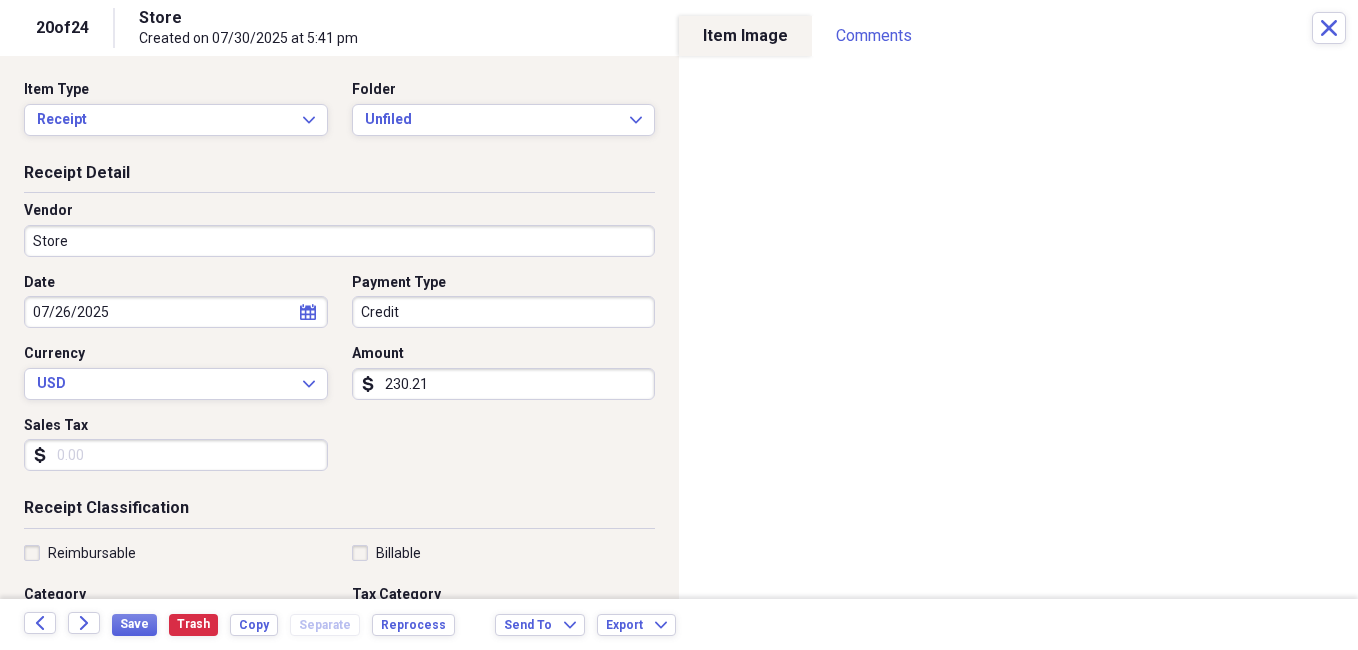 click on "Store" at bounding box center (339, 241) 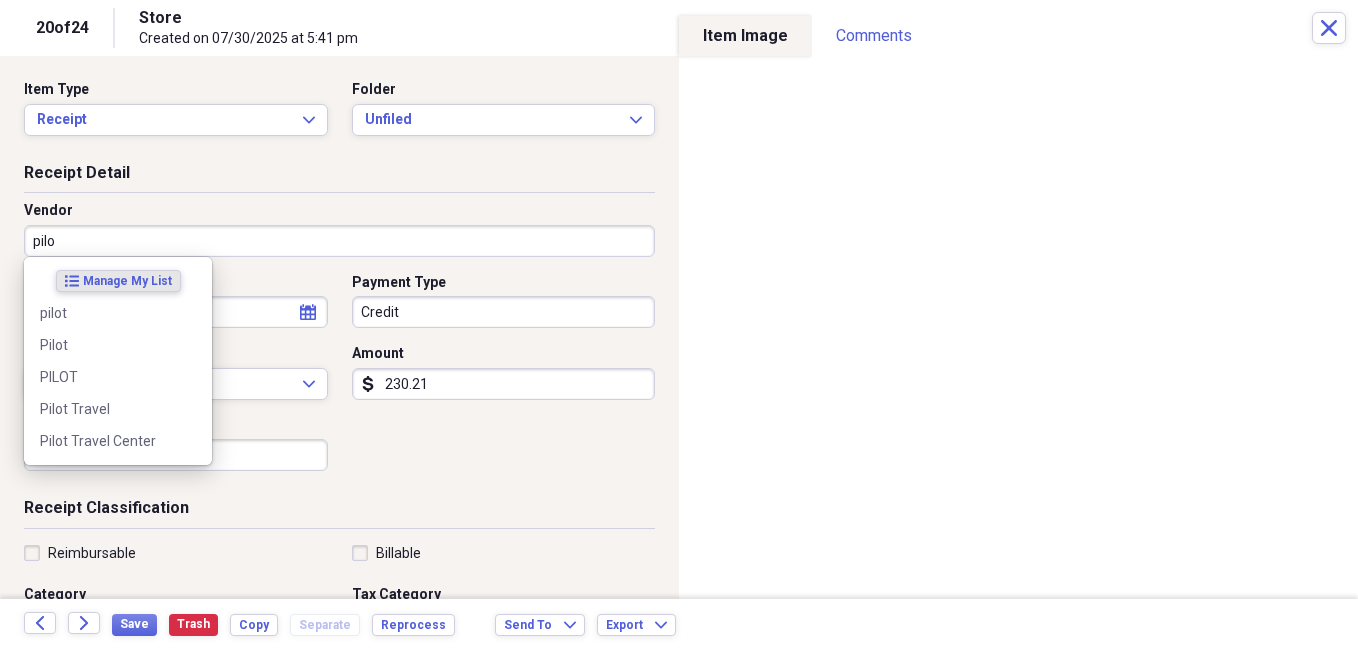 type on "pilot" 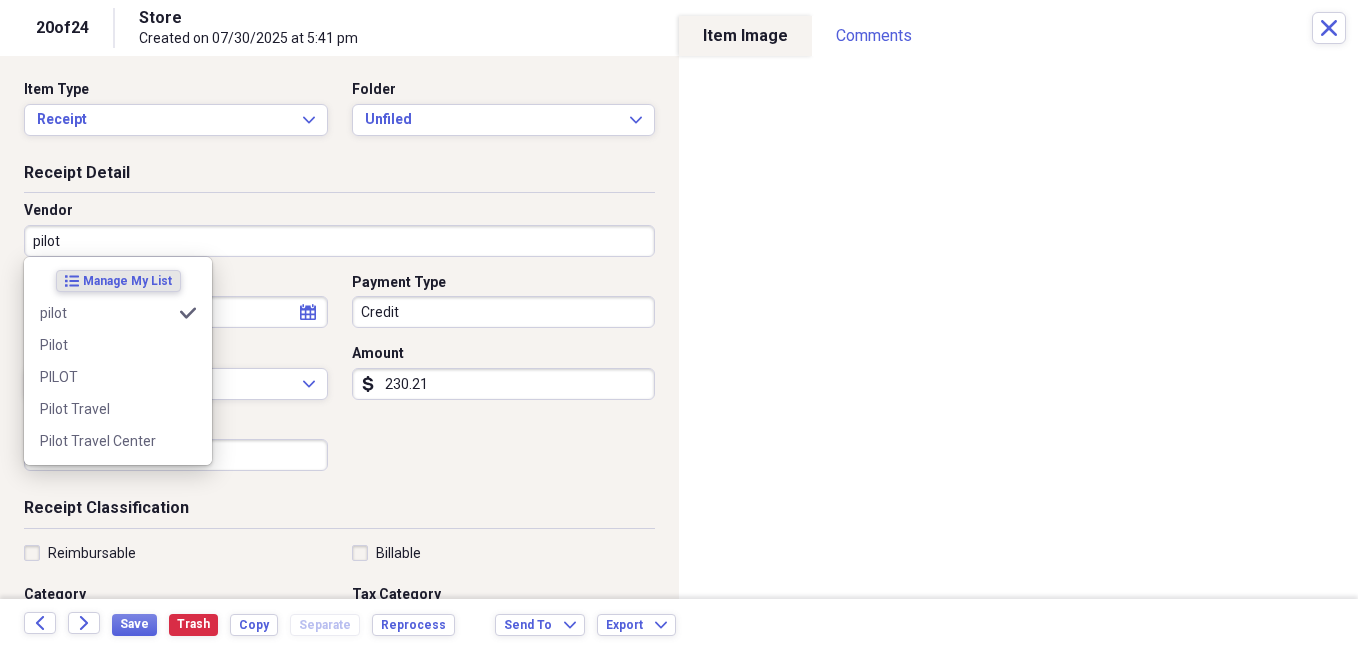 type on "Meals/Restaurants" 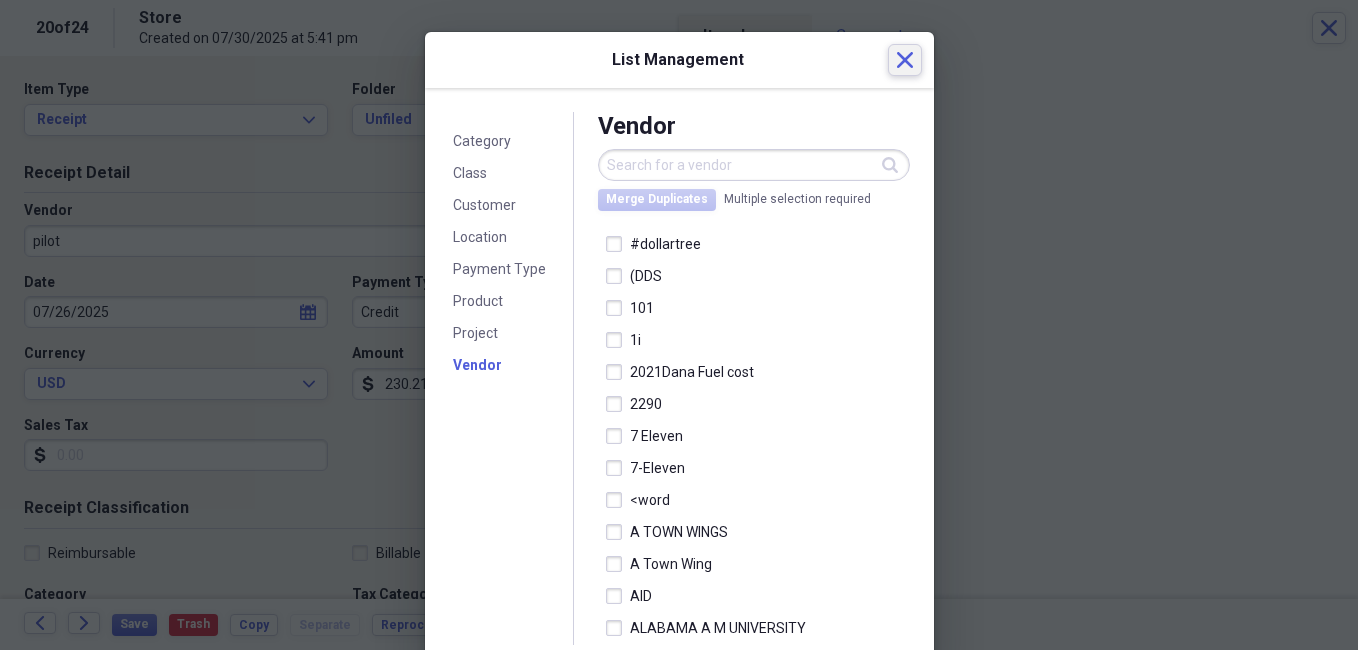 click on "Close" 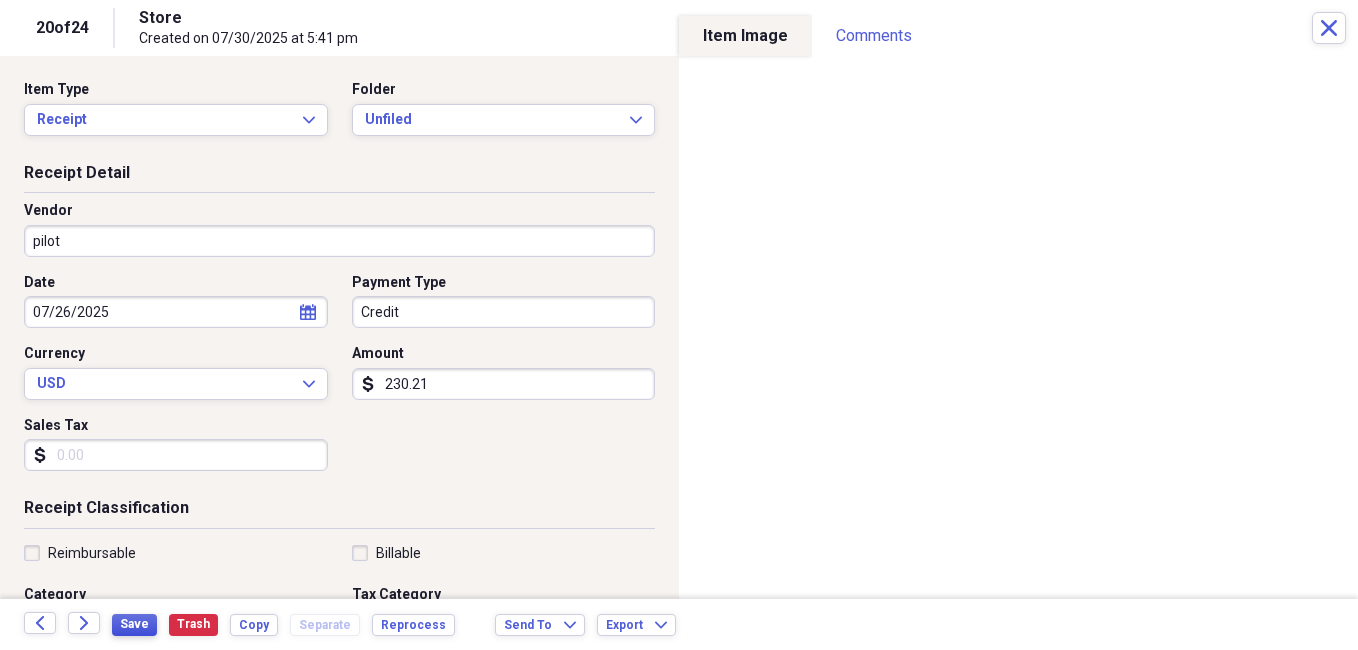 click on "Save" at bounding box center (134, 624) 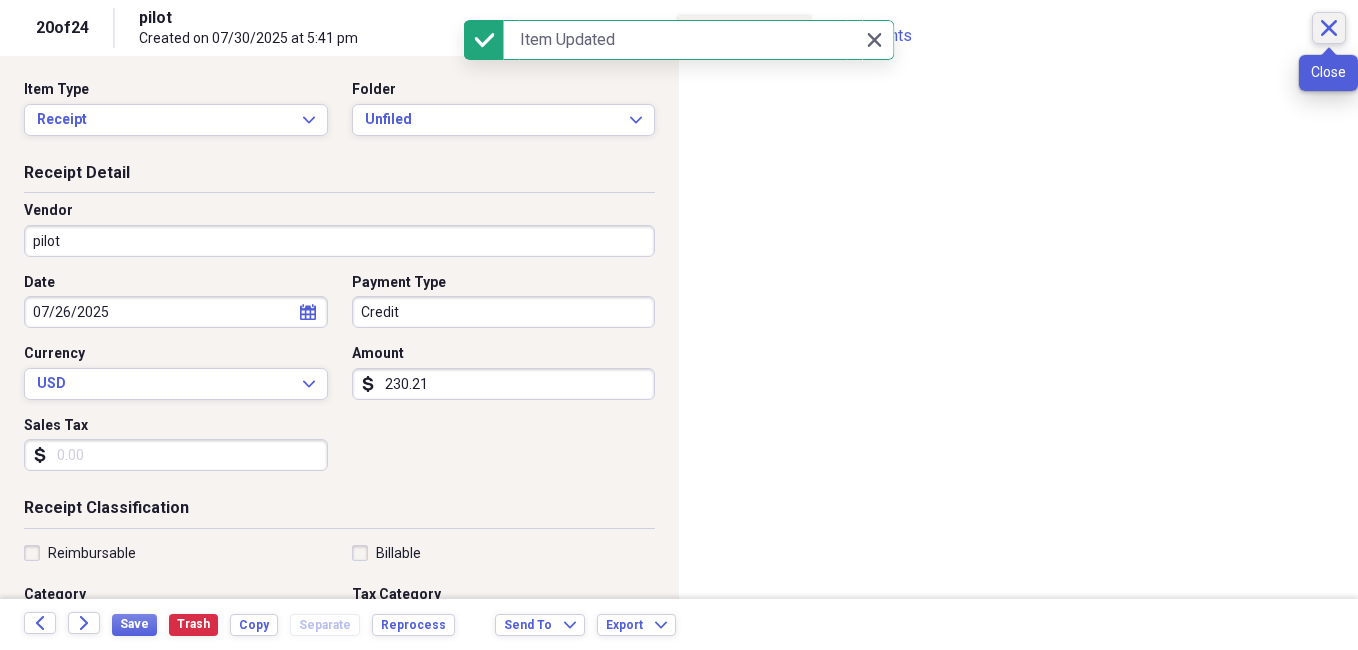 click on "Close" 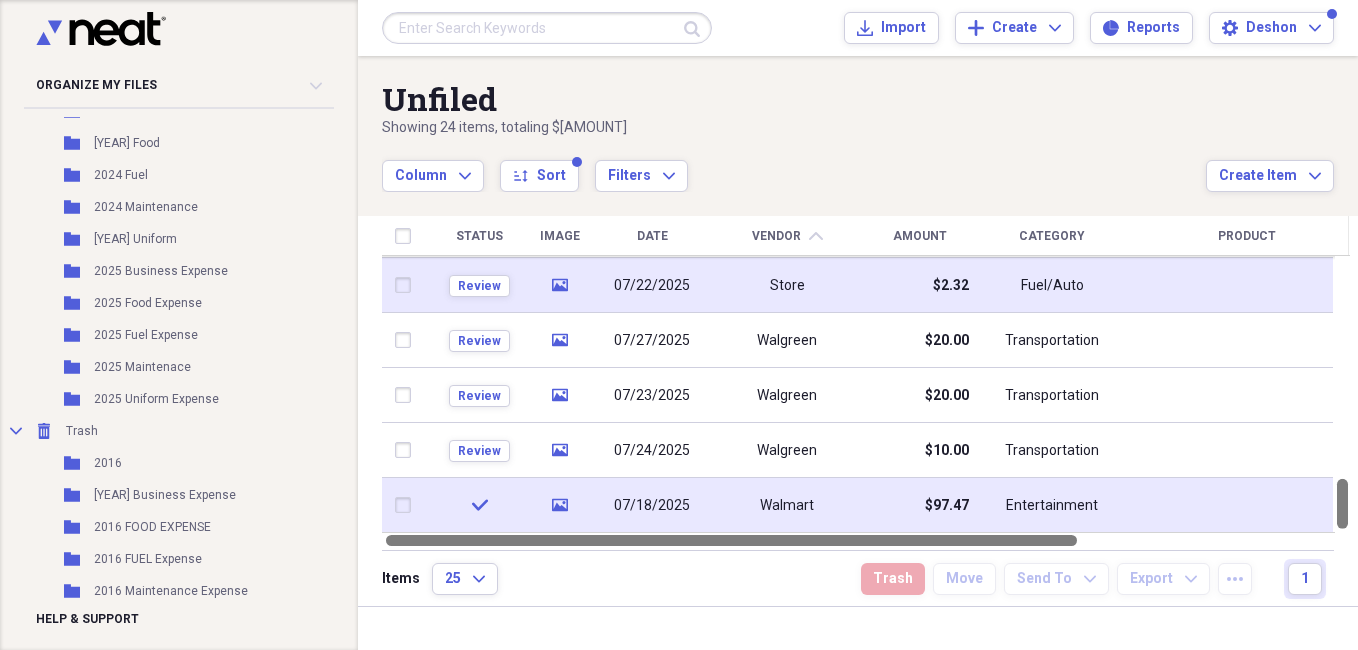 drag, startPoint x: 1351, startPoint y: 468, endPoint x: 1352, endPoint y: 542, distance: 74.00676 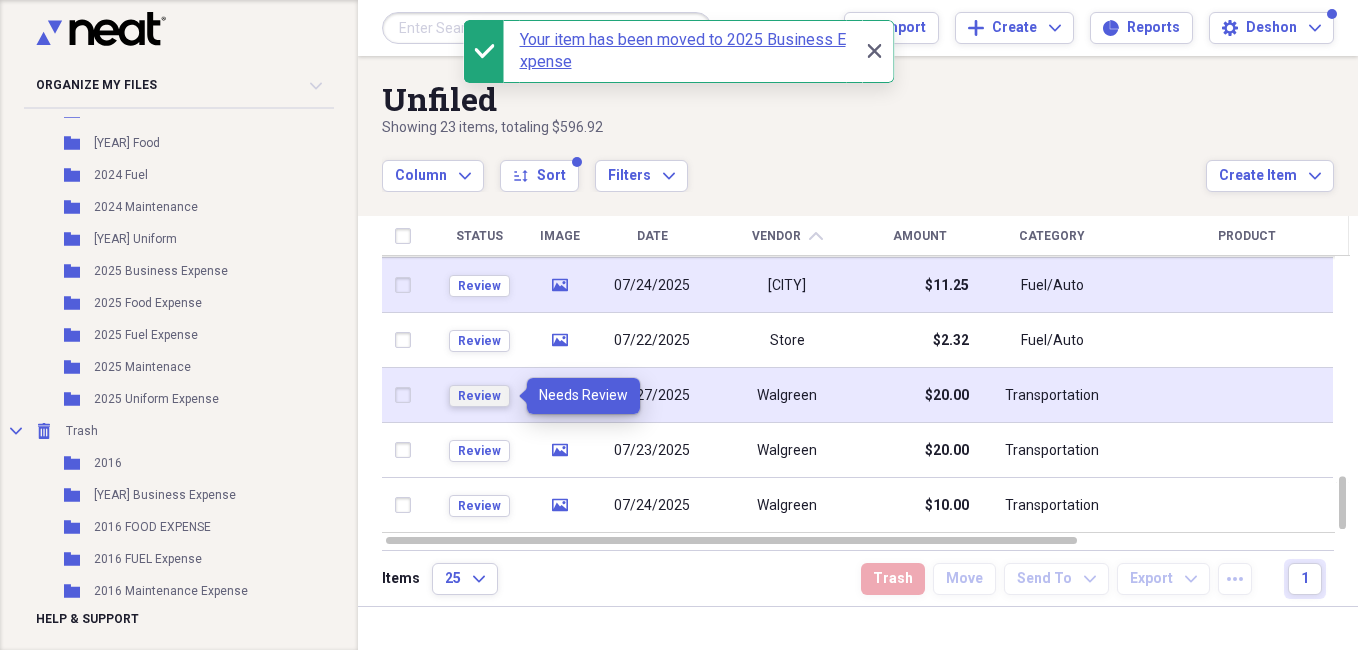 click on "Review" at bounding box center (479, 396) 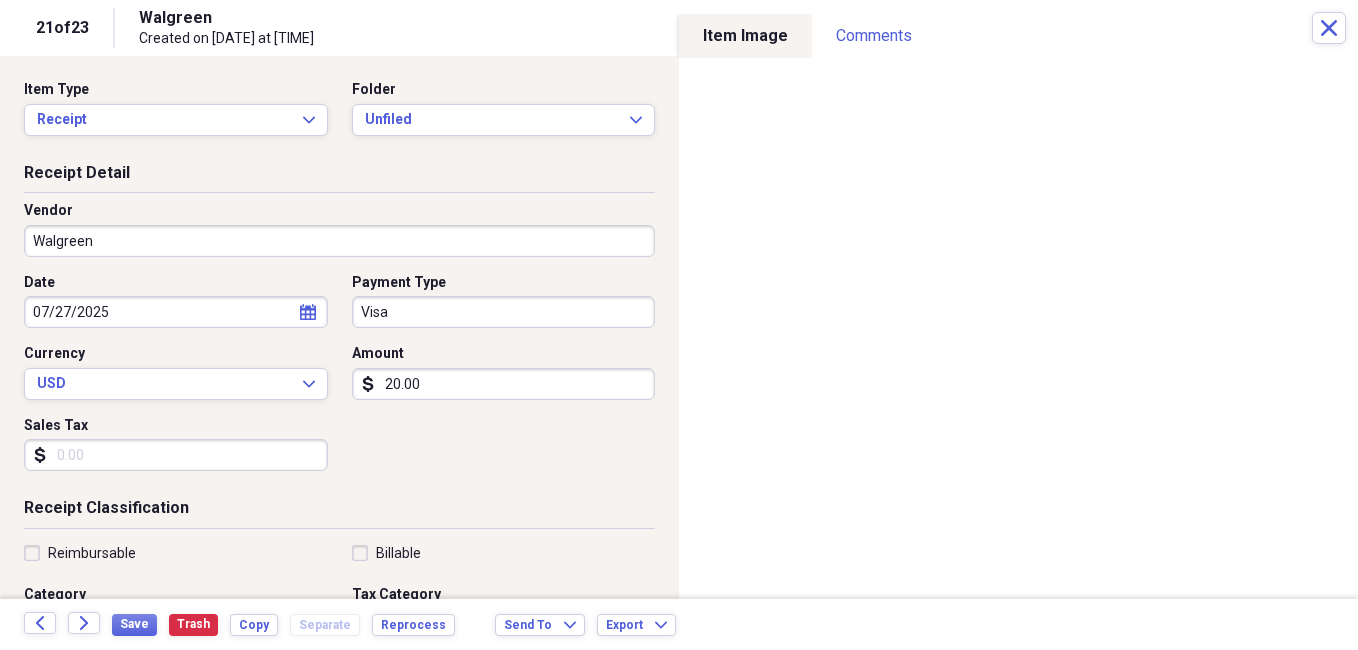 click on "20.00" at bounding box center [504, 384] 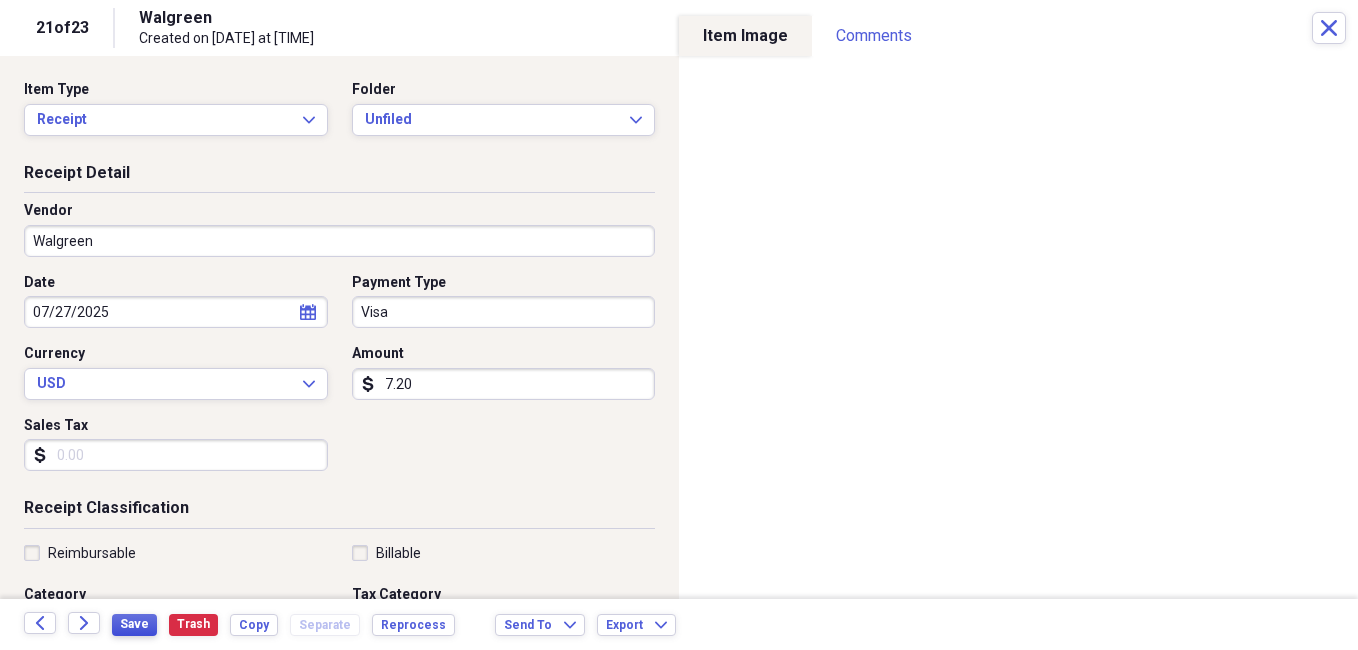 type on "7.20" 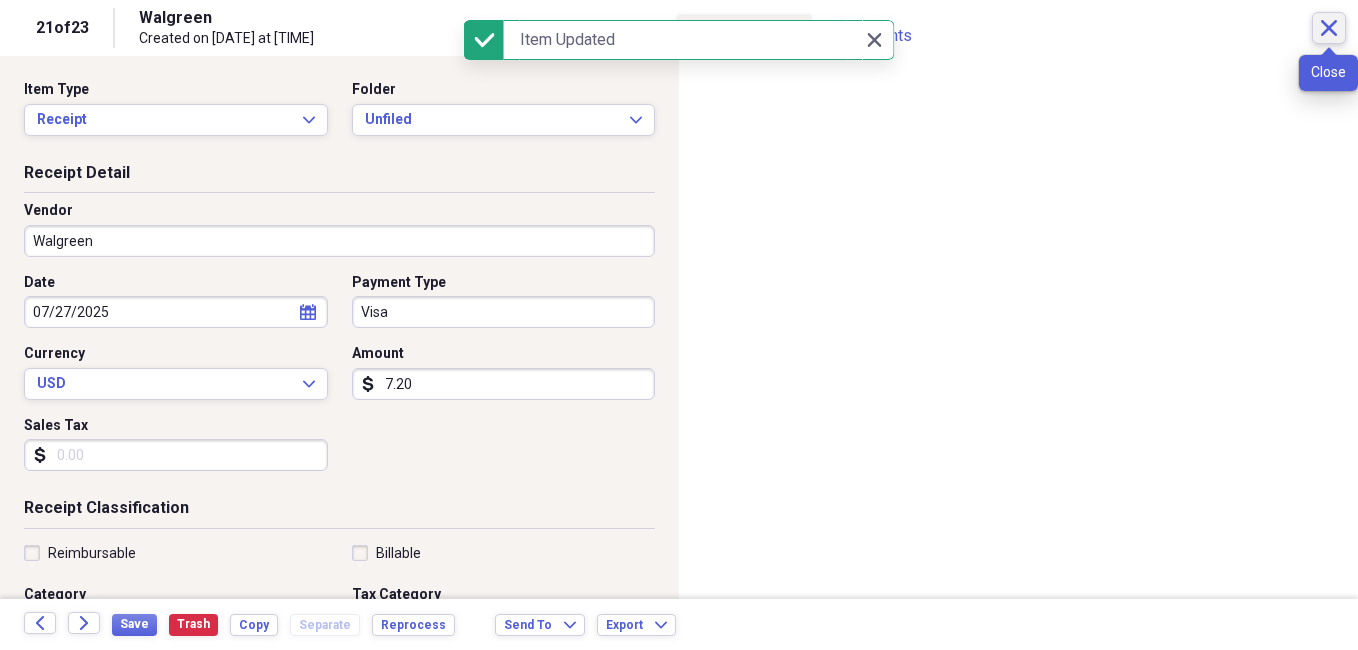 click on "Close" 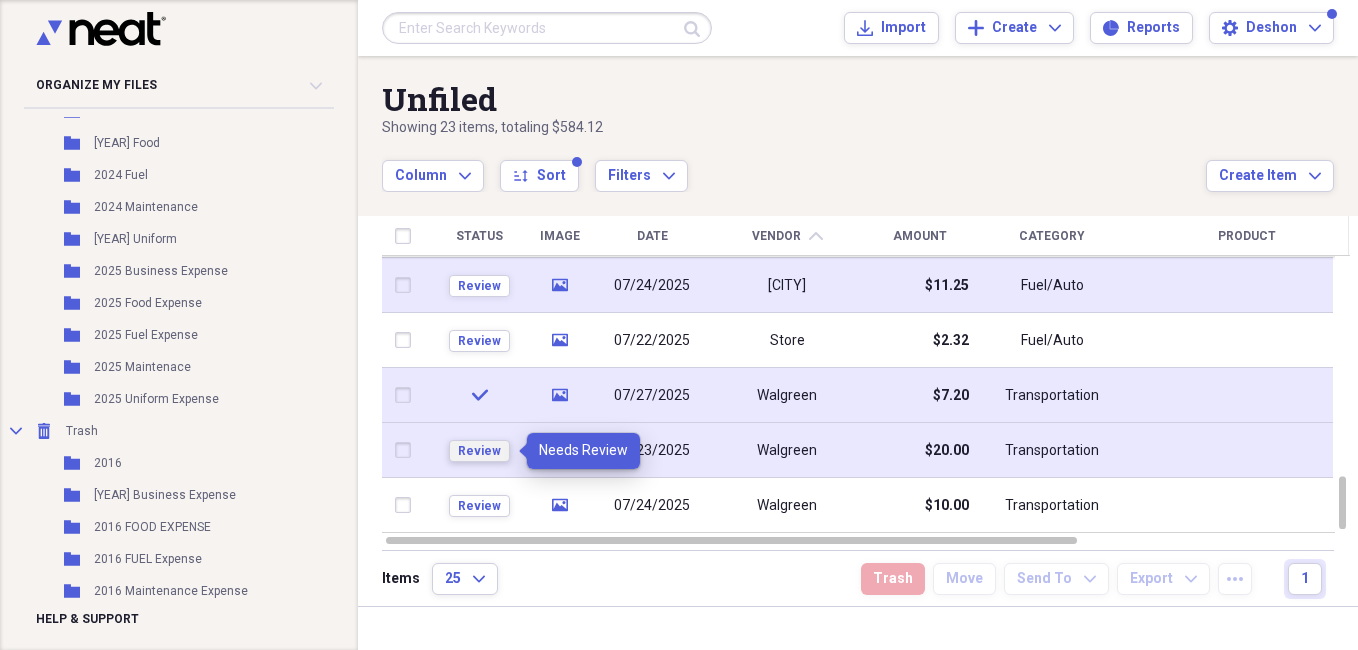 click on "Review" at bounding box center [479, 451] 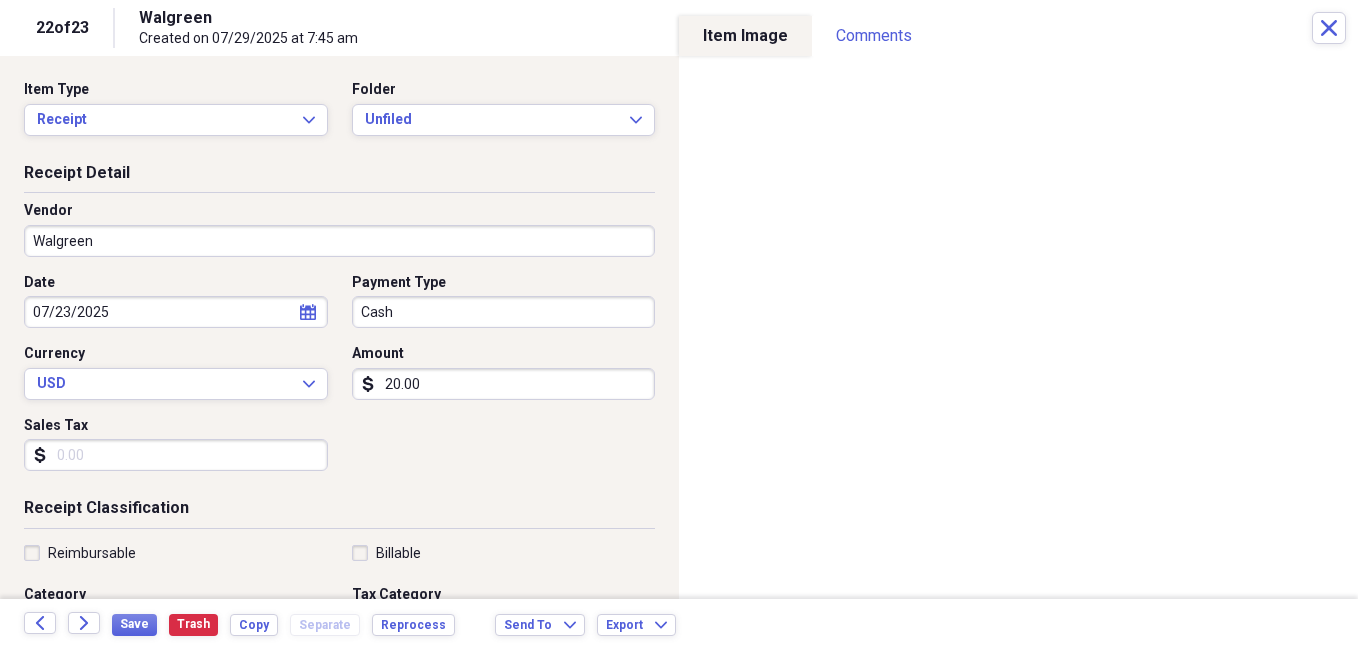 click on "20.00" at bounding box center [504, 384] 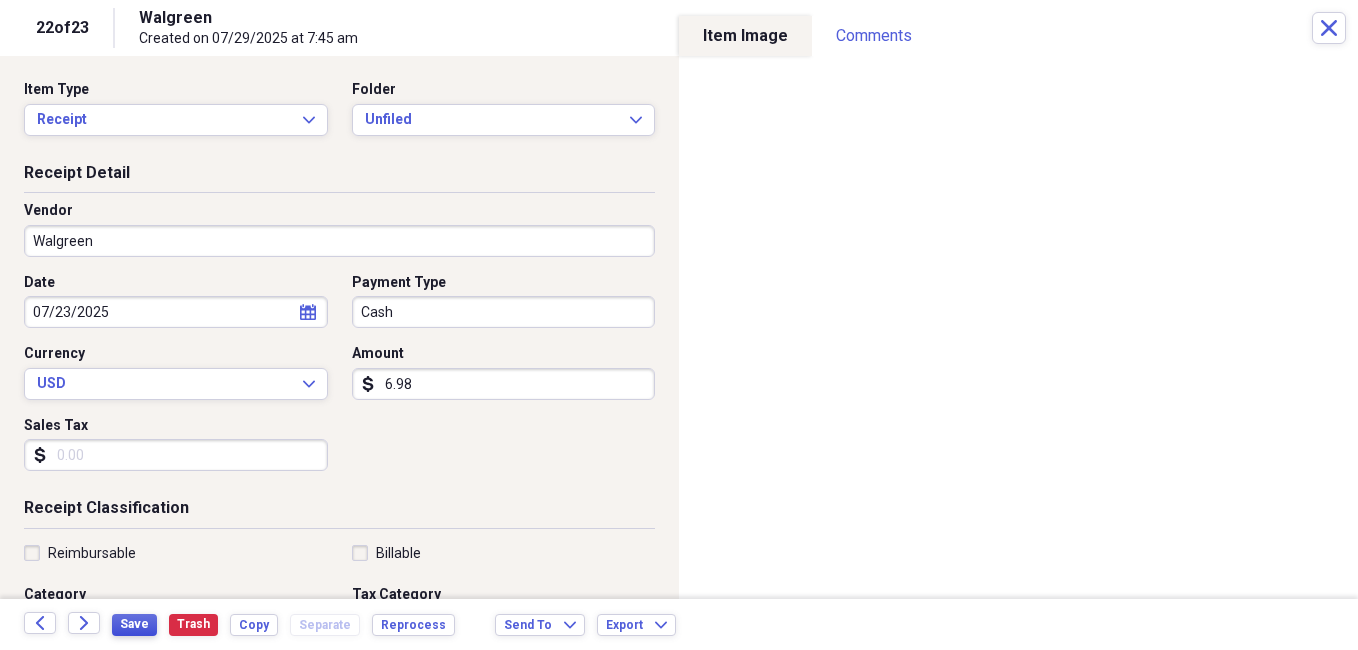 type on "6.98" 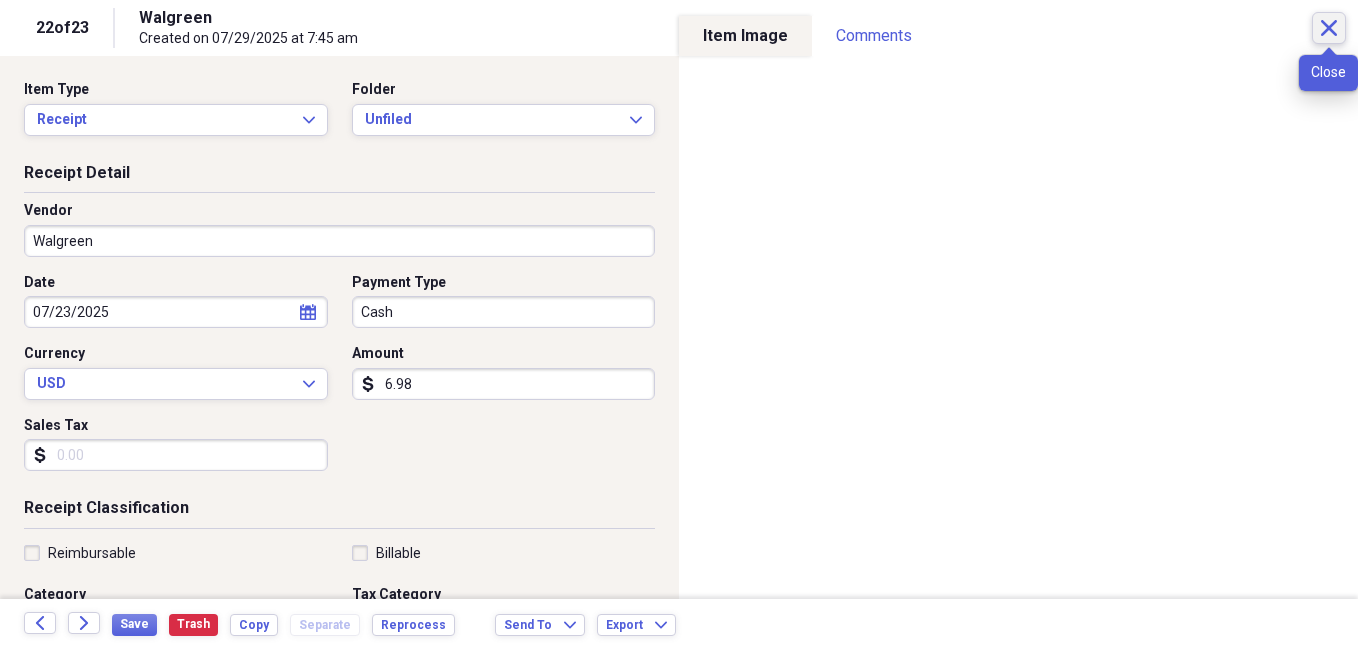click on "Close" at bounding box center (1329, 28) 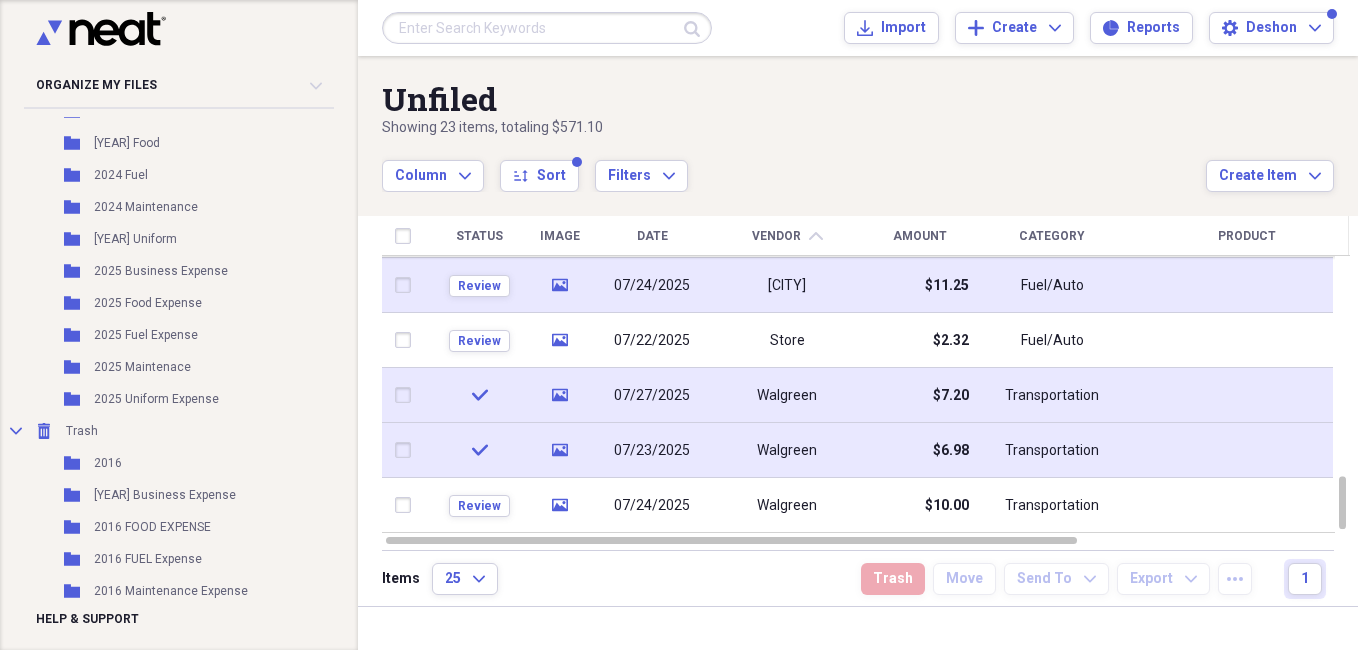 click at bounding box center (407, 450) 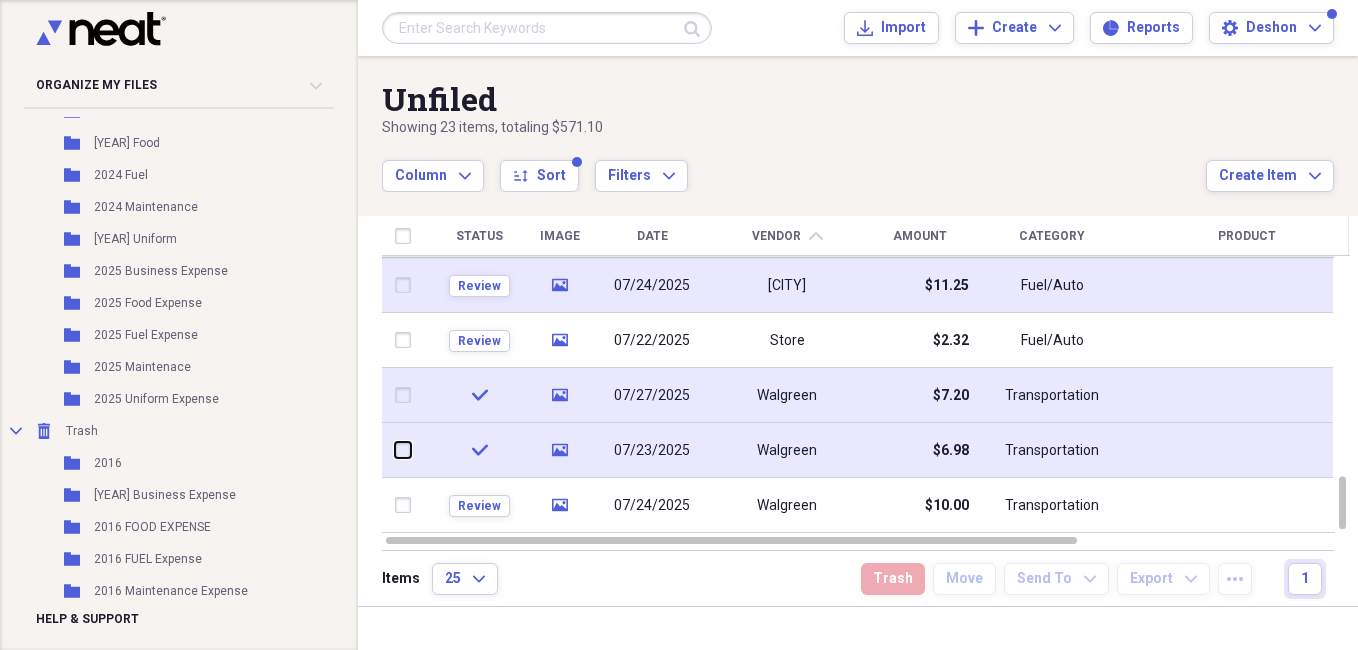 click at bounding box center [395, 450] 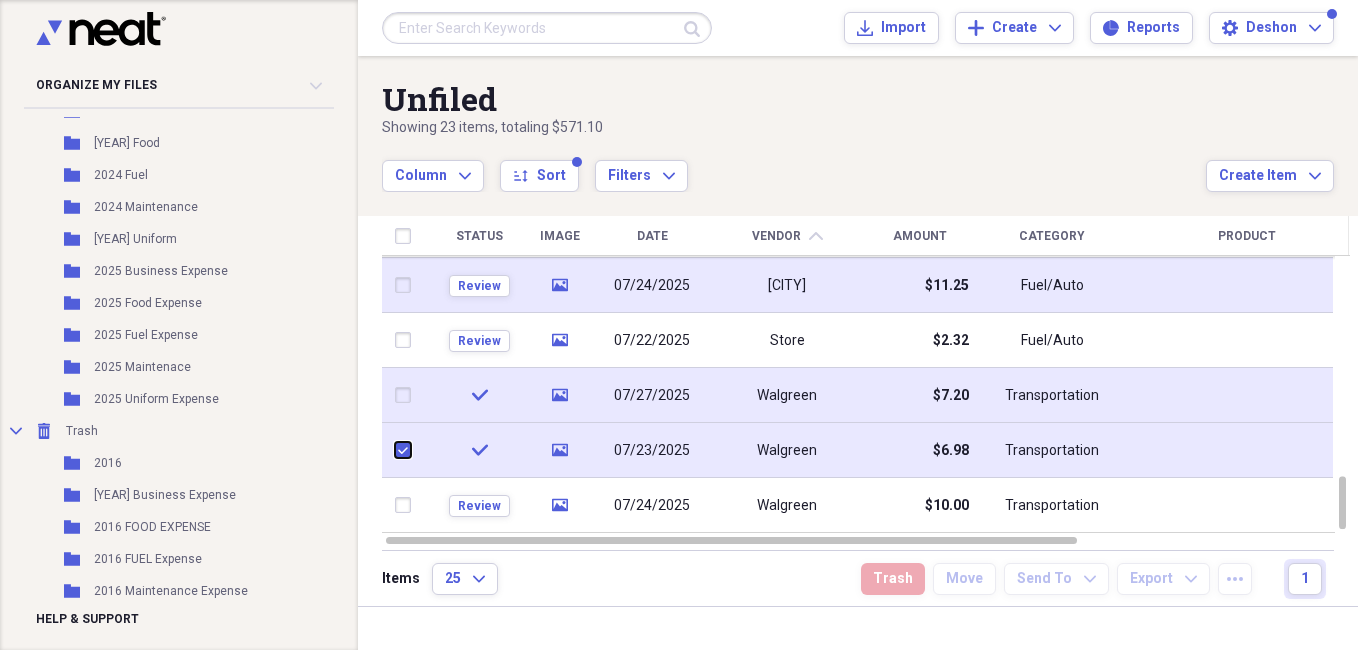 checkbox on "true" 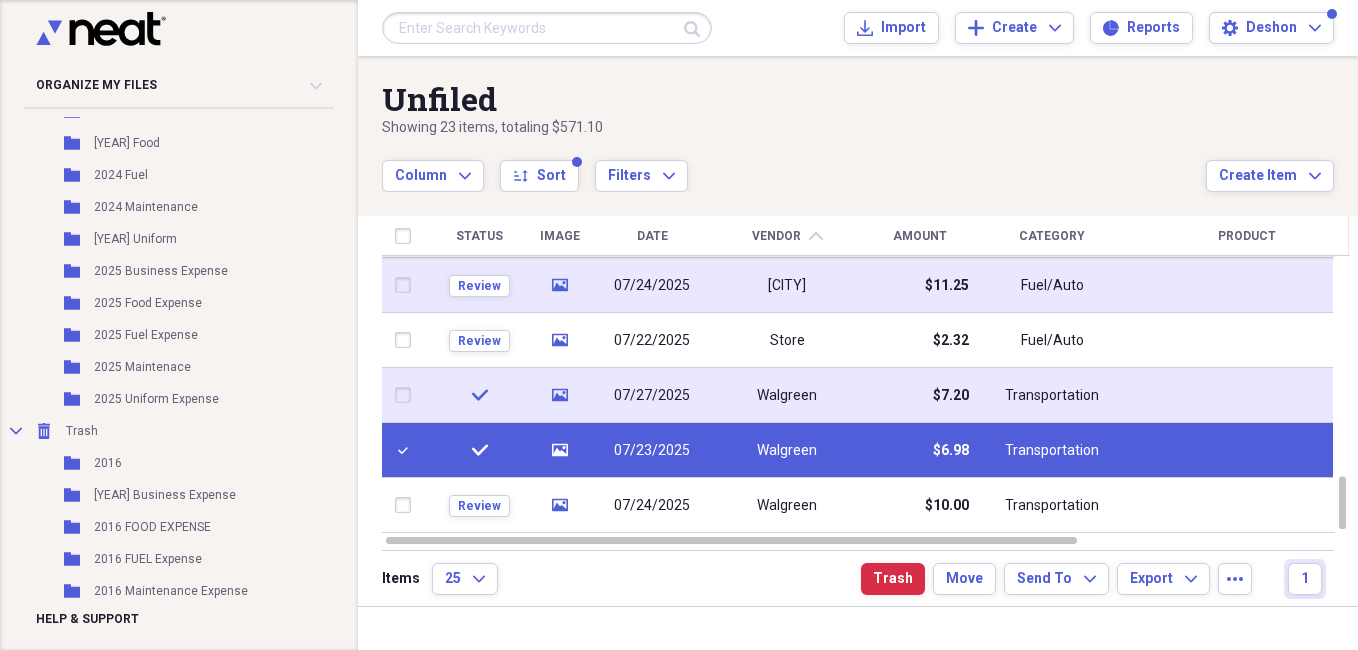 click at bounding box center [407, 395] 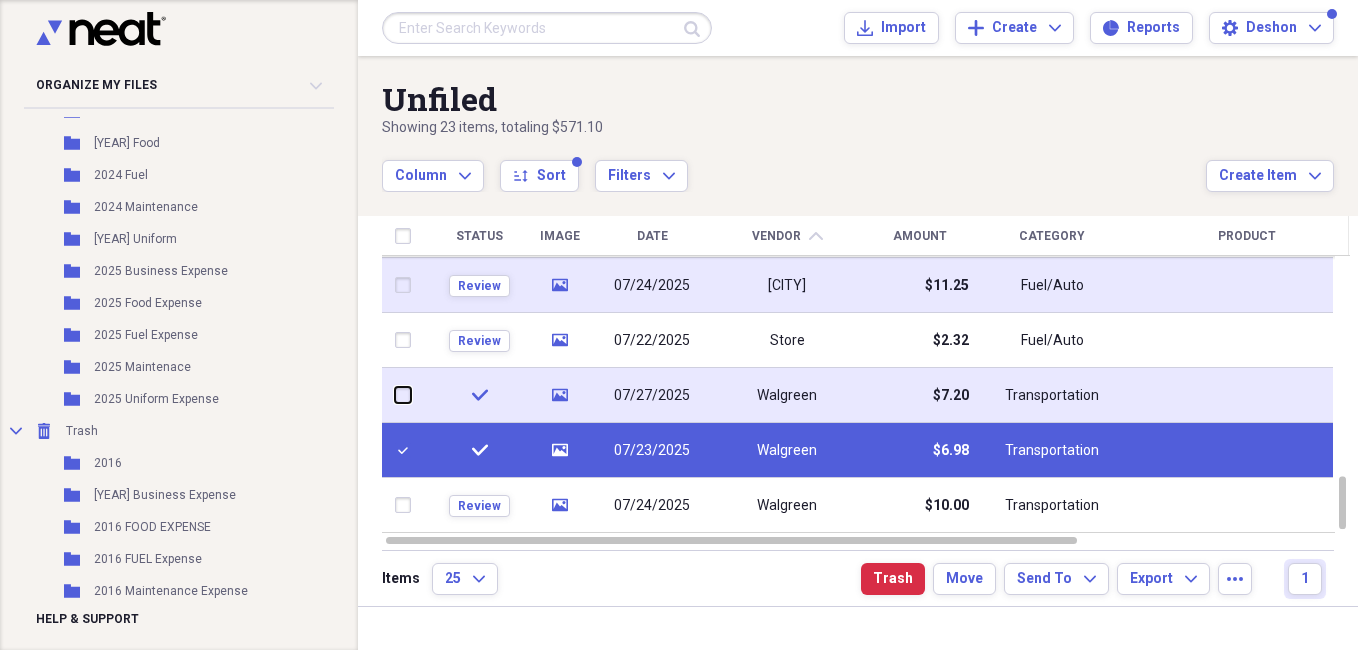 click at bounding box center (395, 395) 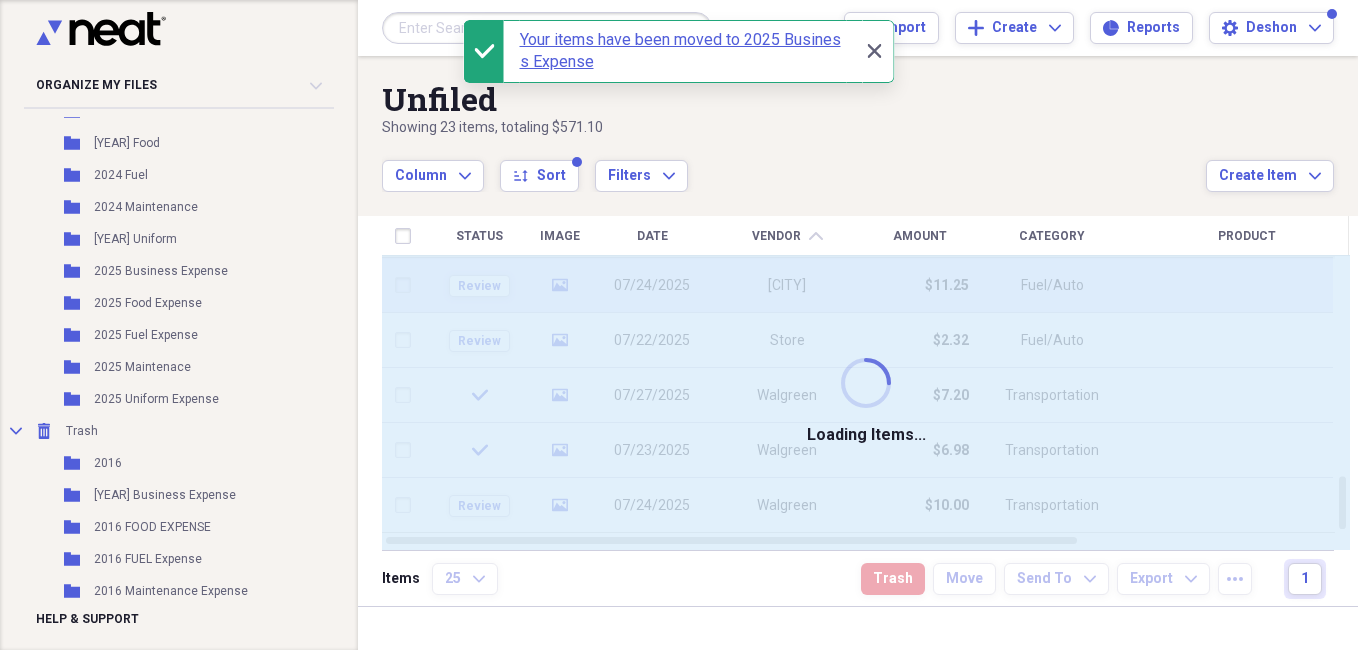 checkbox on "false" 